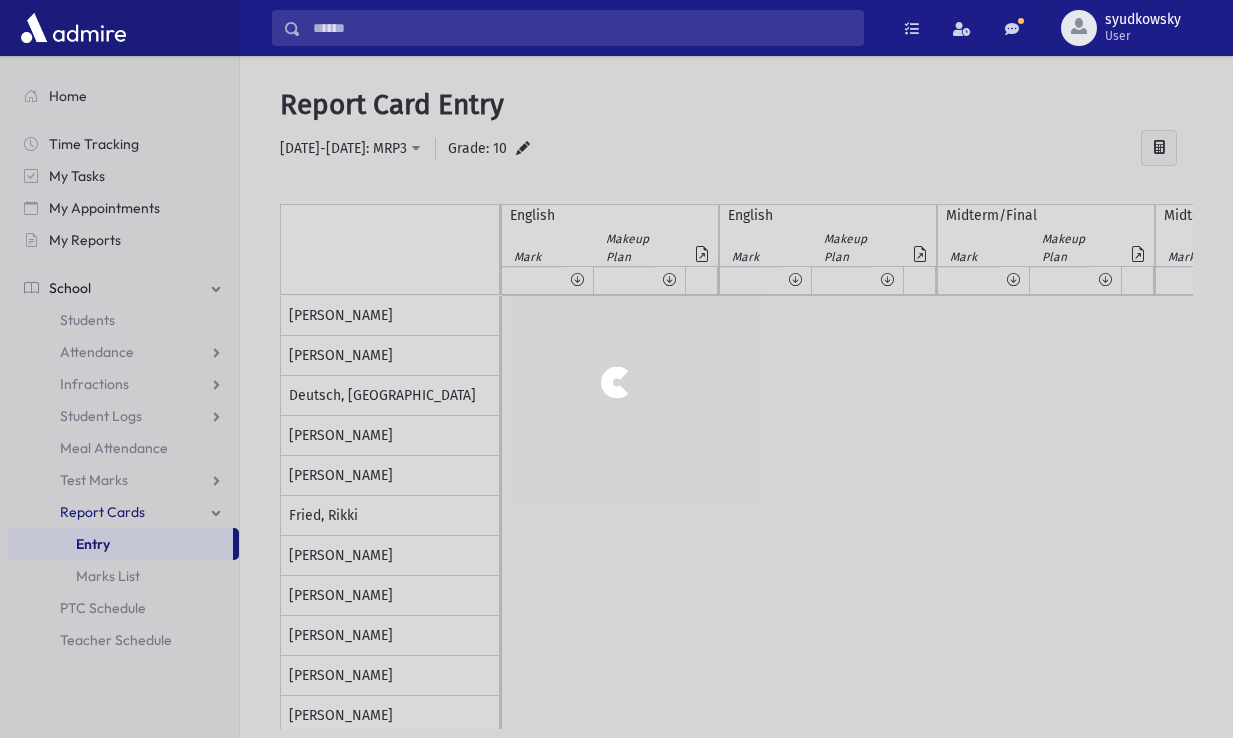 scroll, scrollTop: 0, scrollLeft: 0, axis: both 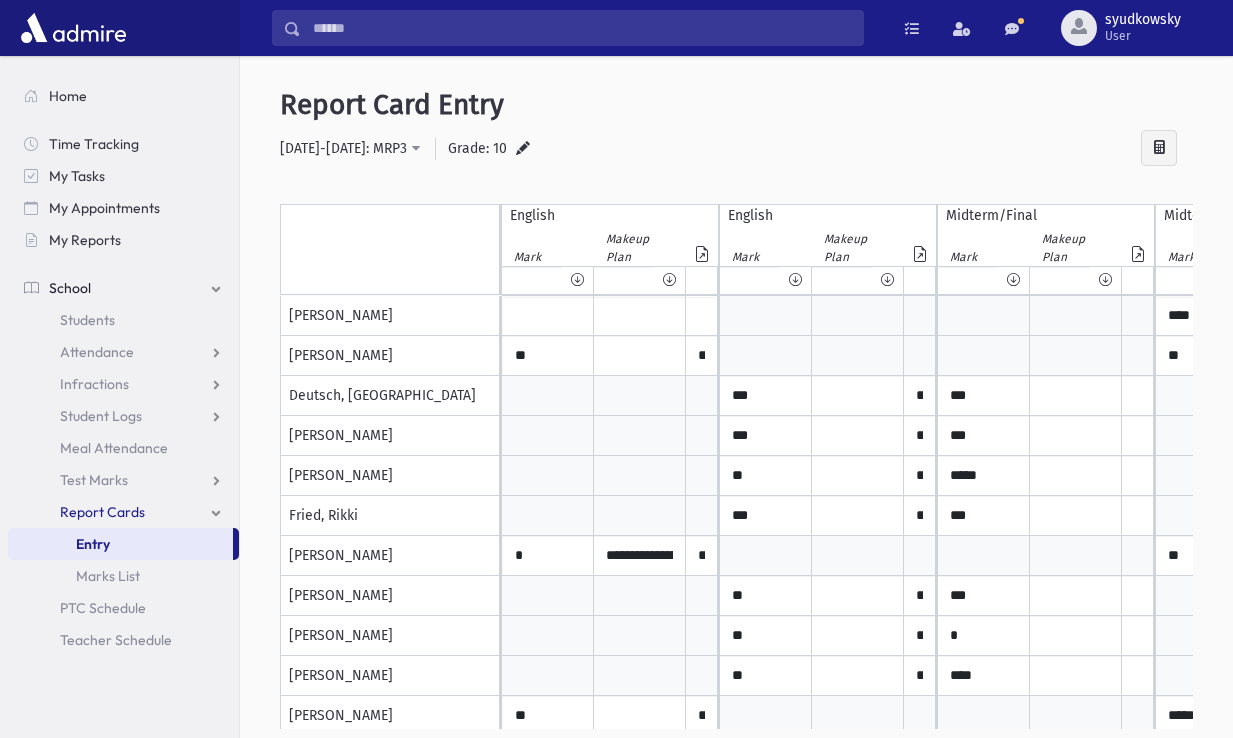 click on "[DATE]-[DATE]: MRP3" at bounding box center (357, 148) 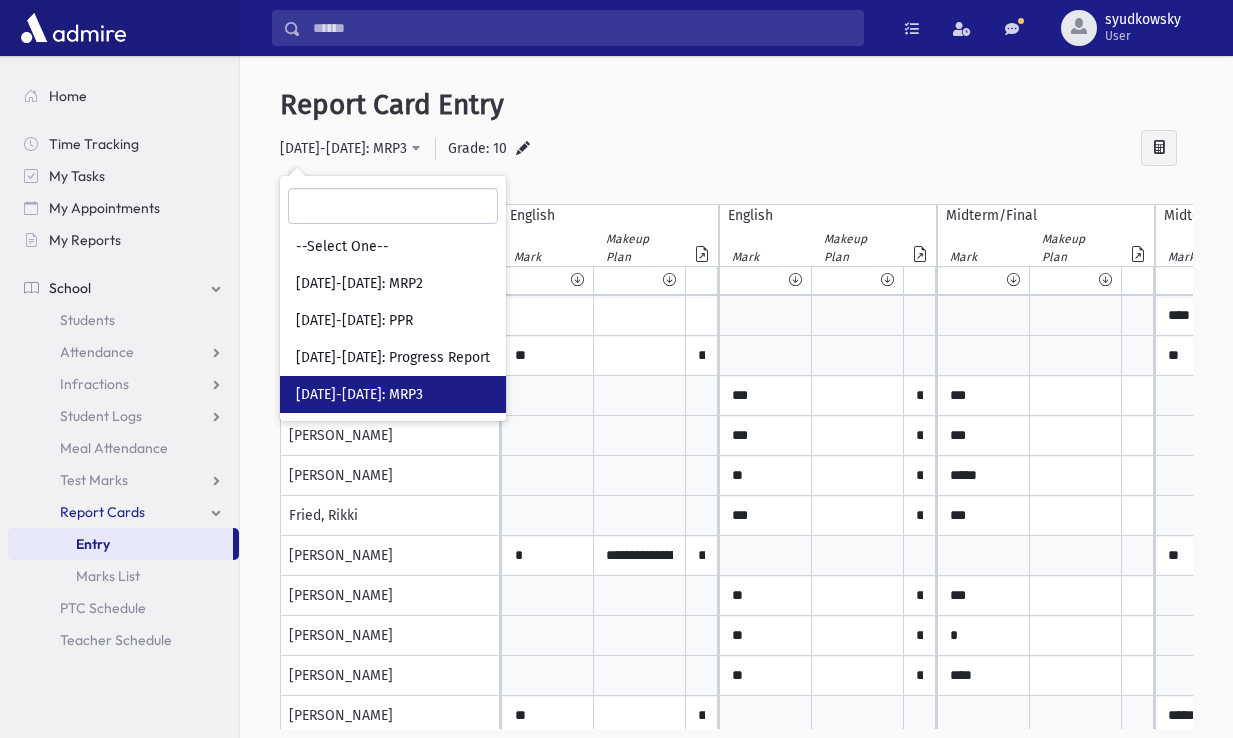 click on "[DATE]-[DATE]: MRP3" at bounding box center (393, 394) 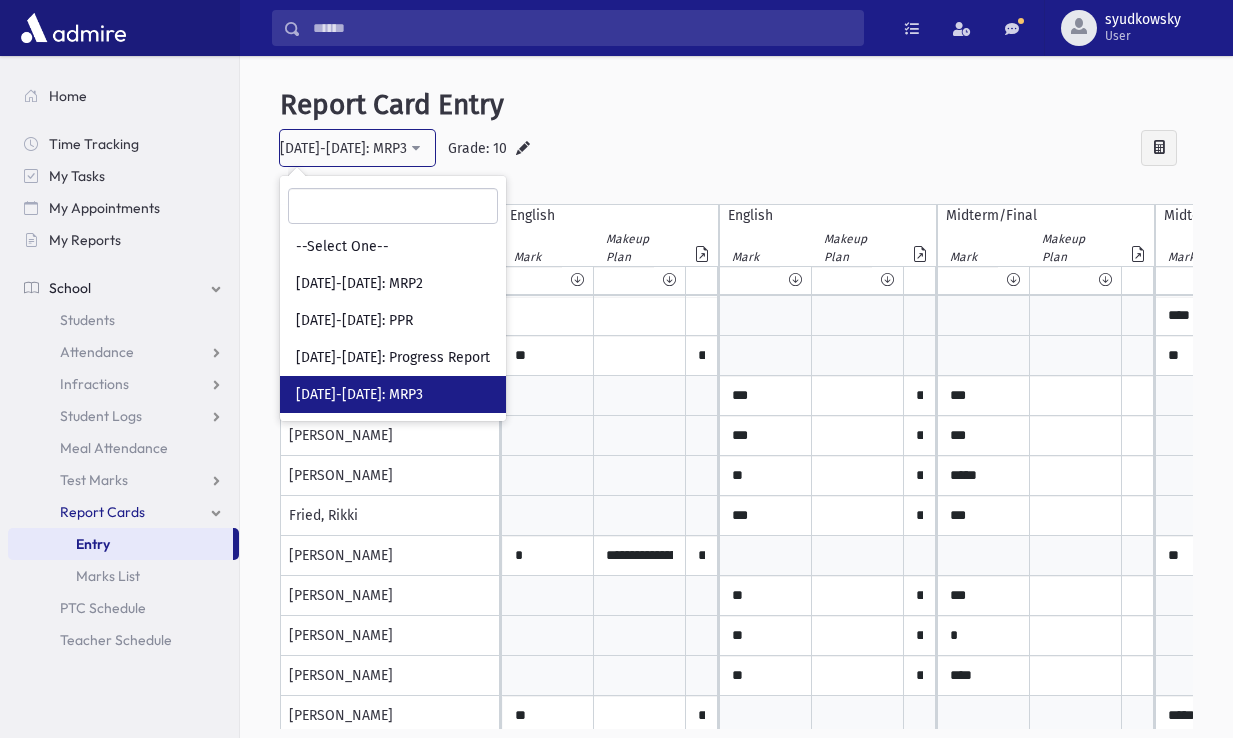 select on "**" 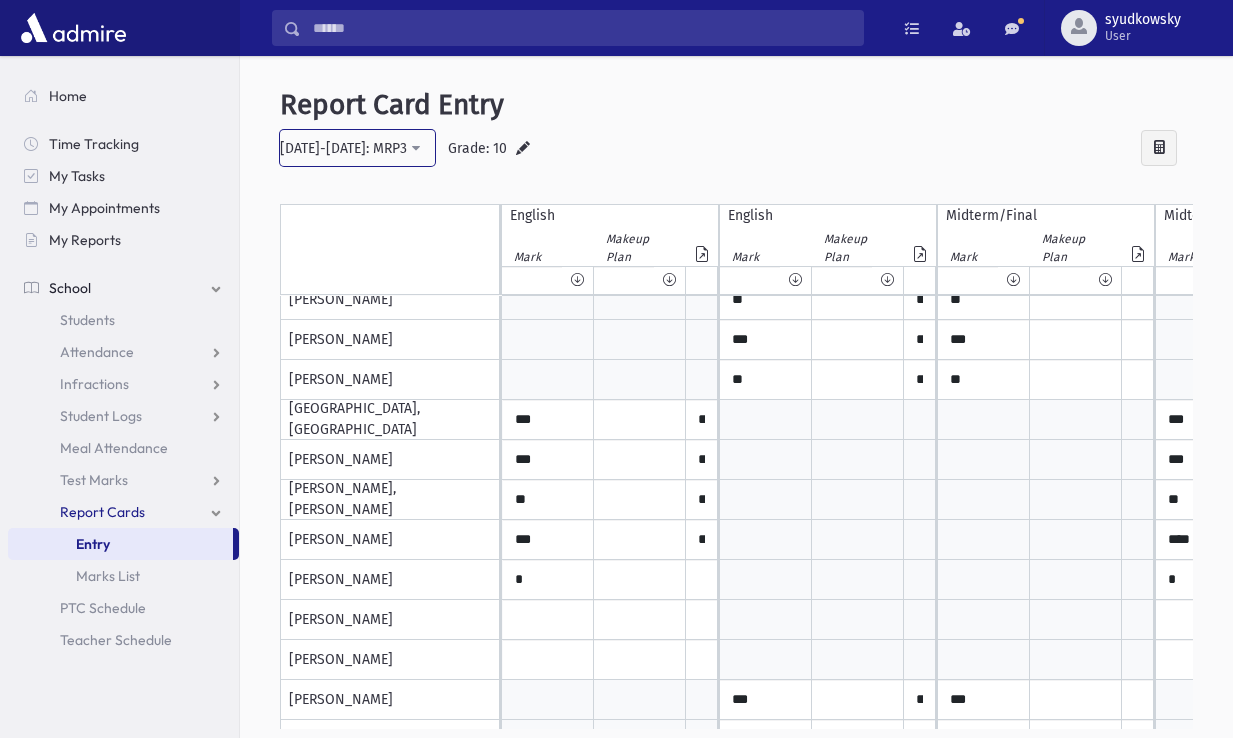 scroll, scrollTop: 1016, scrollLeft: 0, axis: vertical 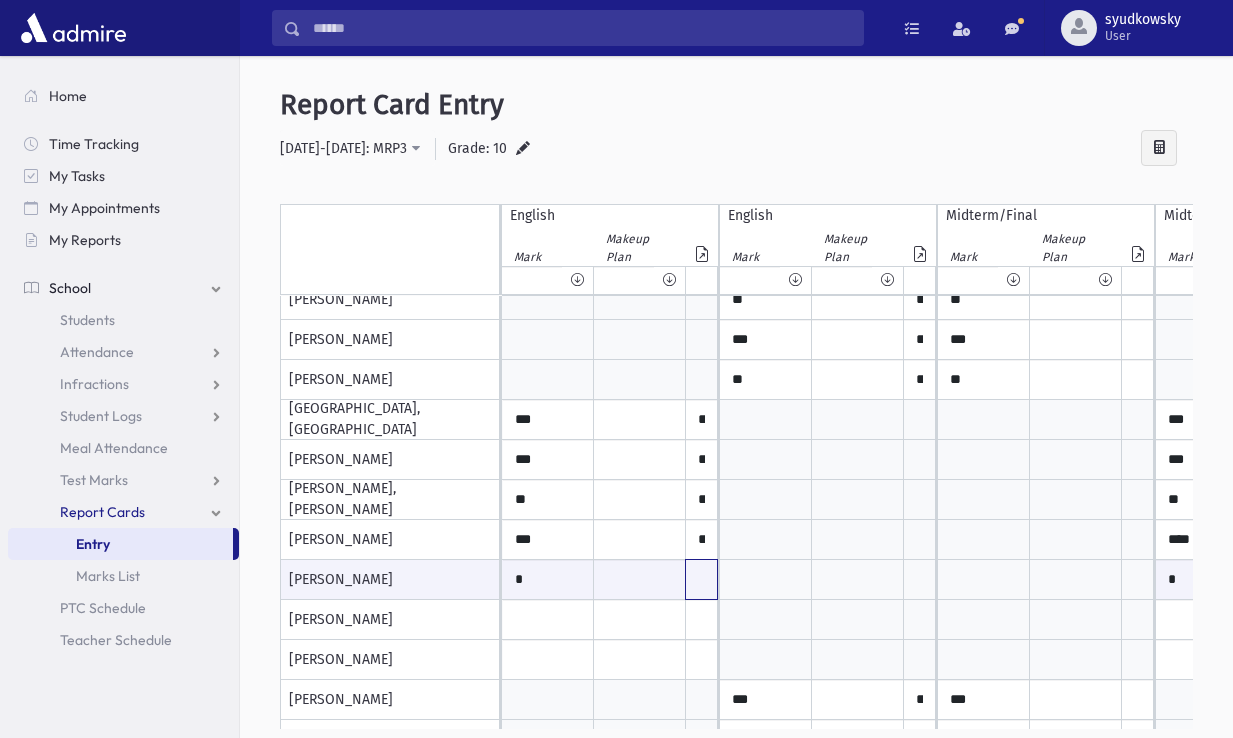 click at bounding box center [701, 579] 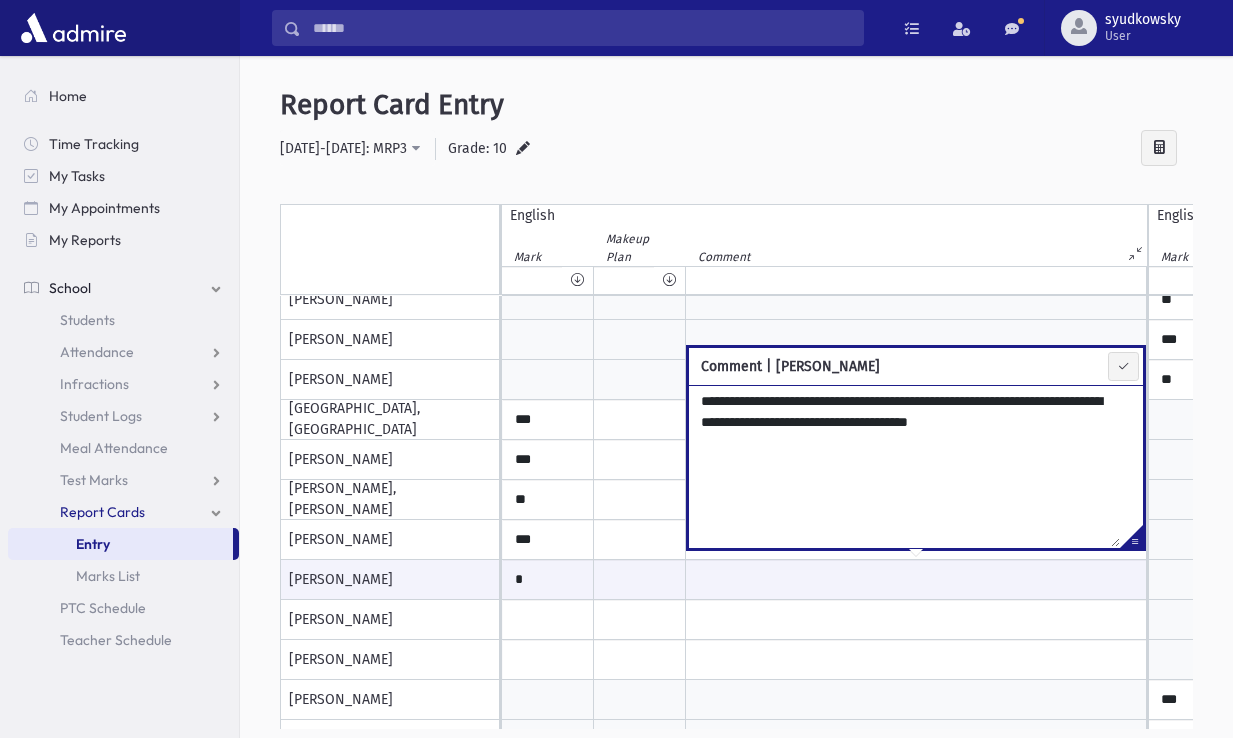 drag, startPoint x: 1077, startPoint y: 425, endPoint x: 865, endPoint y: 422, distance: 212.02122 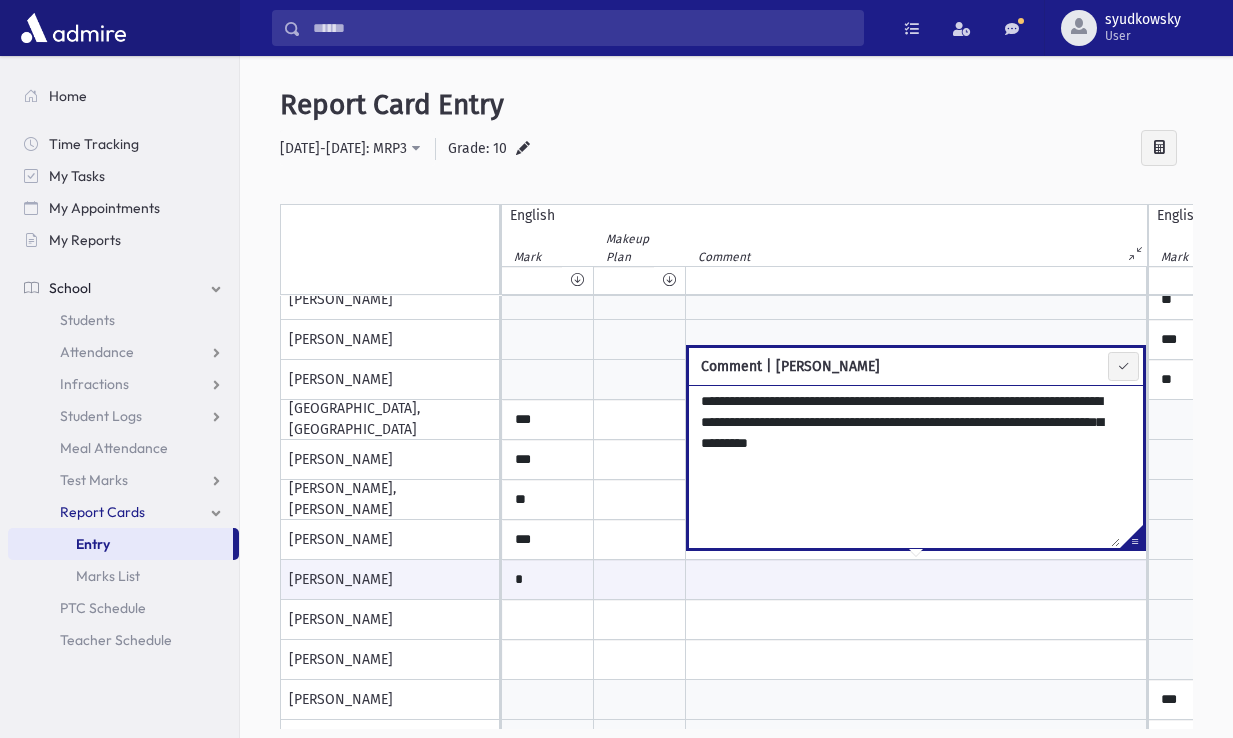 type on "**********" 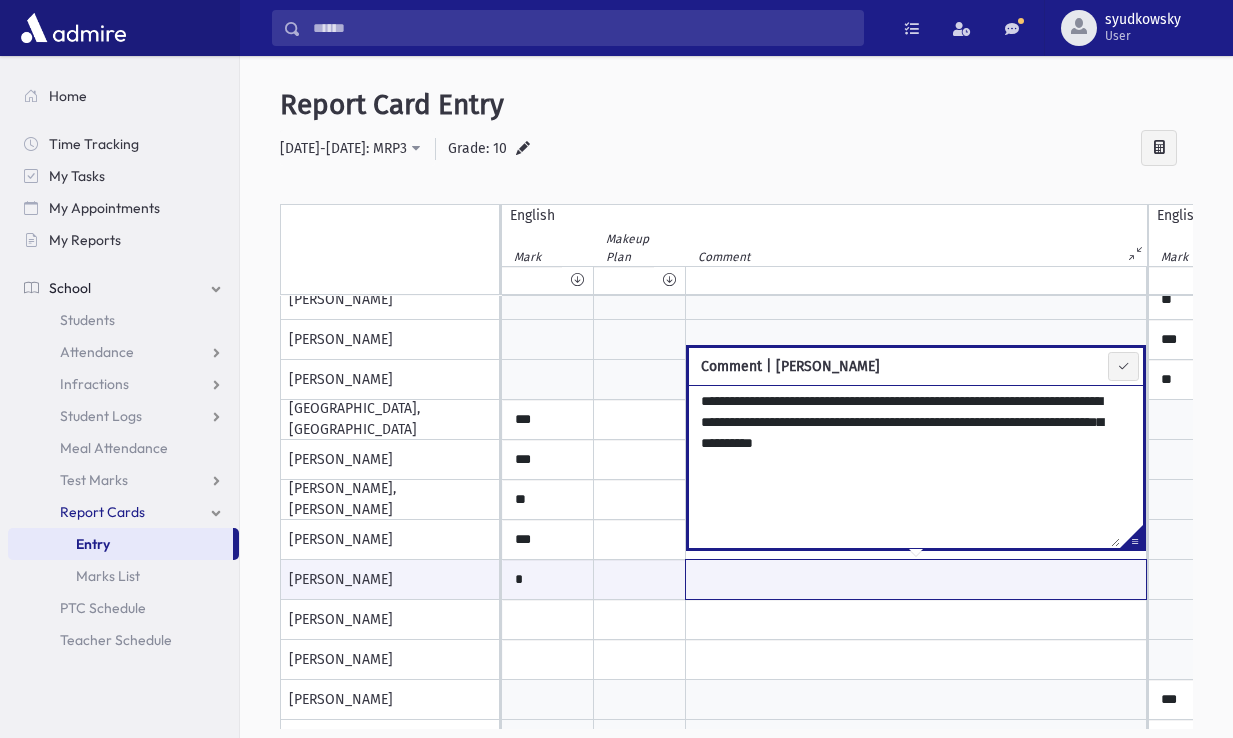 click at bounding box center (916, 579) 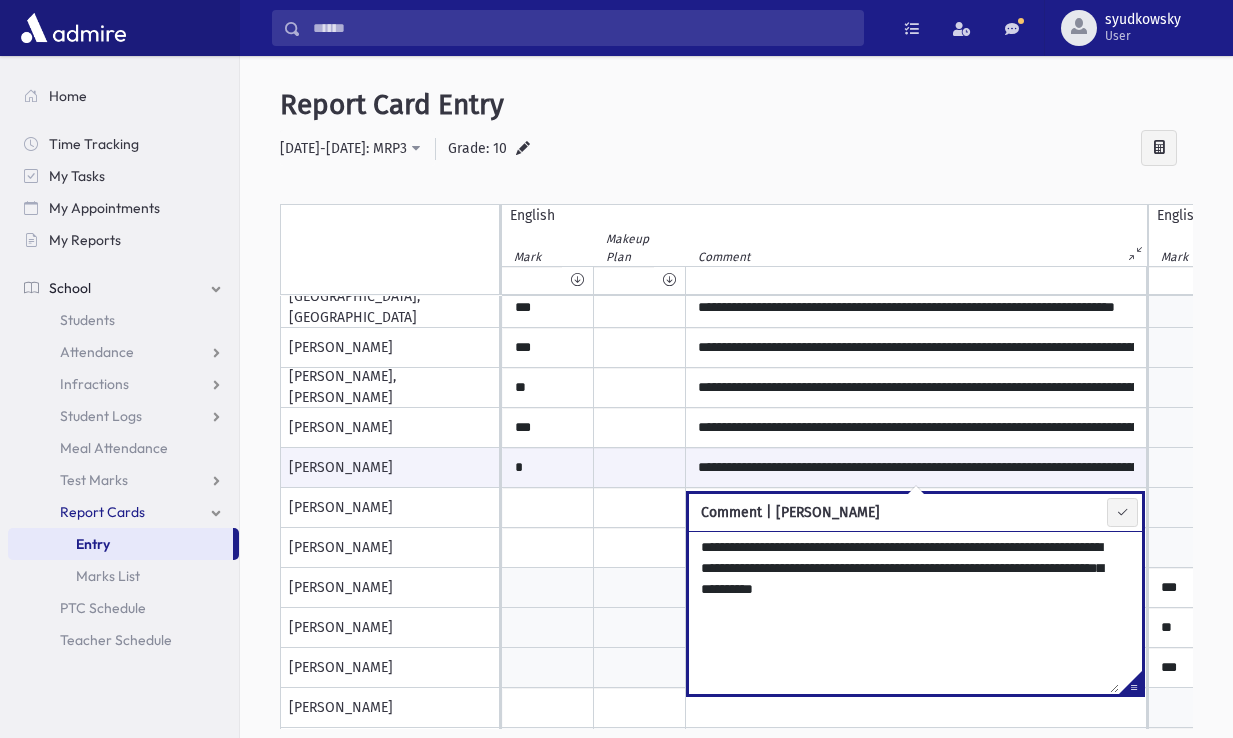 scroll, scrollTop: 1150, scrollLeft: 0, axis: vertical 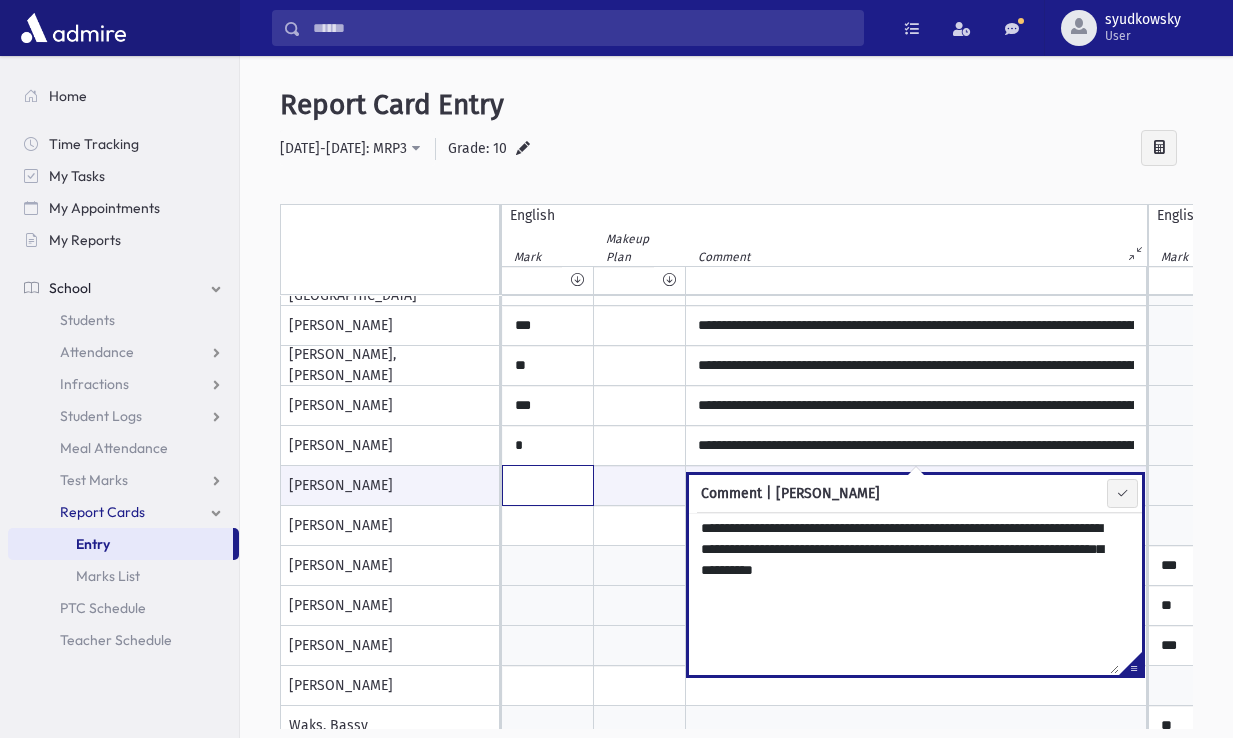 click at bounding box center (548, 485) 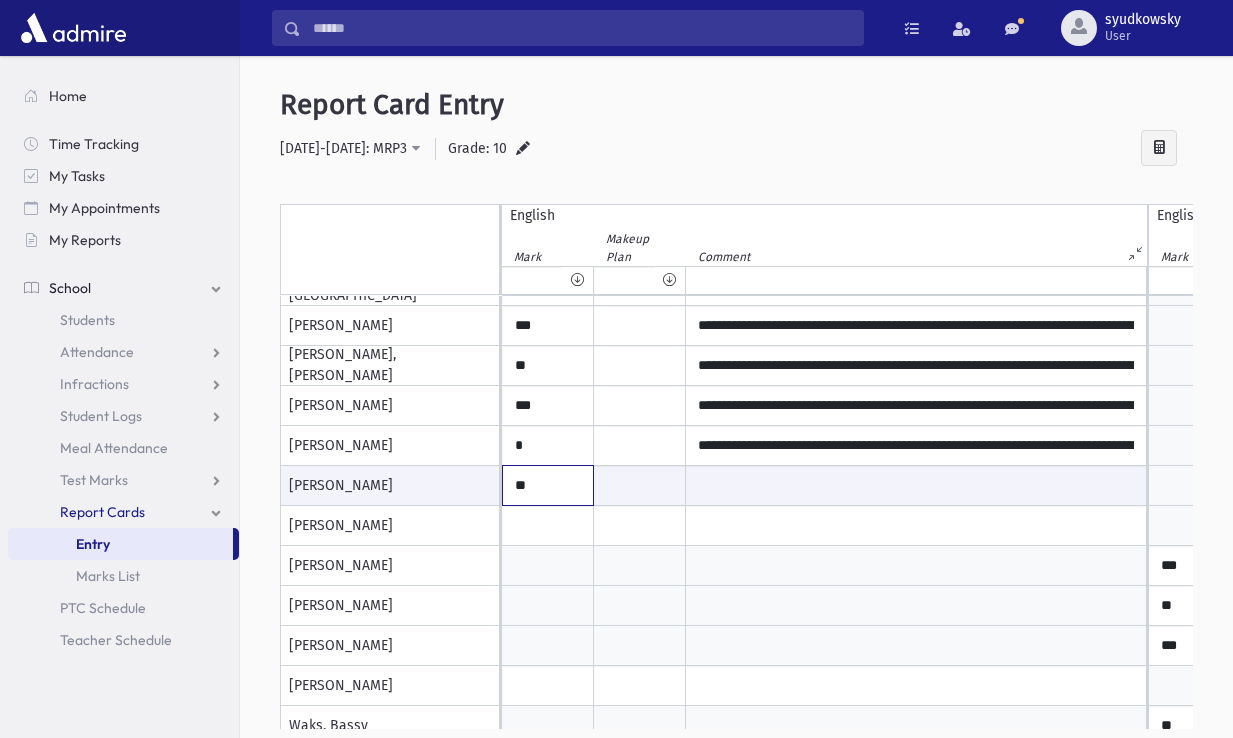 type on "**" 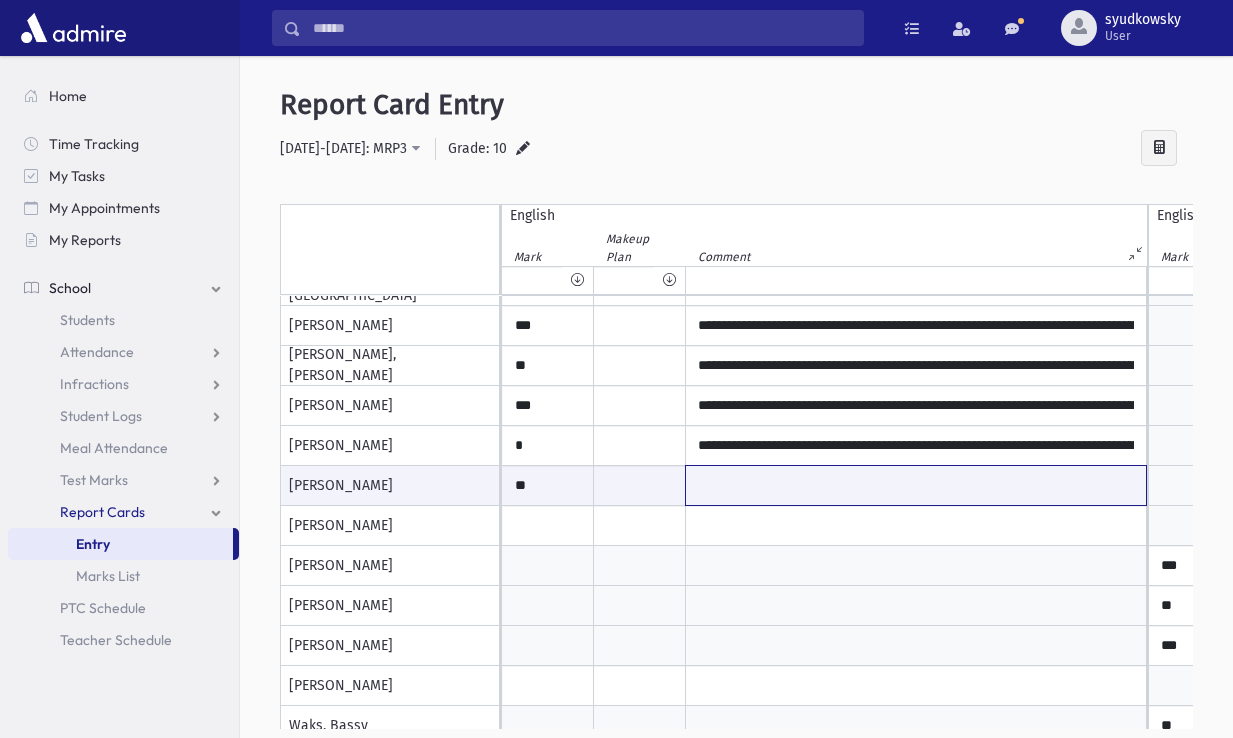 click at bounding box center [916, 485] 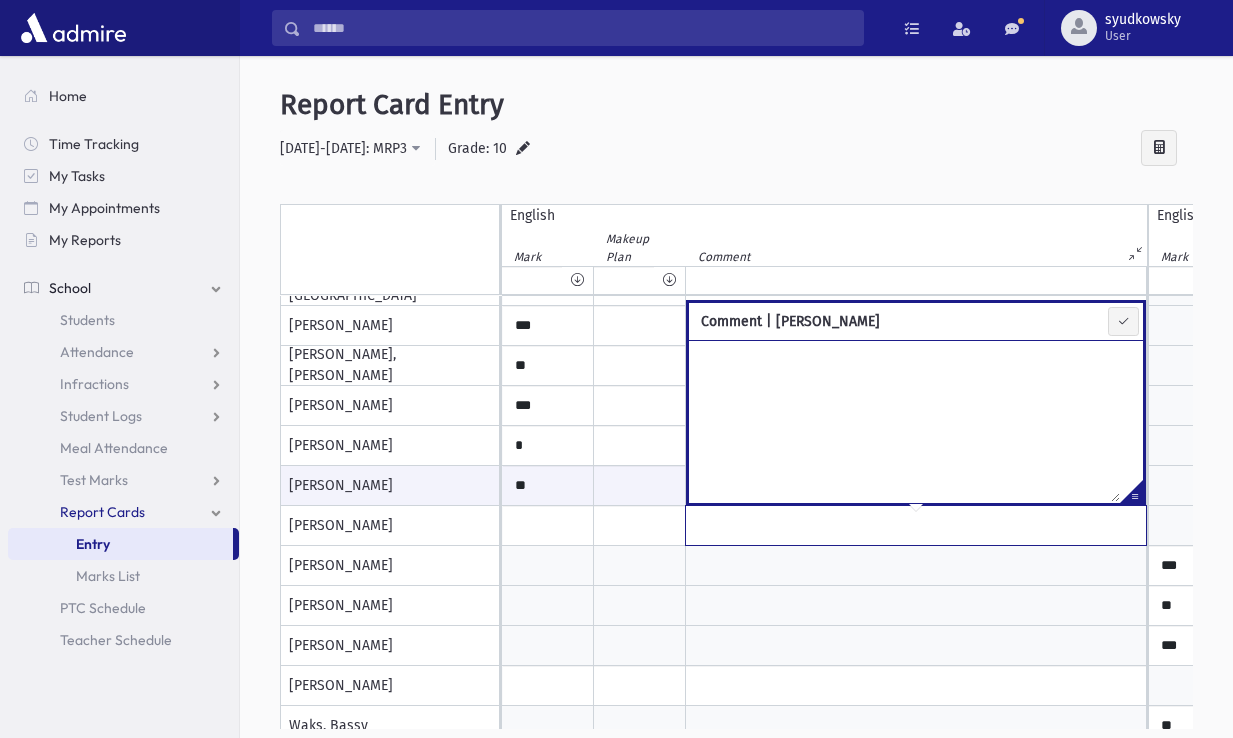 click at bounding box center [916, -834] 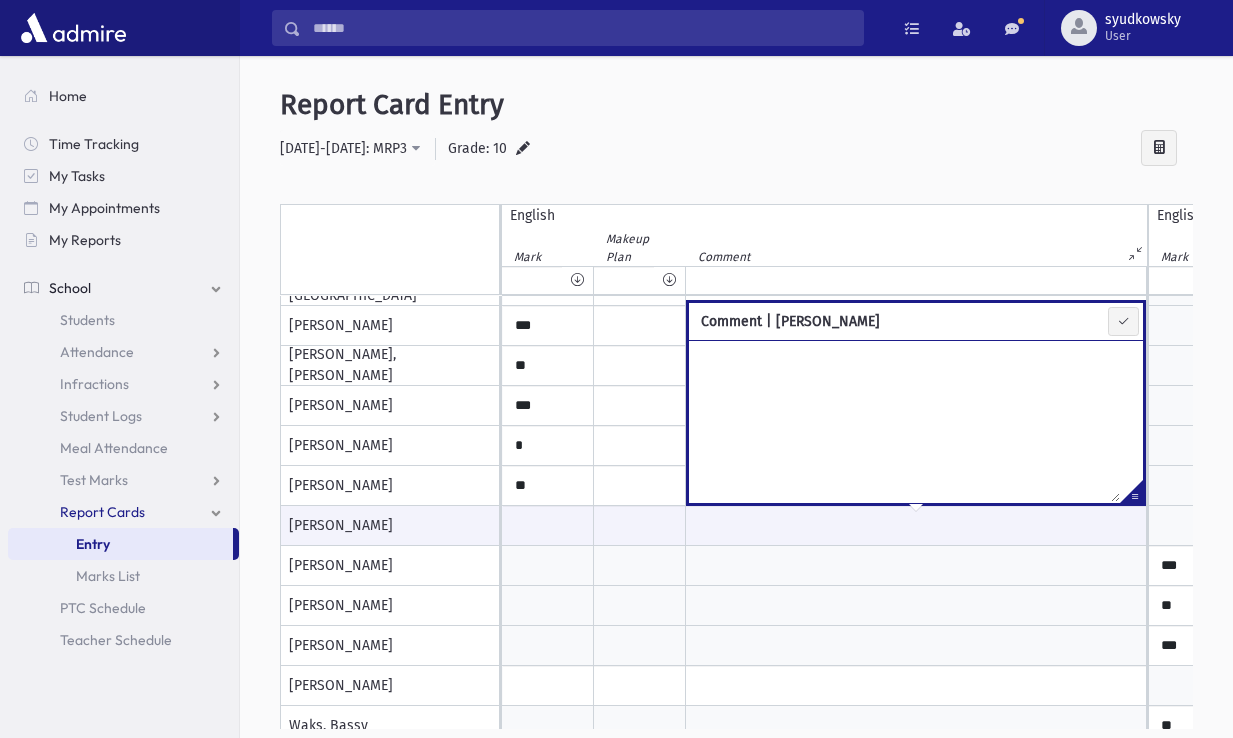 scroll, scrollTop: 1150, scrollLeft: 65, axis: both 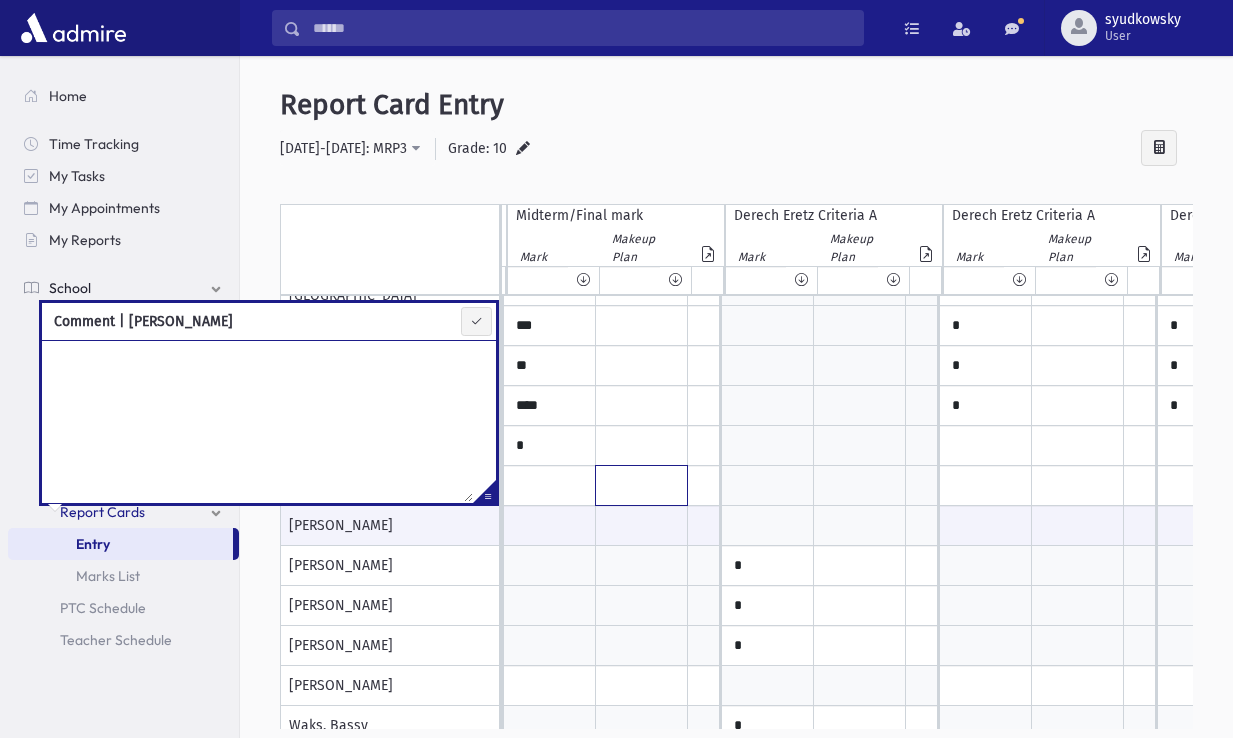 click at bounding box center [-442, -834] 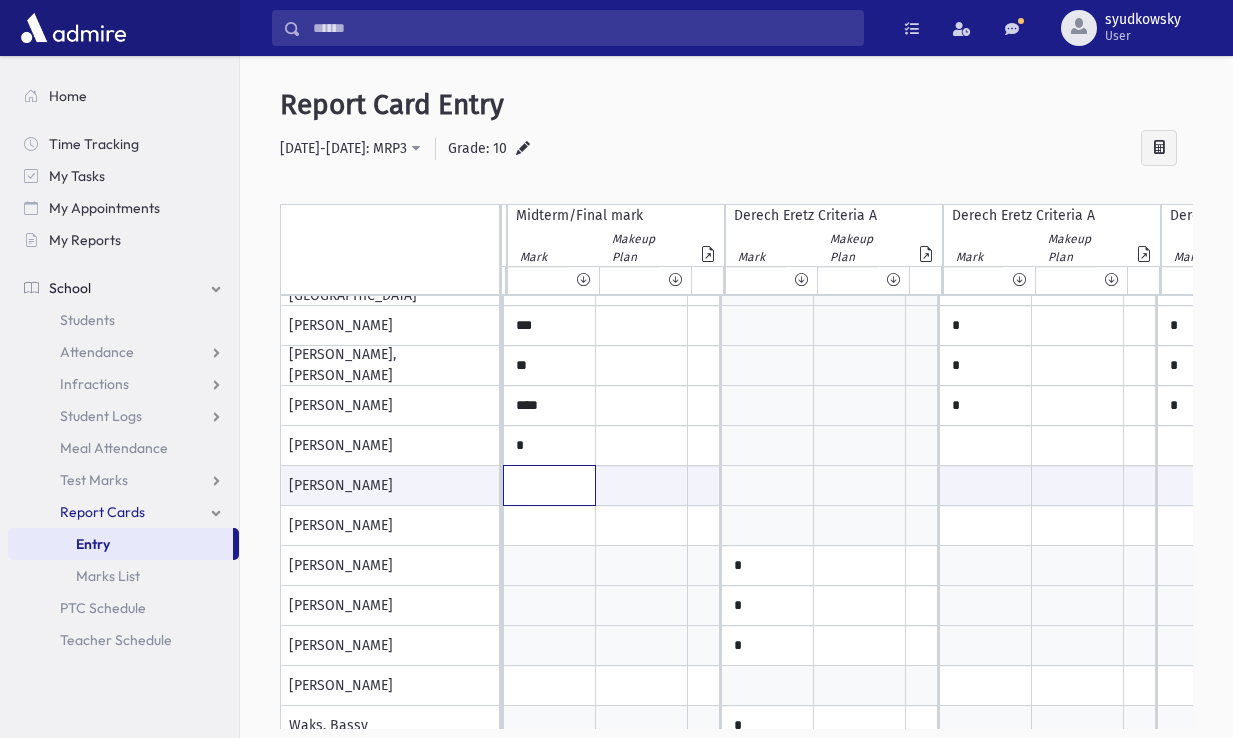 click at bounding box center (-533, 485) 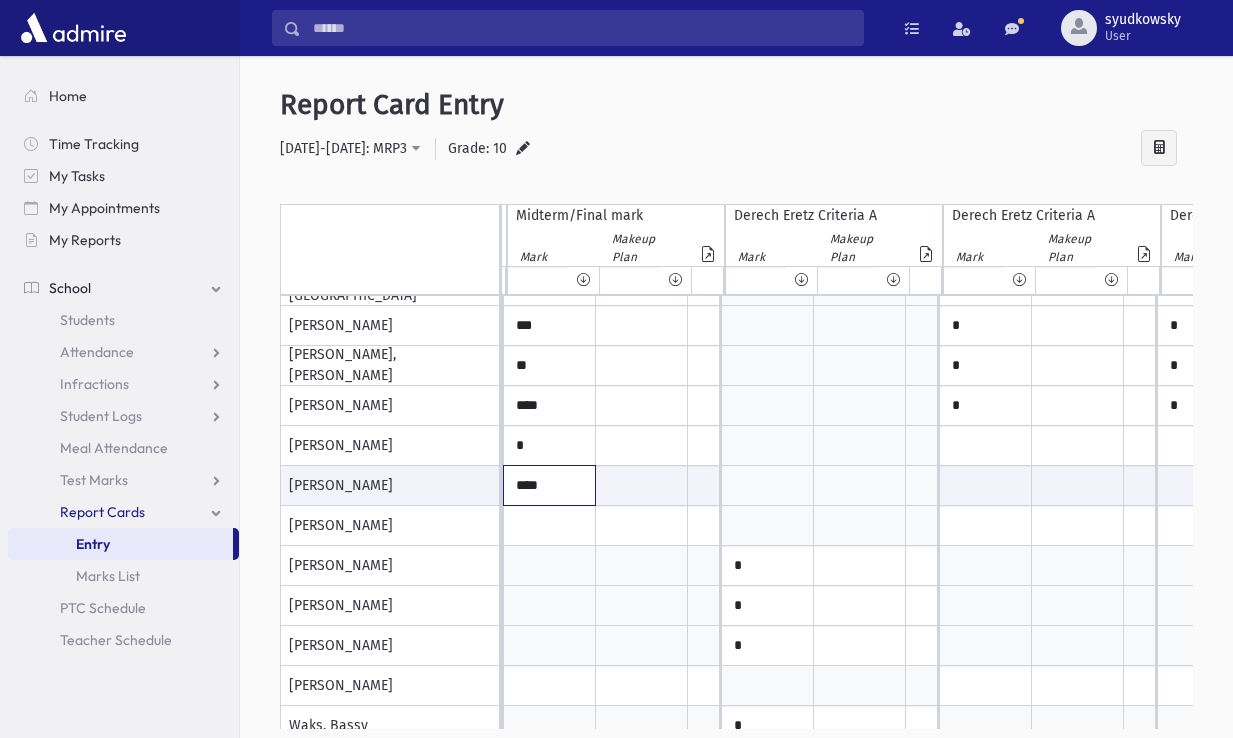 type on "****" 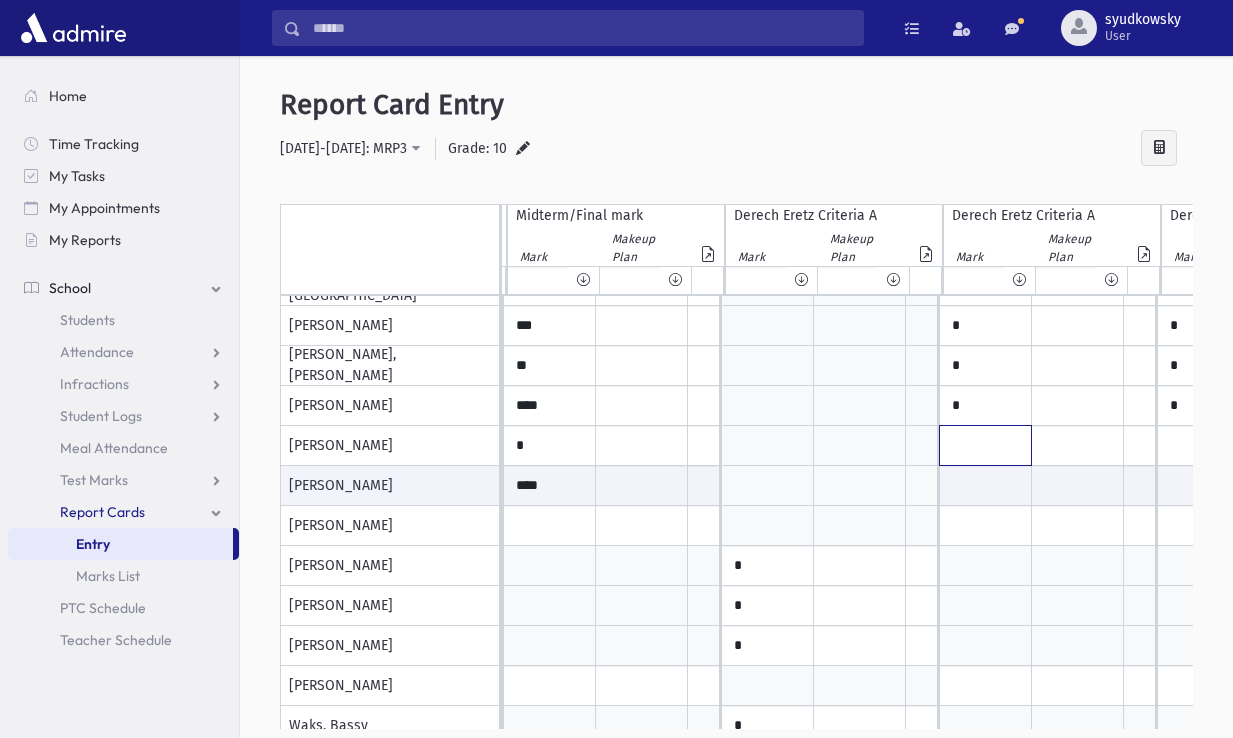 click at bounding box center [-533, -834] 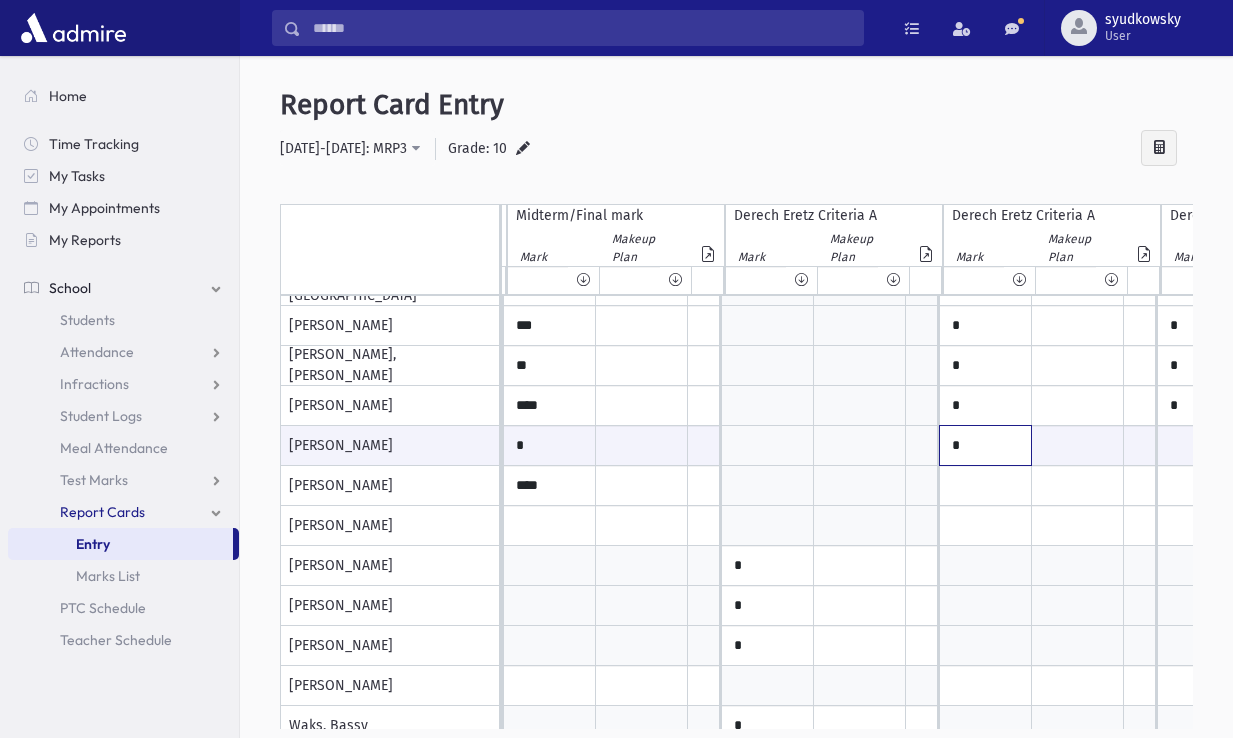 type on "*" 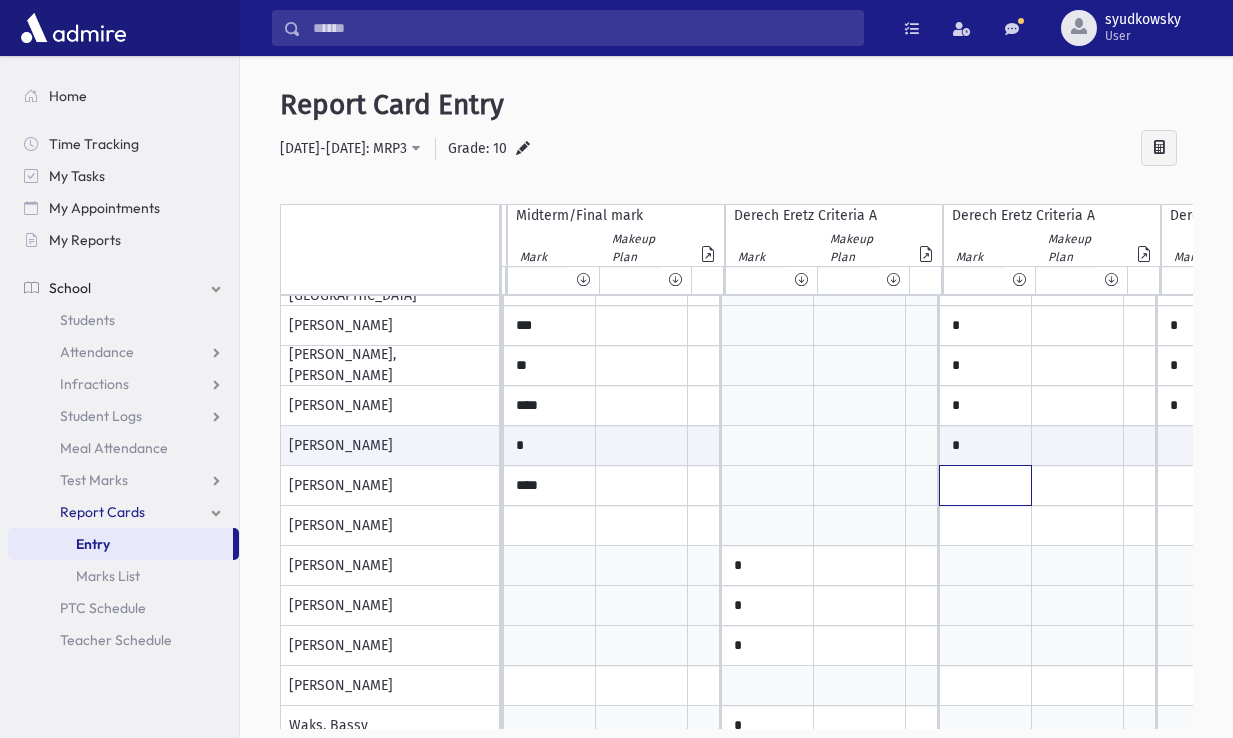click at bounding box center [-533, -834] 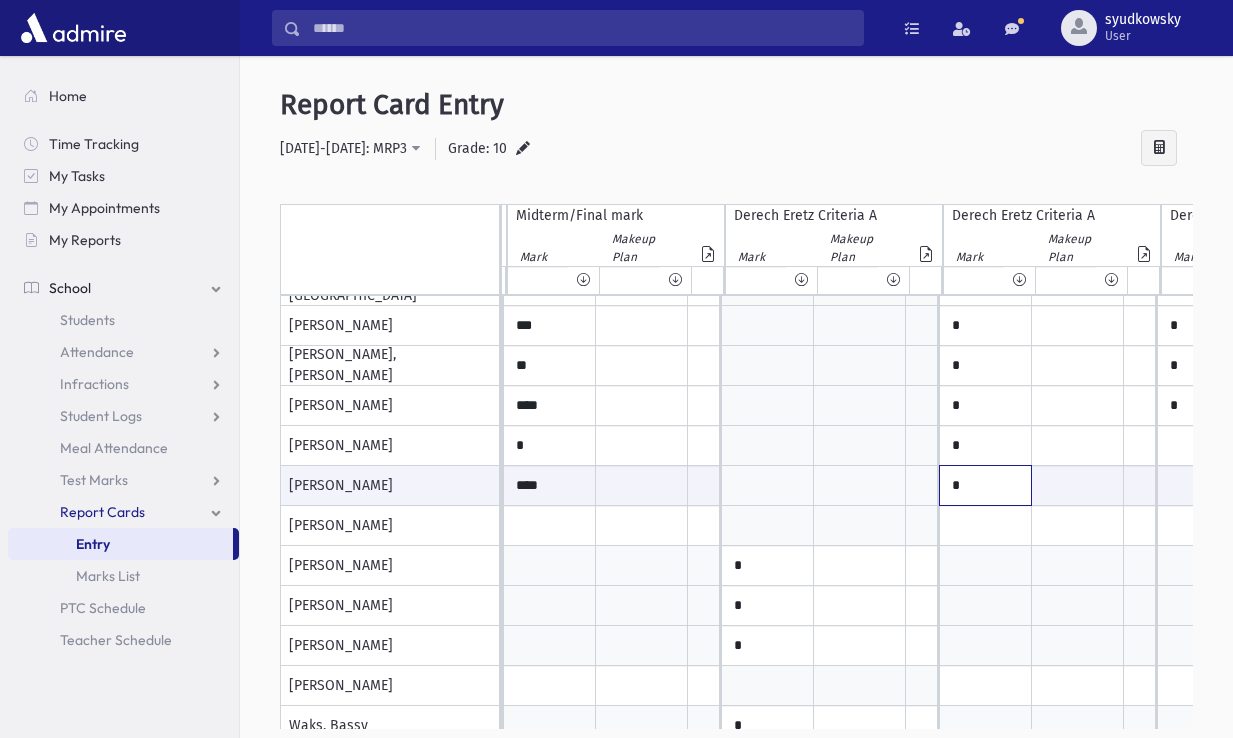 scroll, scrollTop: 1150, scrollLeft: 1152, axis: both 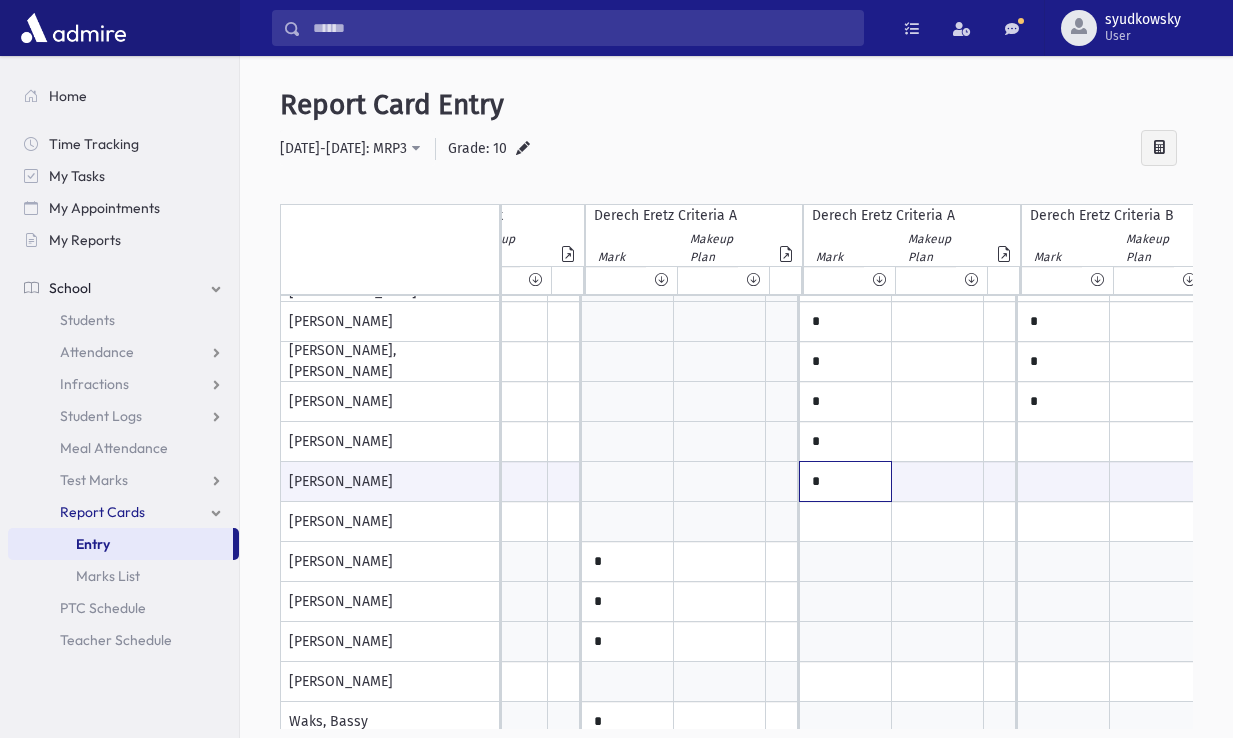 type on "*" 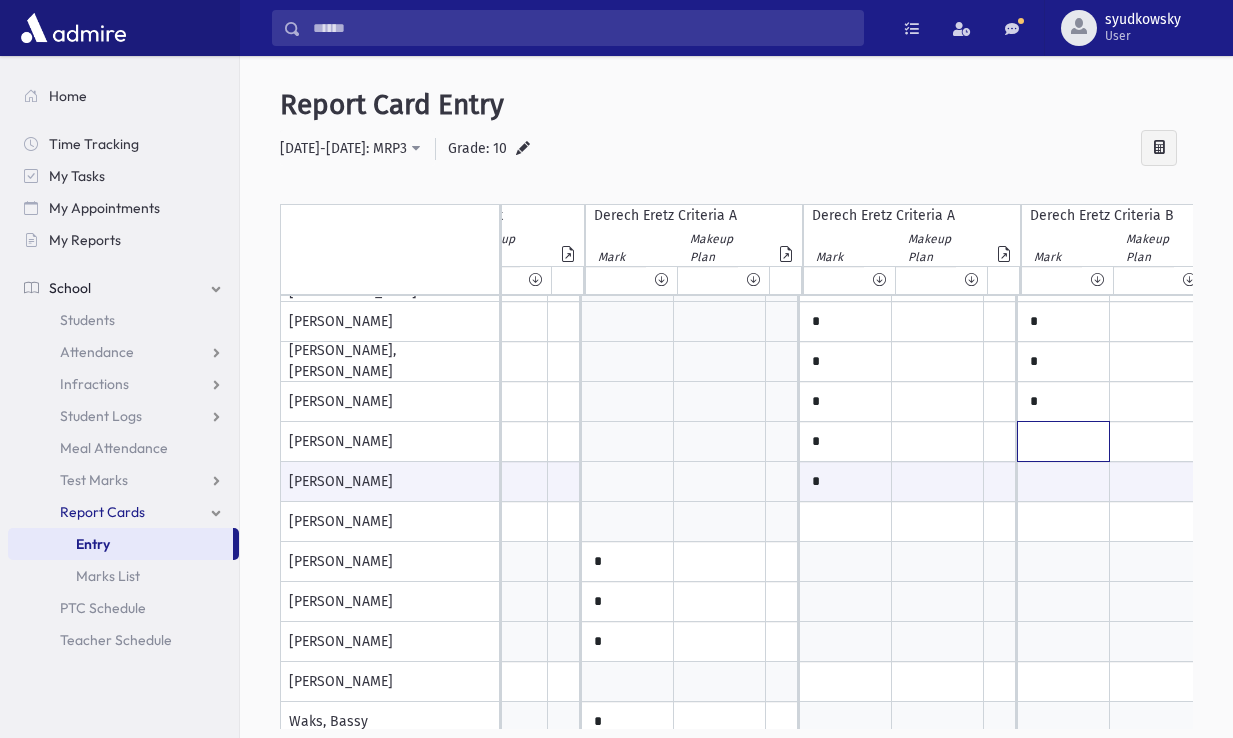click at bounding box center (-673, -838) 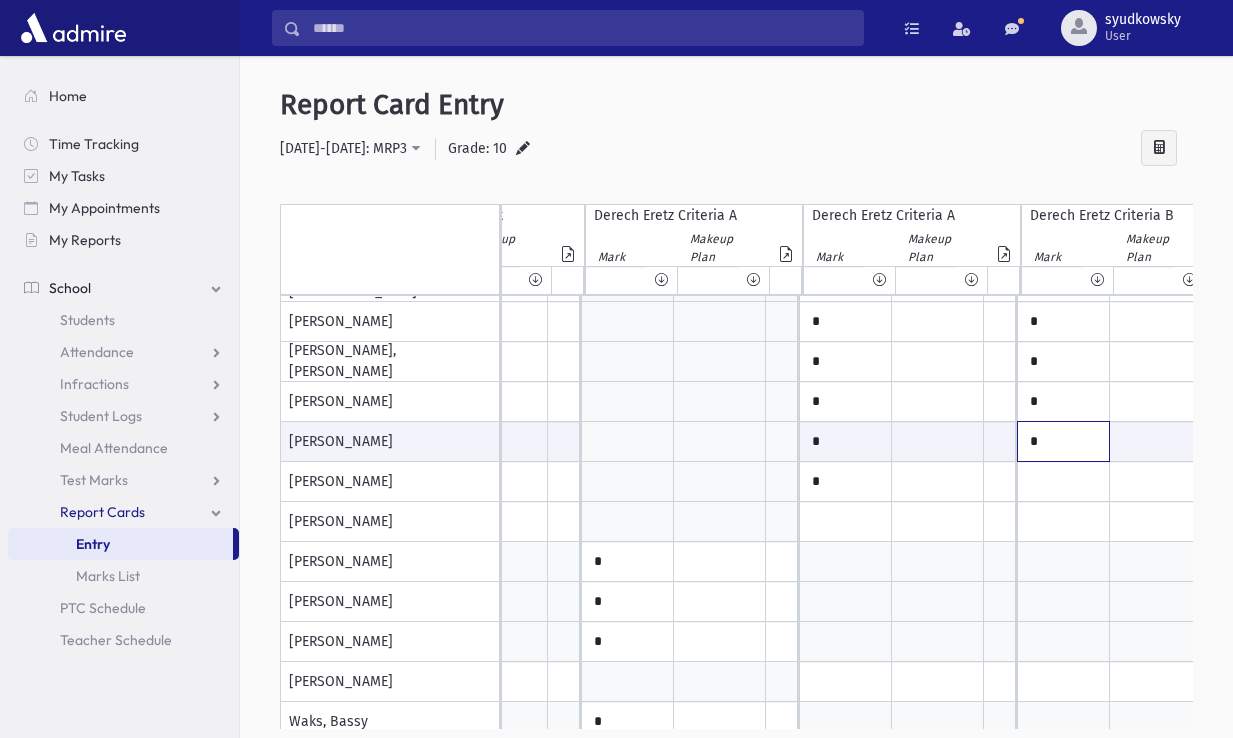 type on "*" 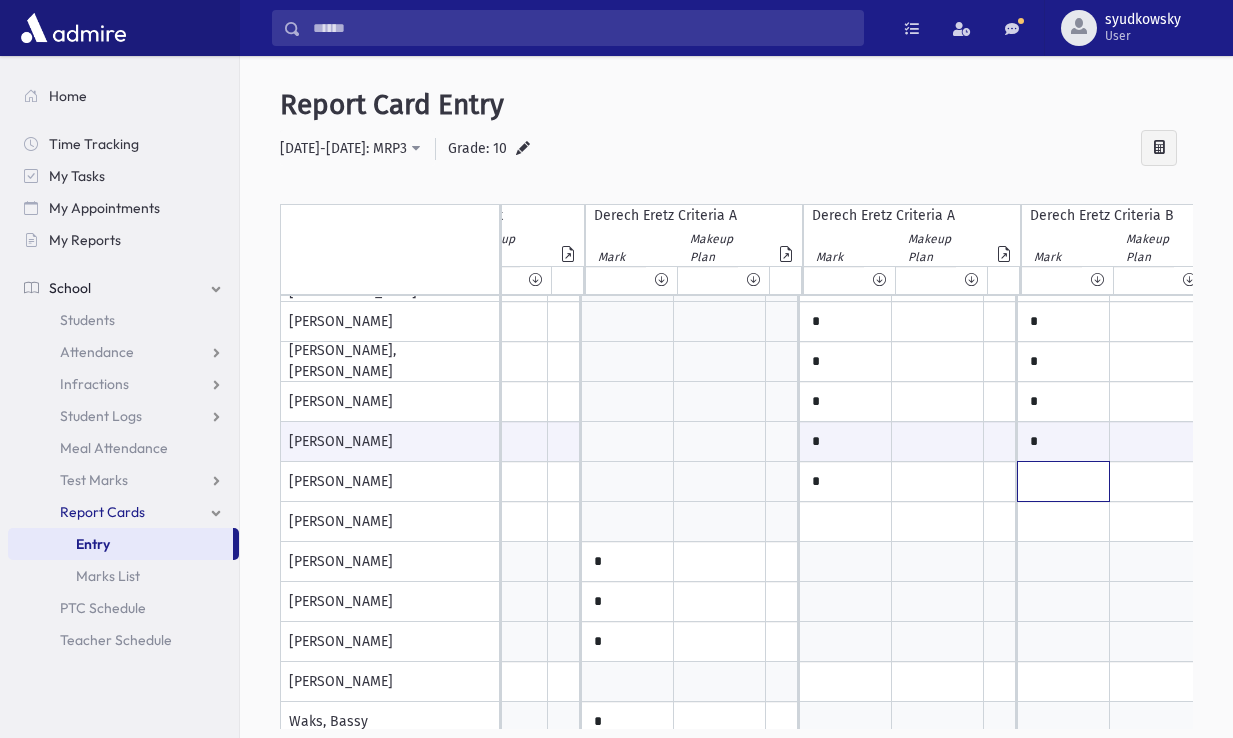 click at bounding box center [-673, -838] 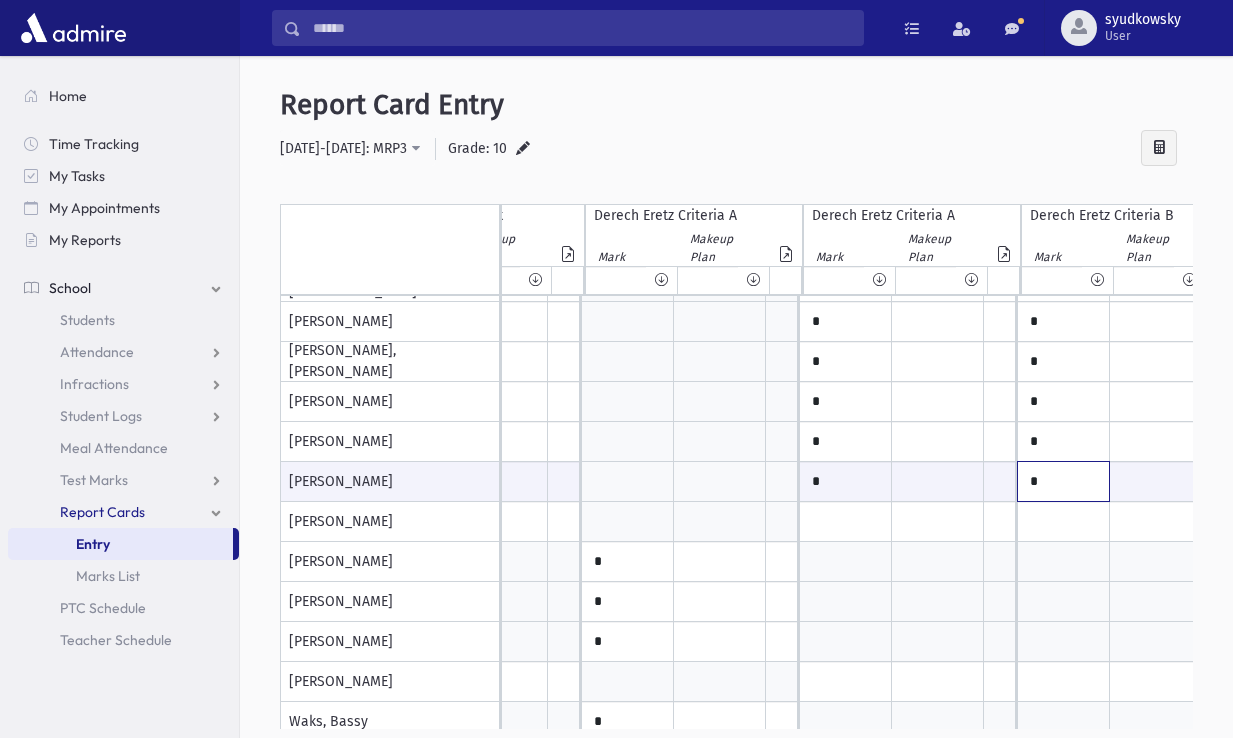 scroll, scrollTop: 1154, scrollLeft: 1573, axis: both 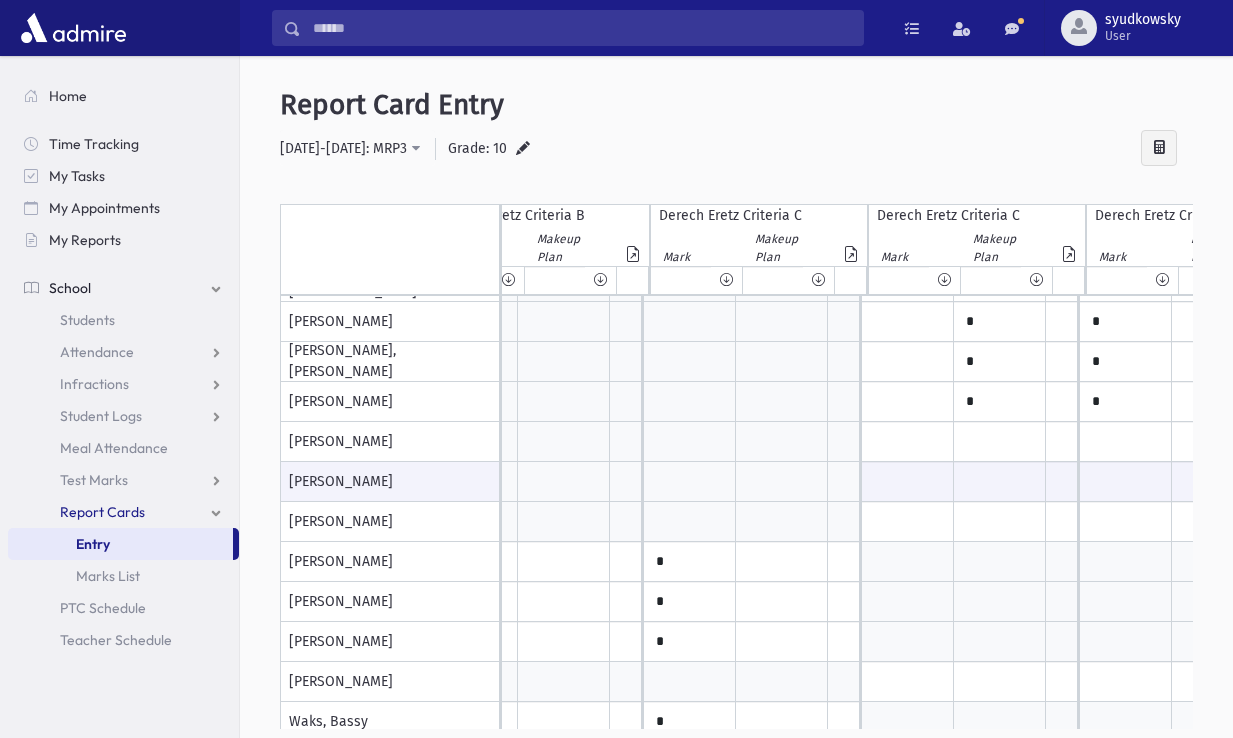 type on "*" 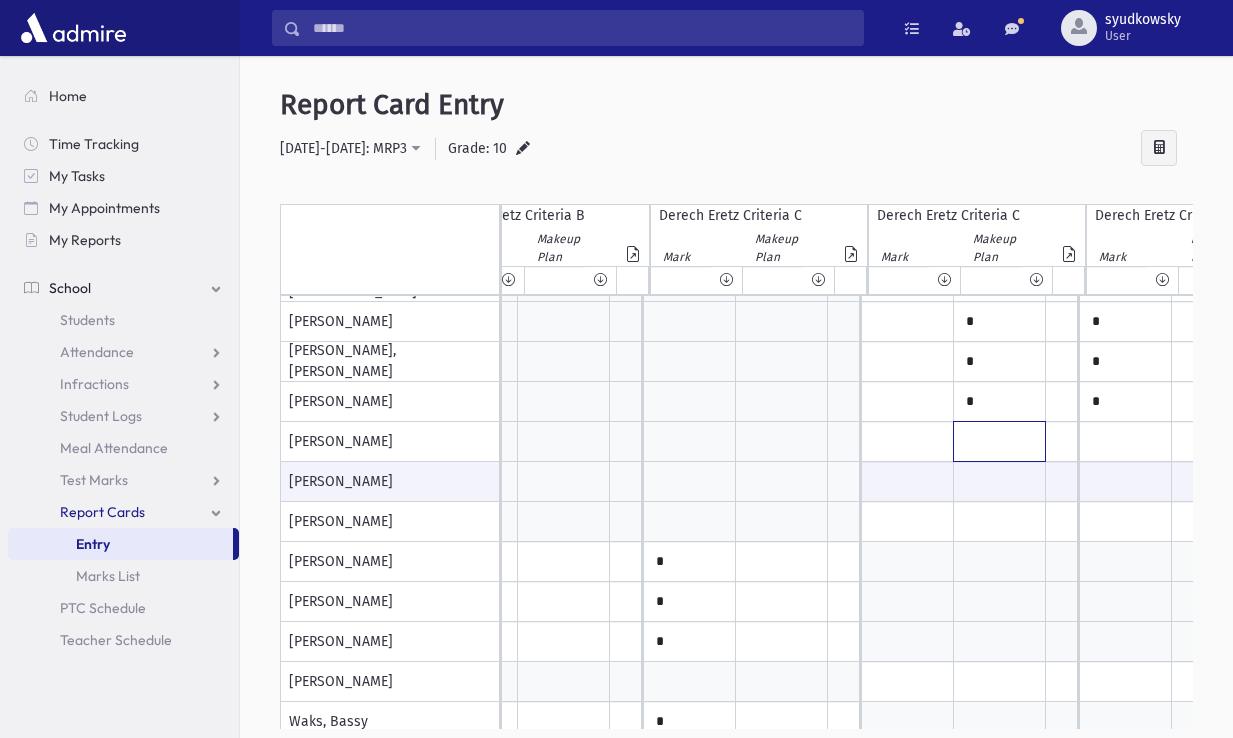 click at bounding box center [-1392, -838] 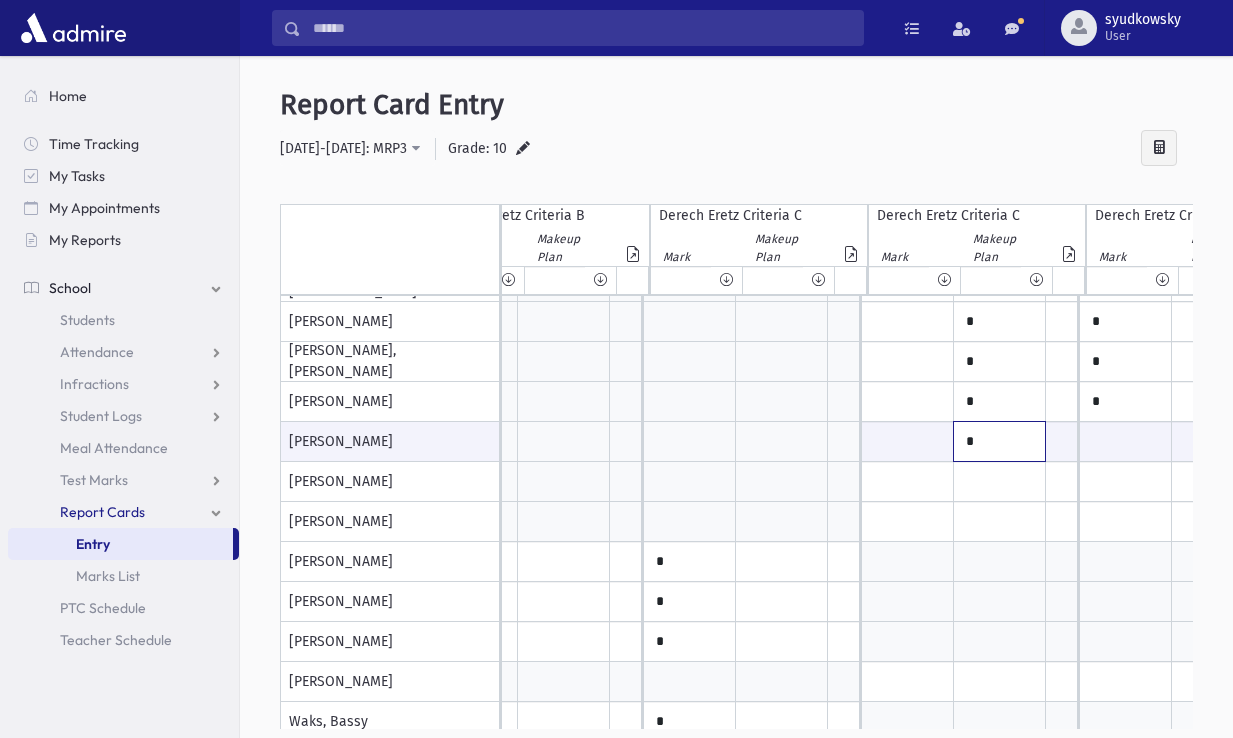 type on "*" 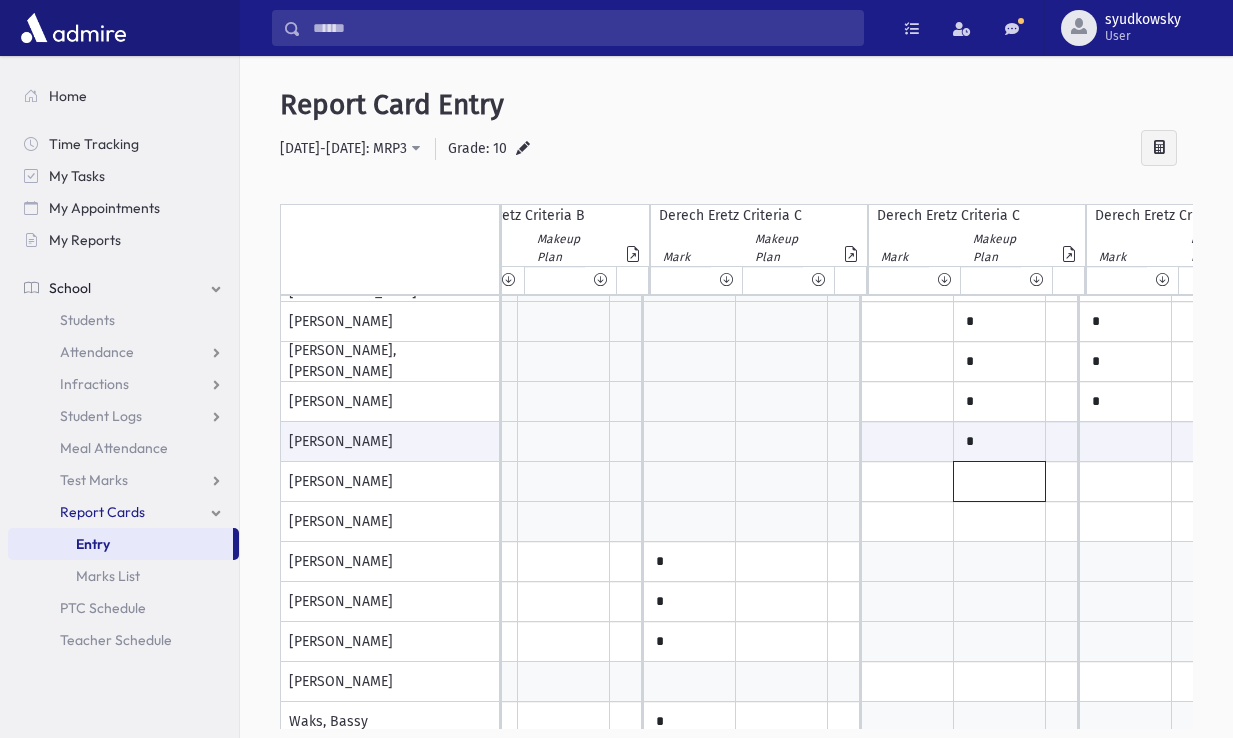 click at bounding box center [-1392, -838] 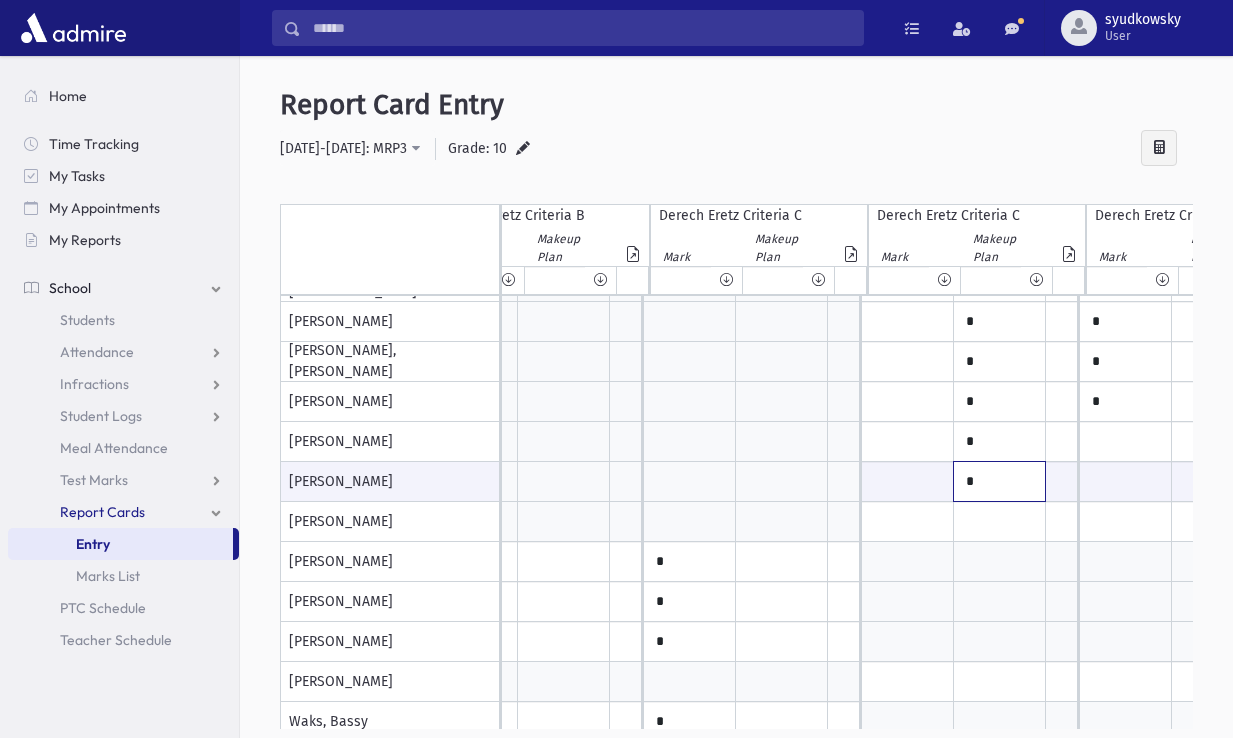 type on "*" 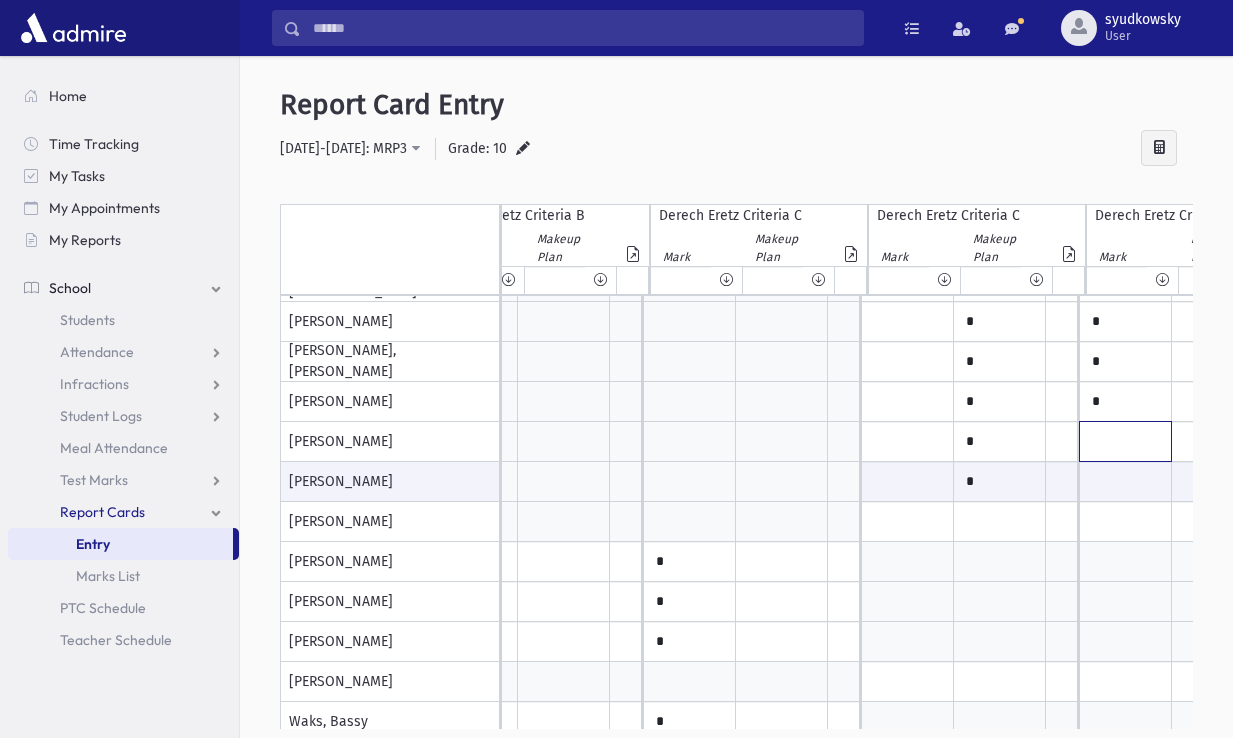 click at bounding box center [-1483, -838] 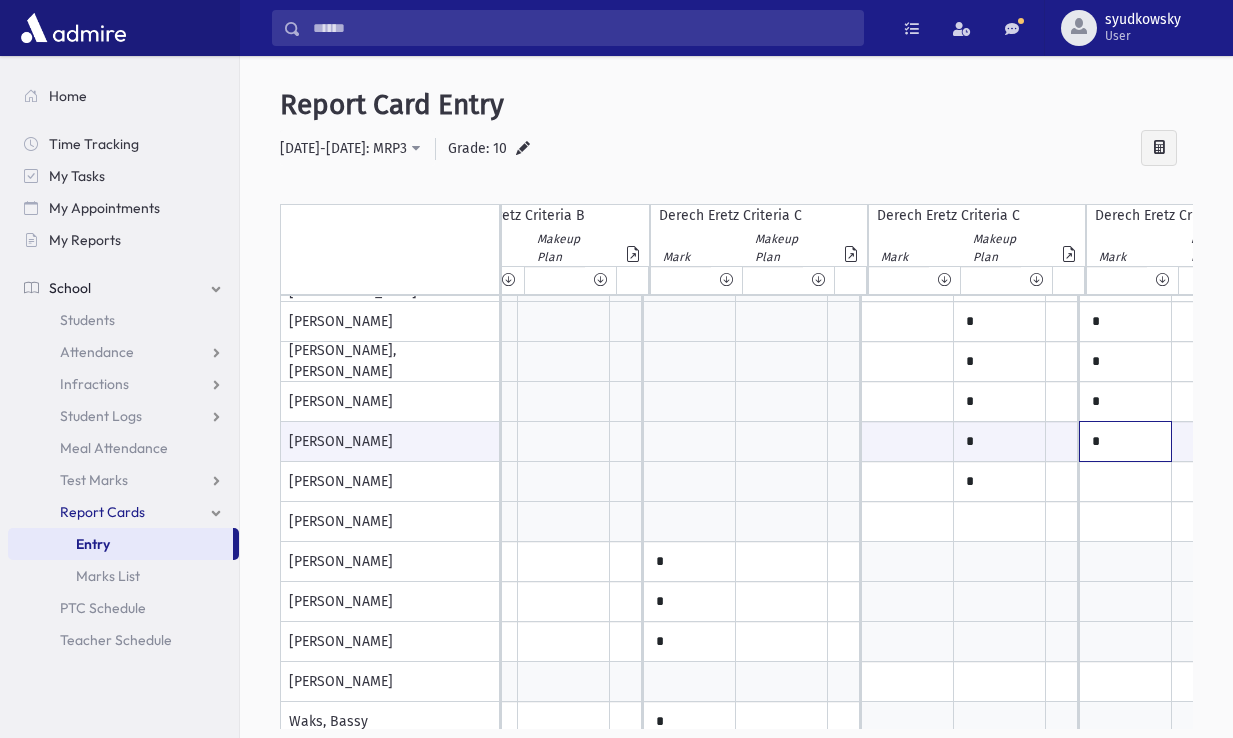 type on "*" 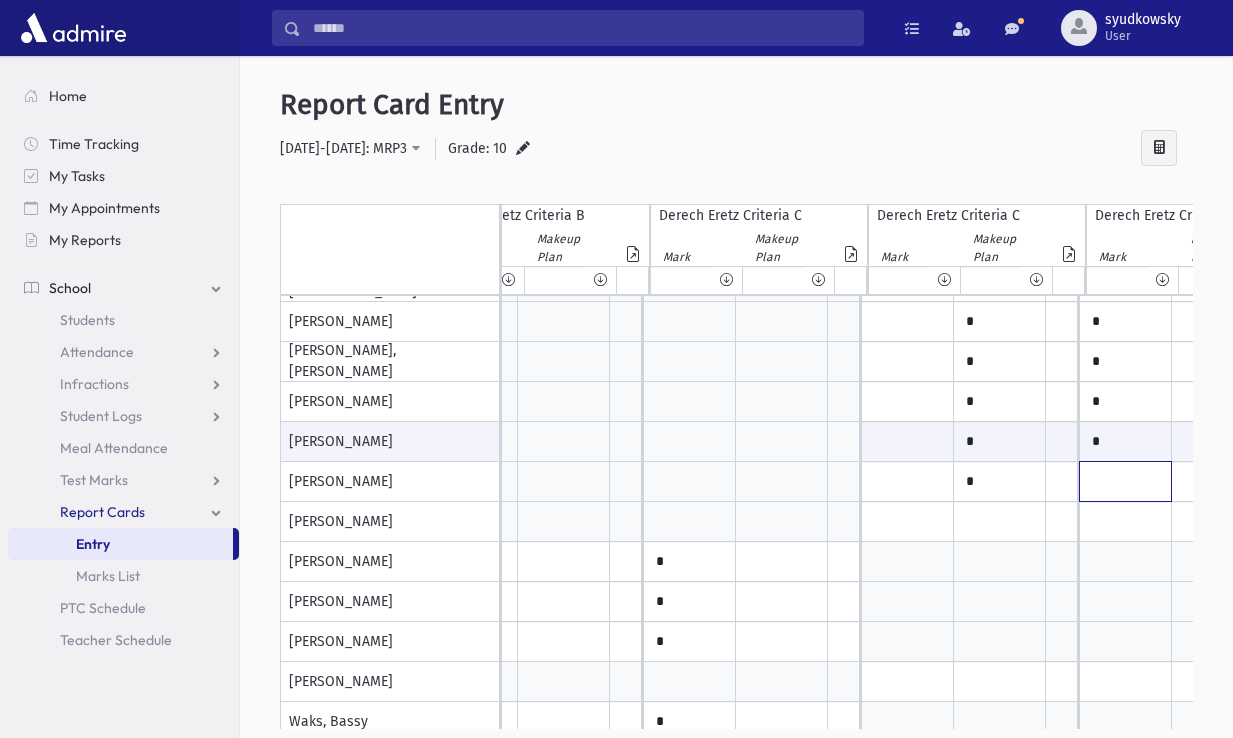 click at bounding box center (-1483, -838) 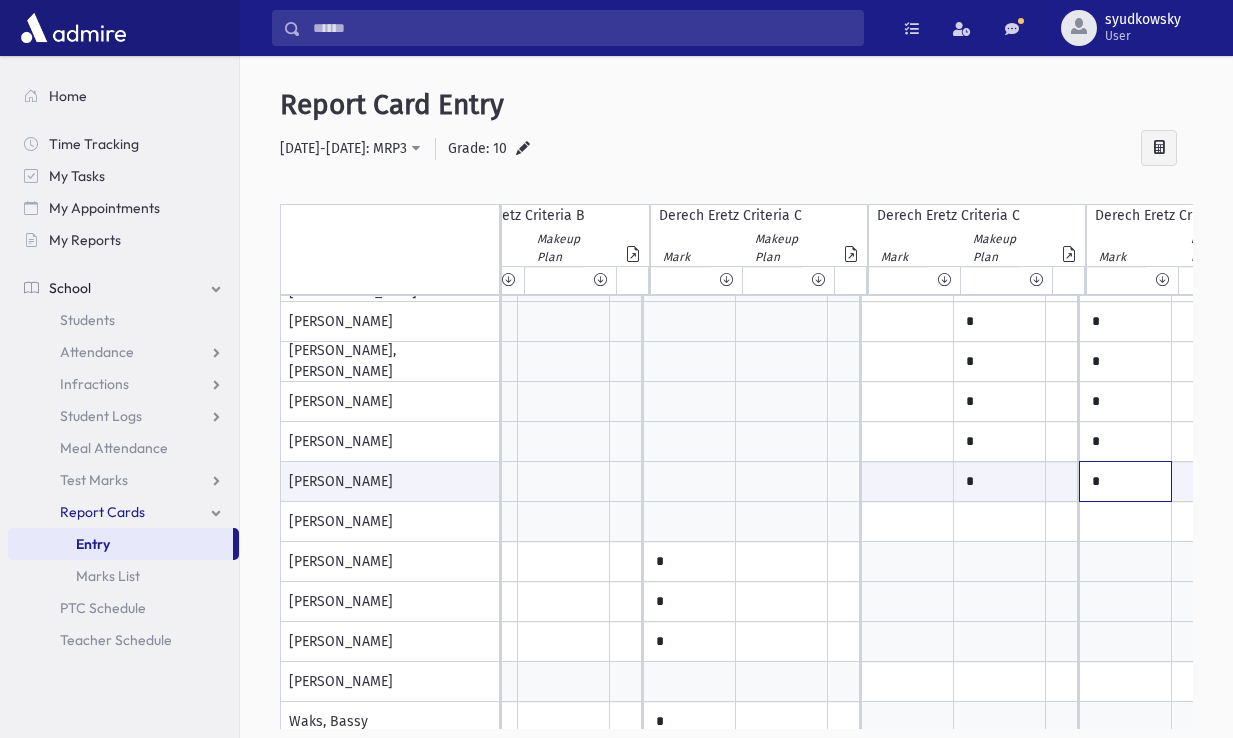 type on "*" 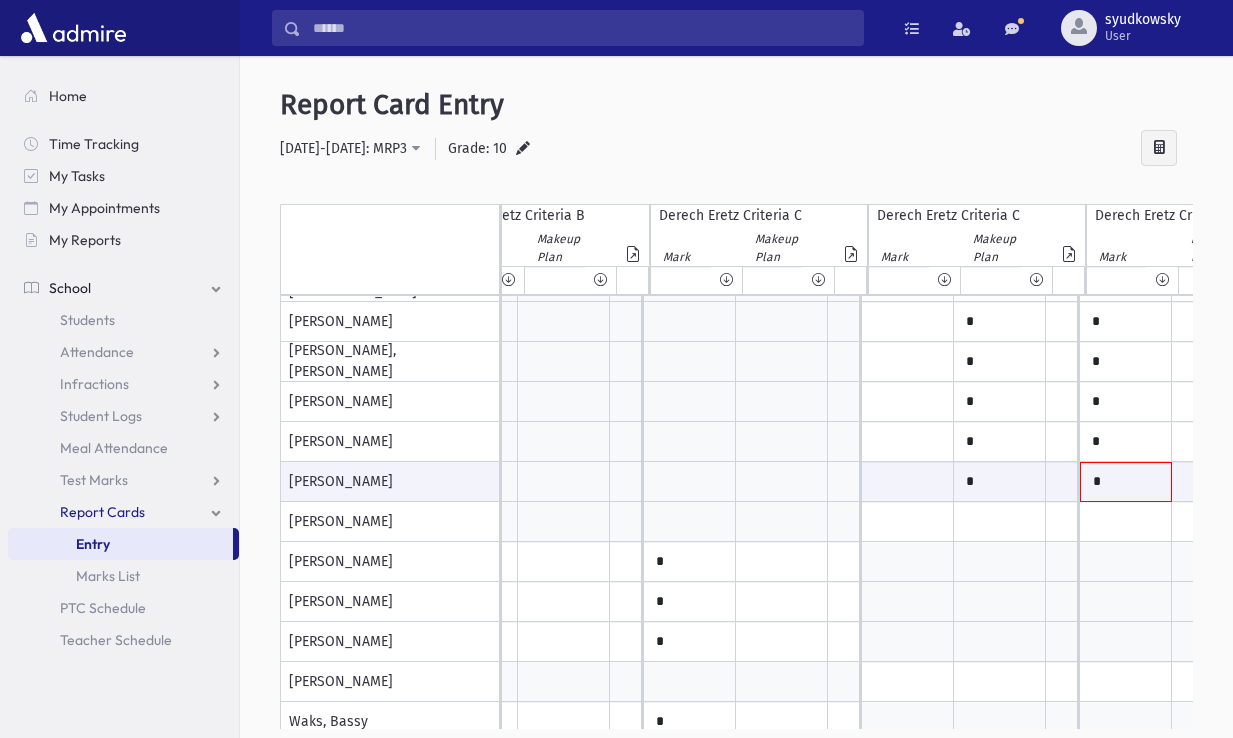 click at bounding box center [-744, 522] 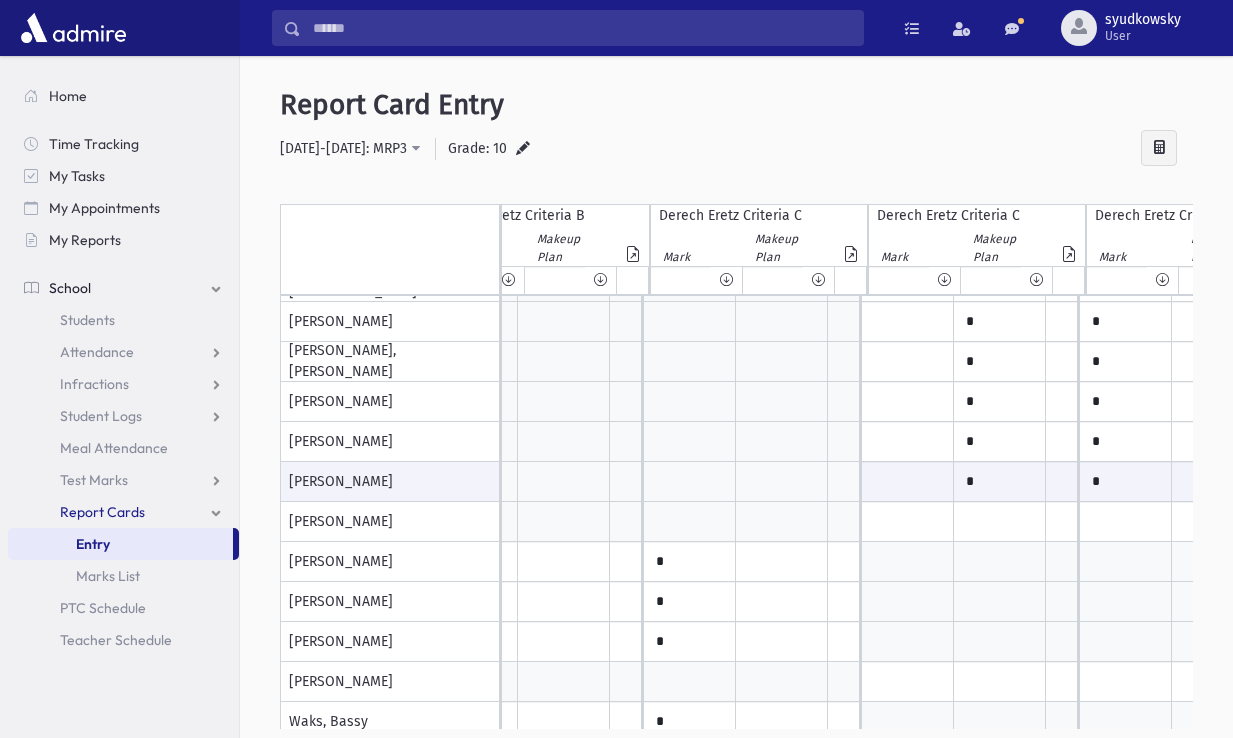 scroll, scrollTop: 1154, scrollLeft: 1158, axis: both 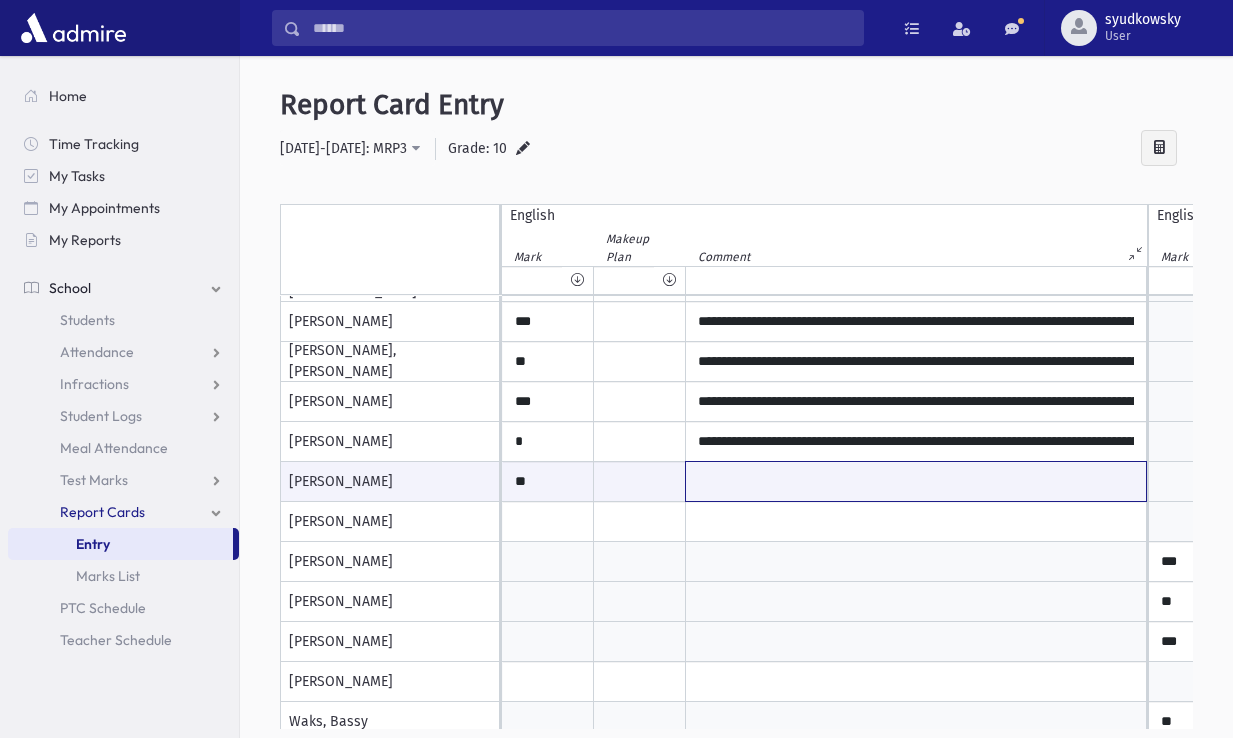 click at bounding box center [916, 481] 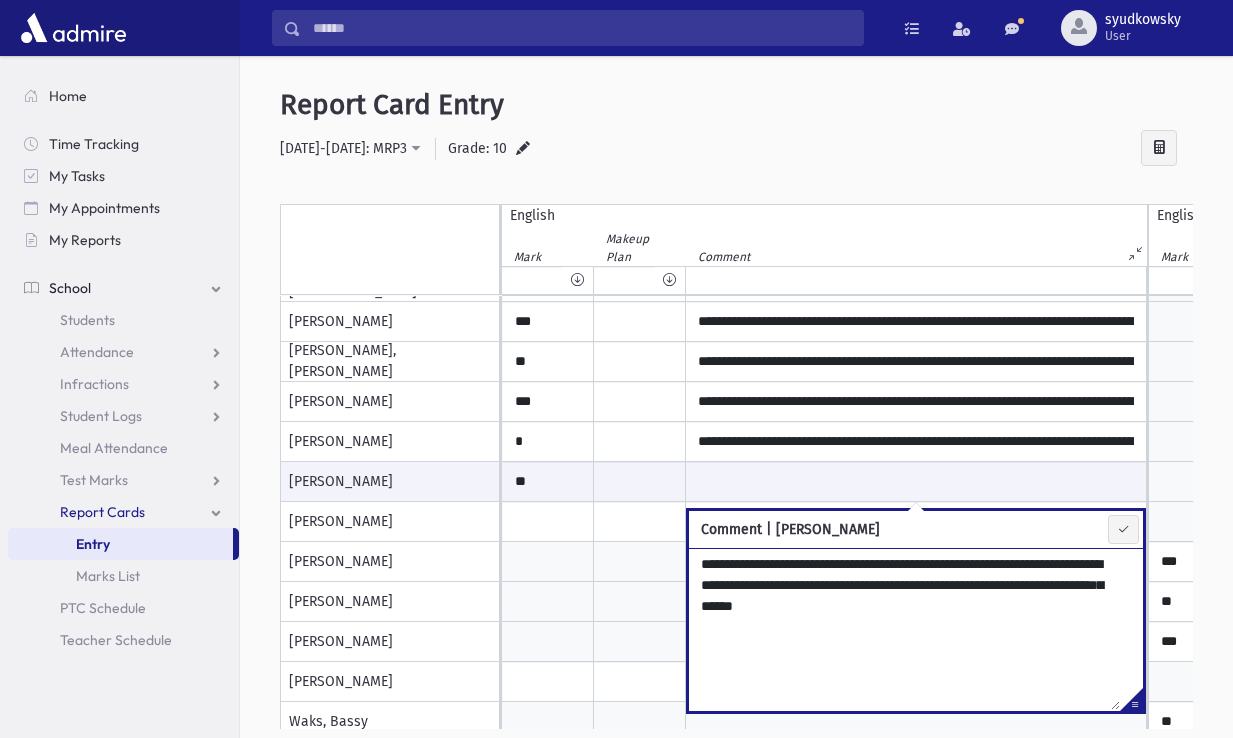 type on "**********" 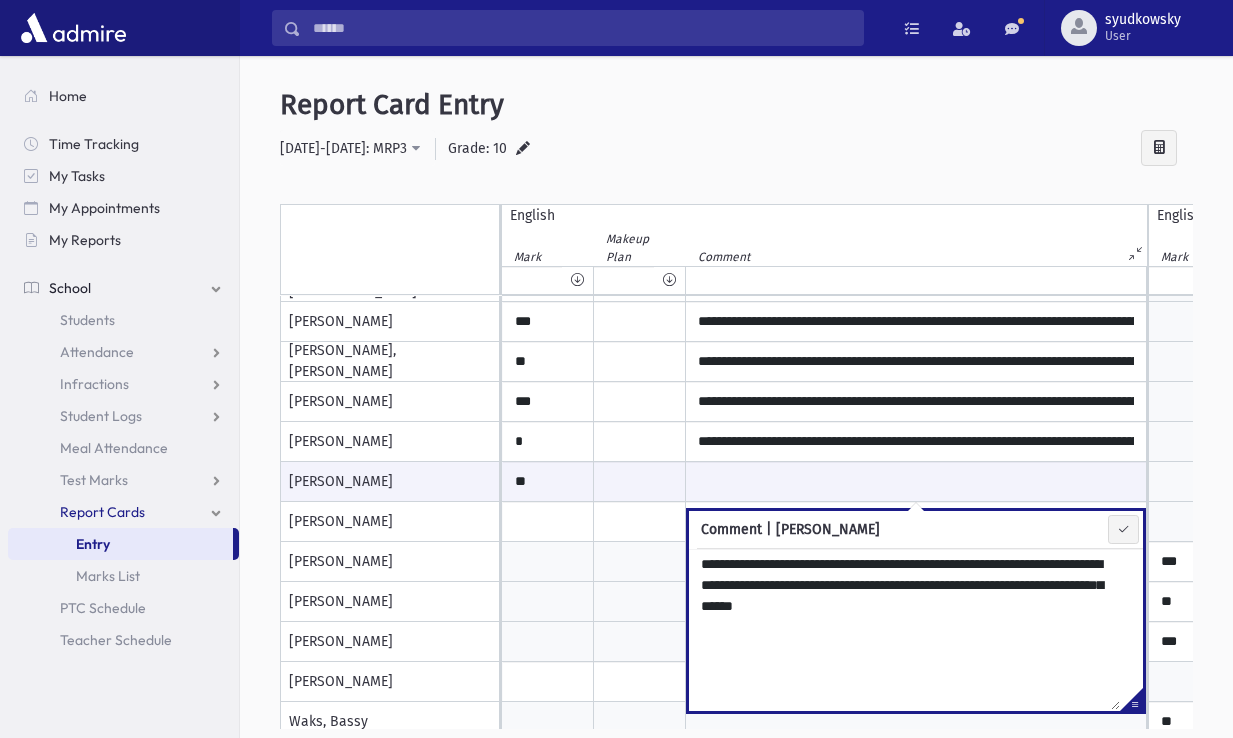 click at bounding box center (640, 602) 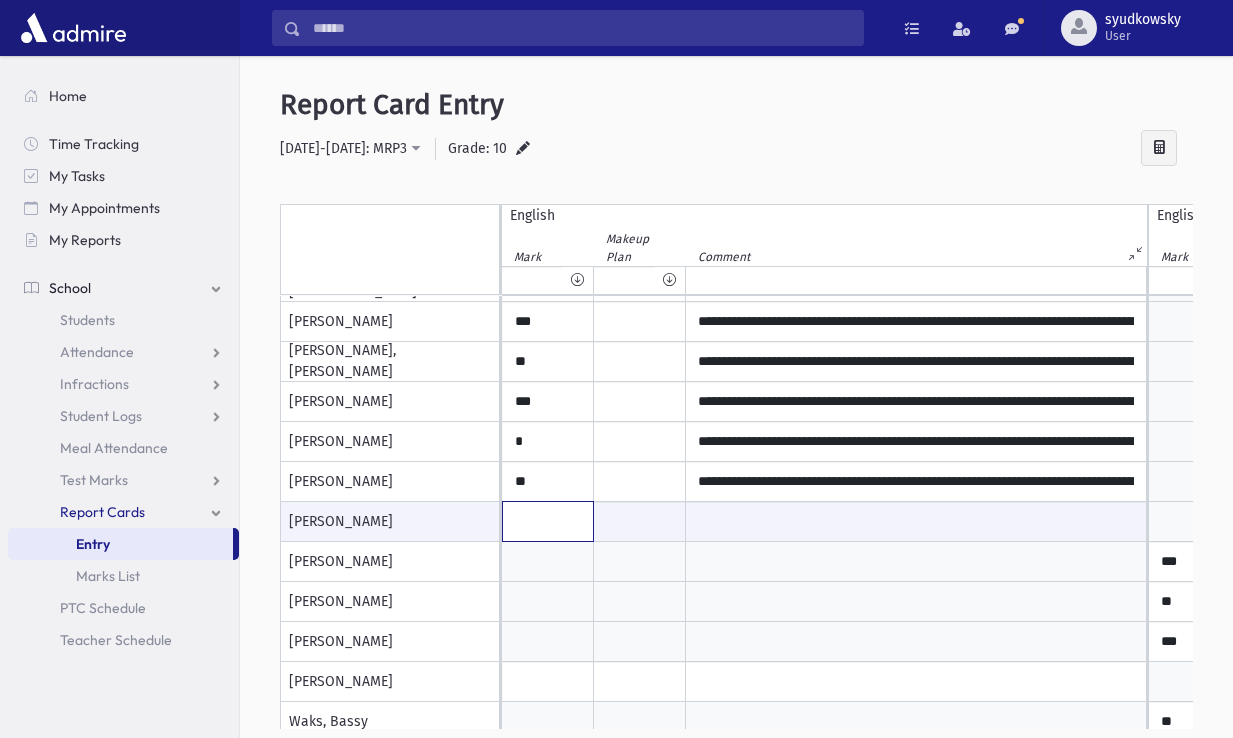 click at bounding box center (548, 521) 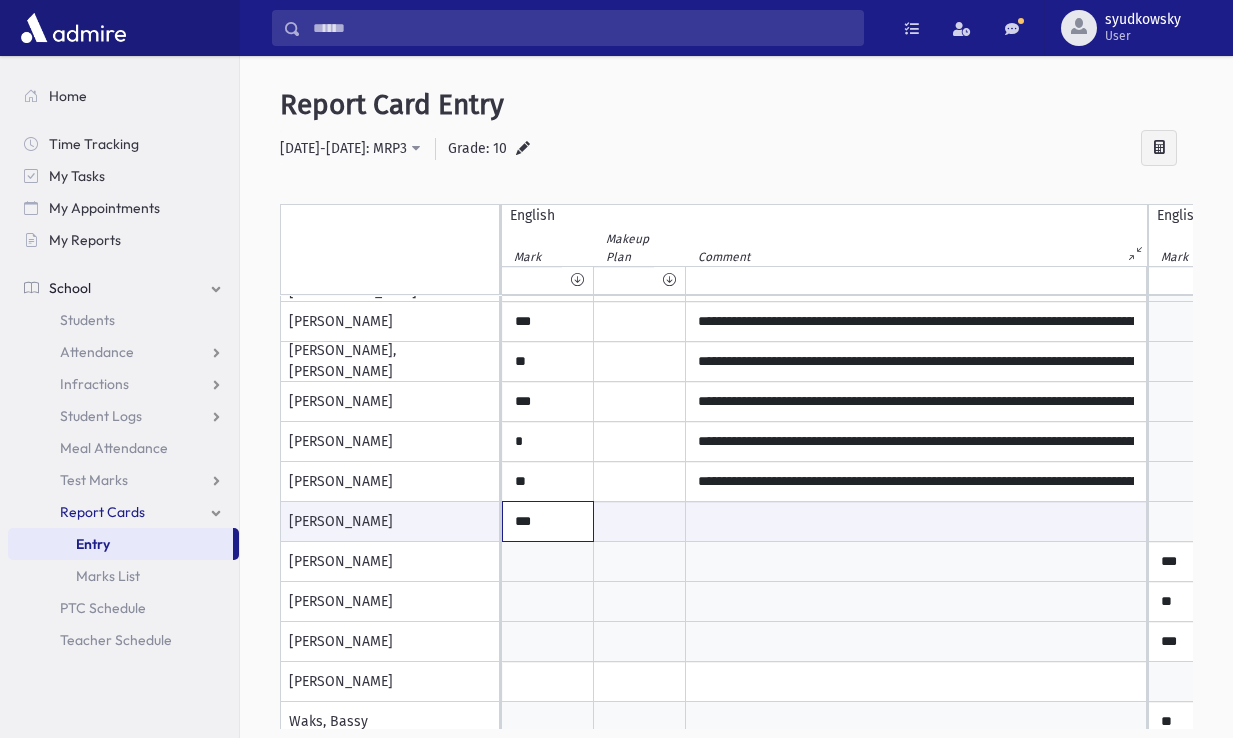 type on "***" 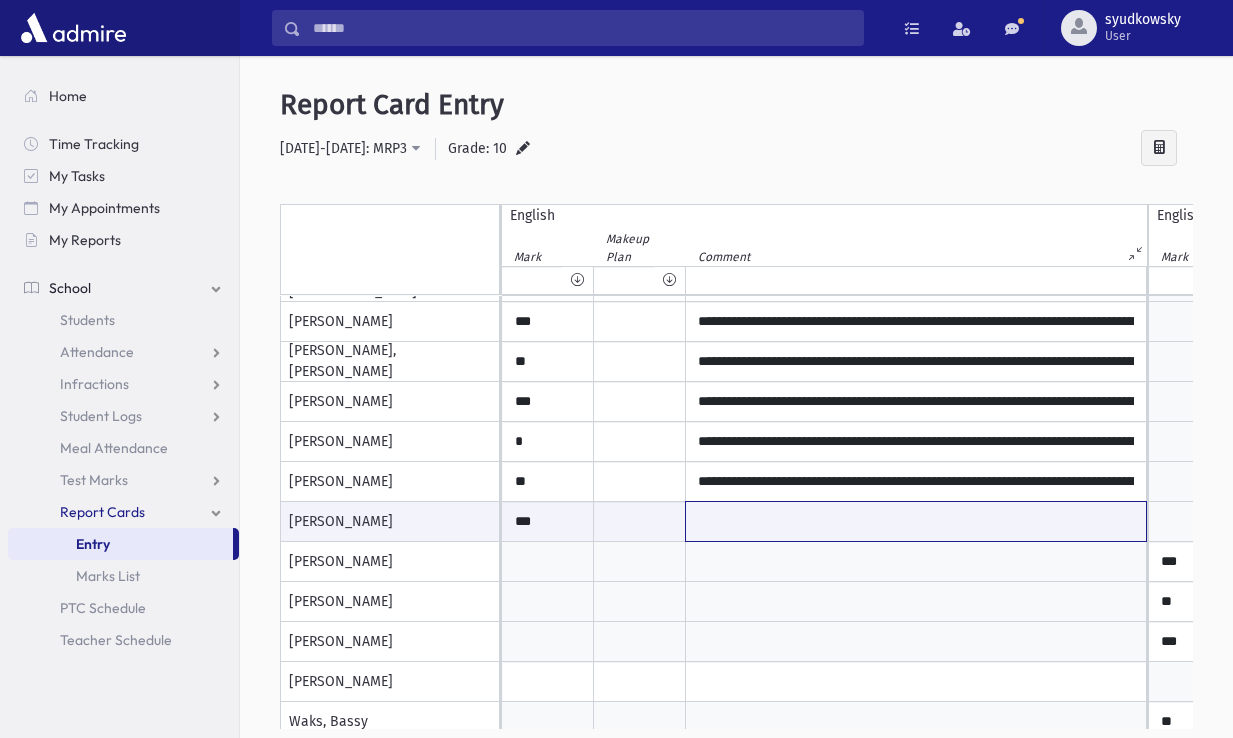 click at bounding box center (916, 521) 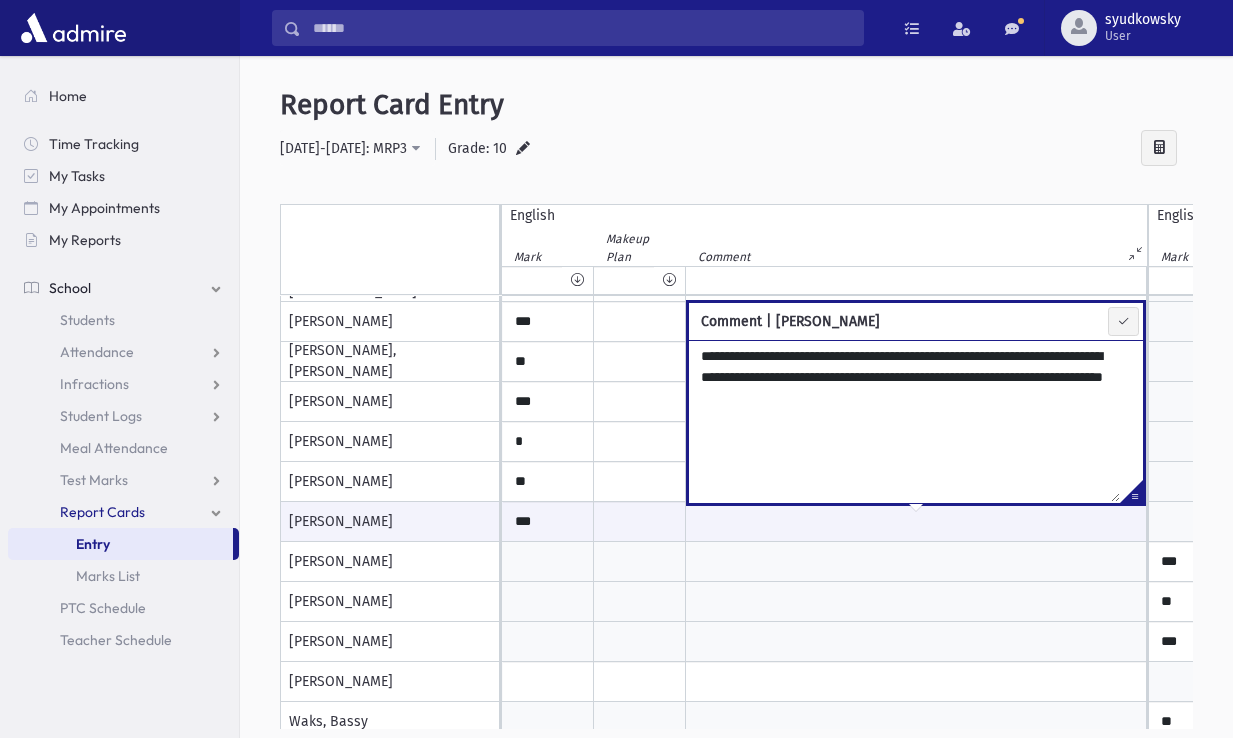 type on "**********" 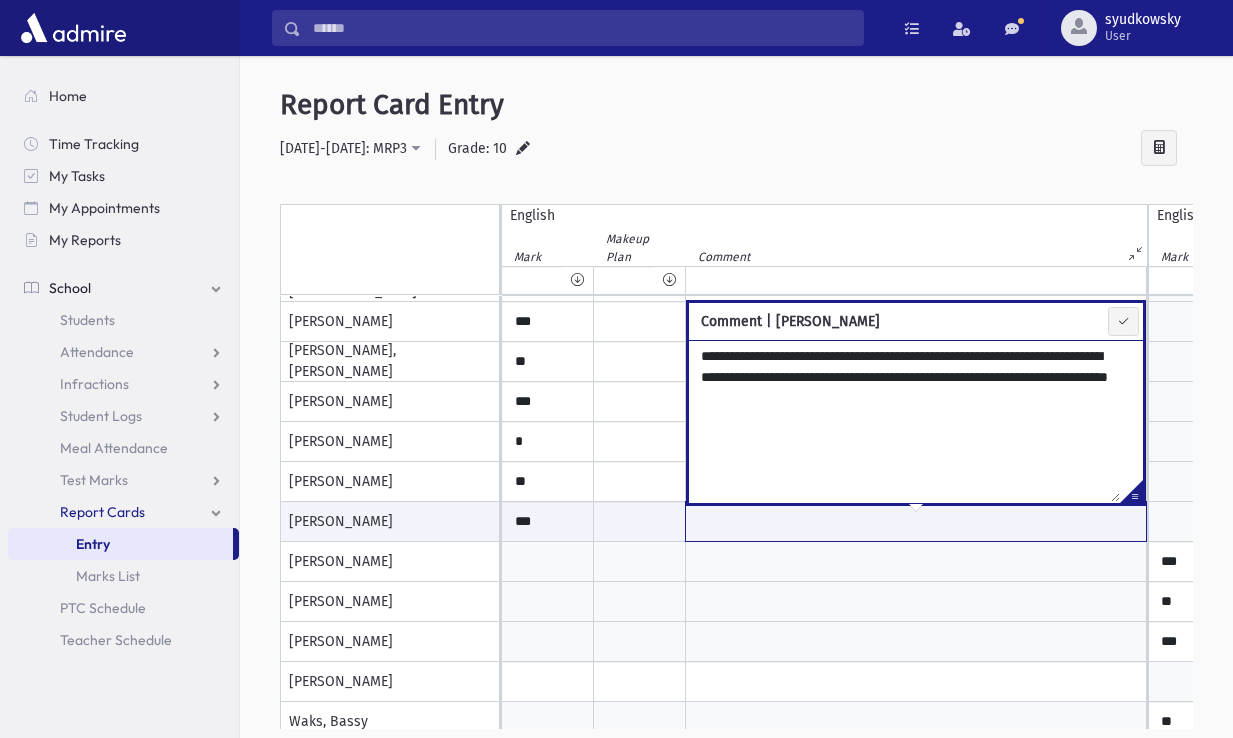click at bounding box center (916, 521) 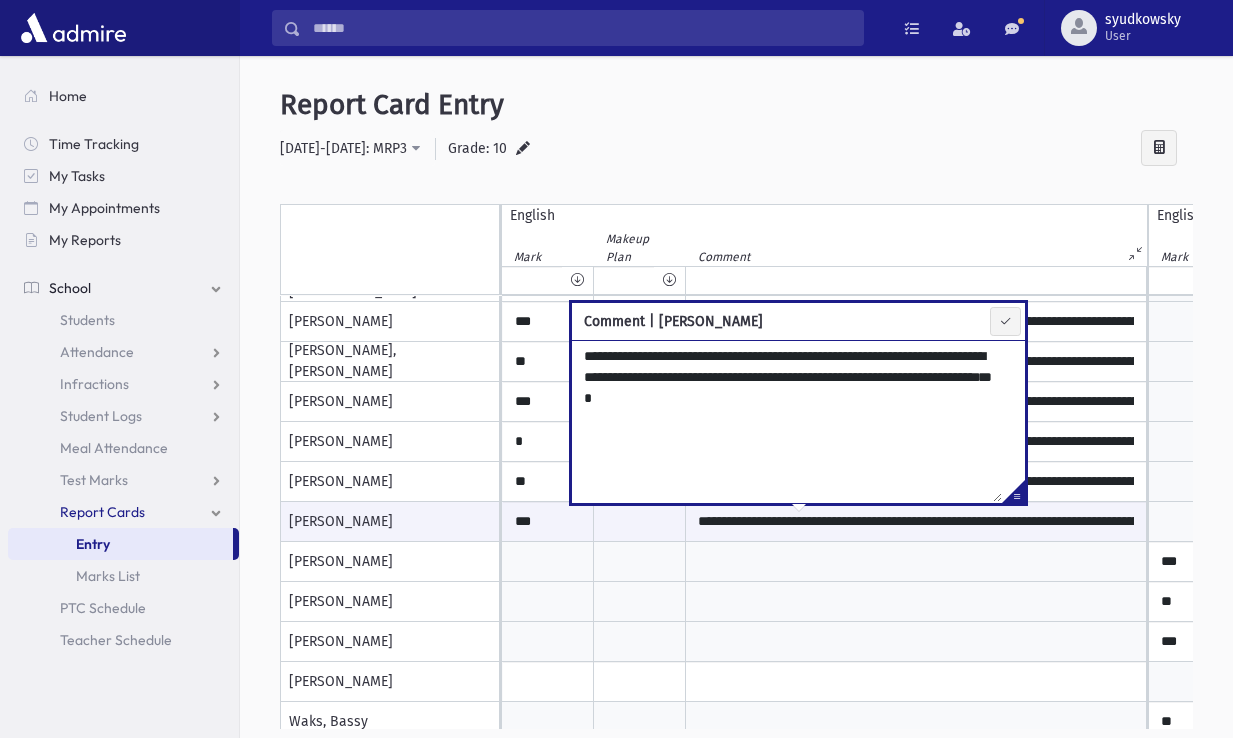 scroll, scrollTop: 1154, scrollLeft: 172, axis: both 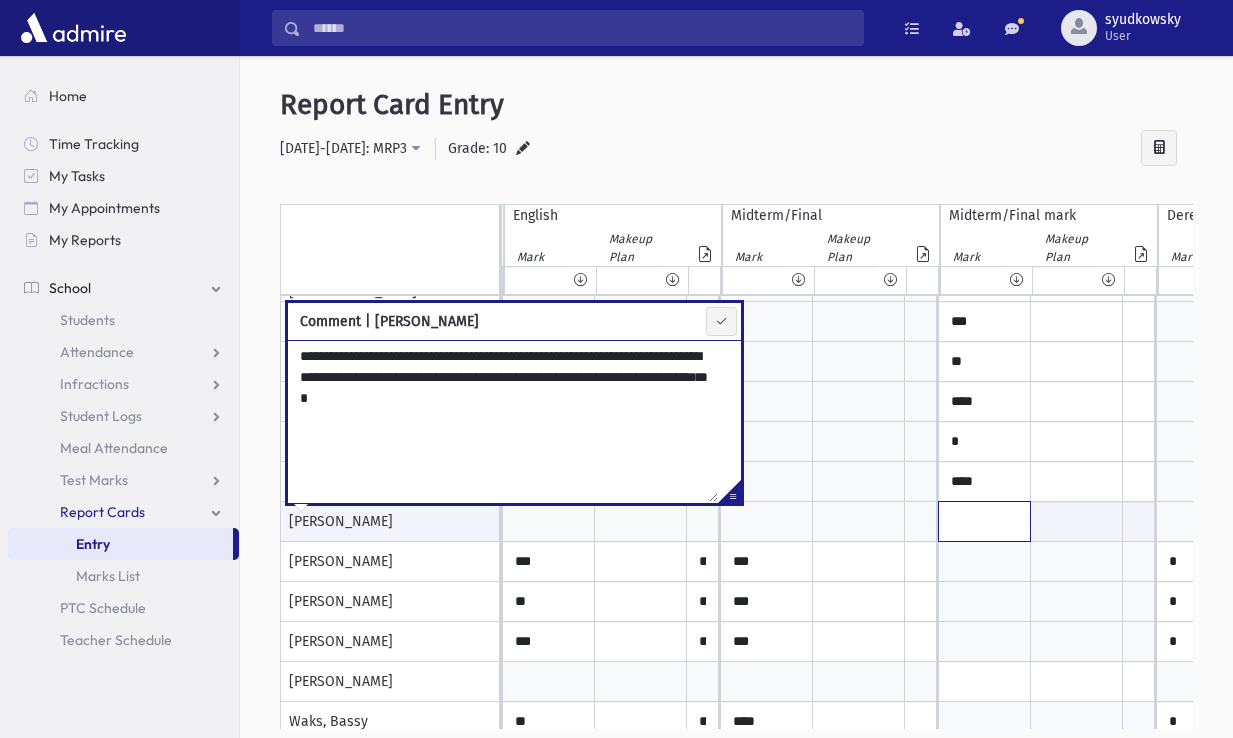 click at bounding box center [-98, 521] 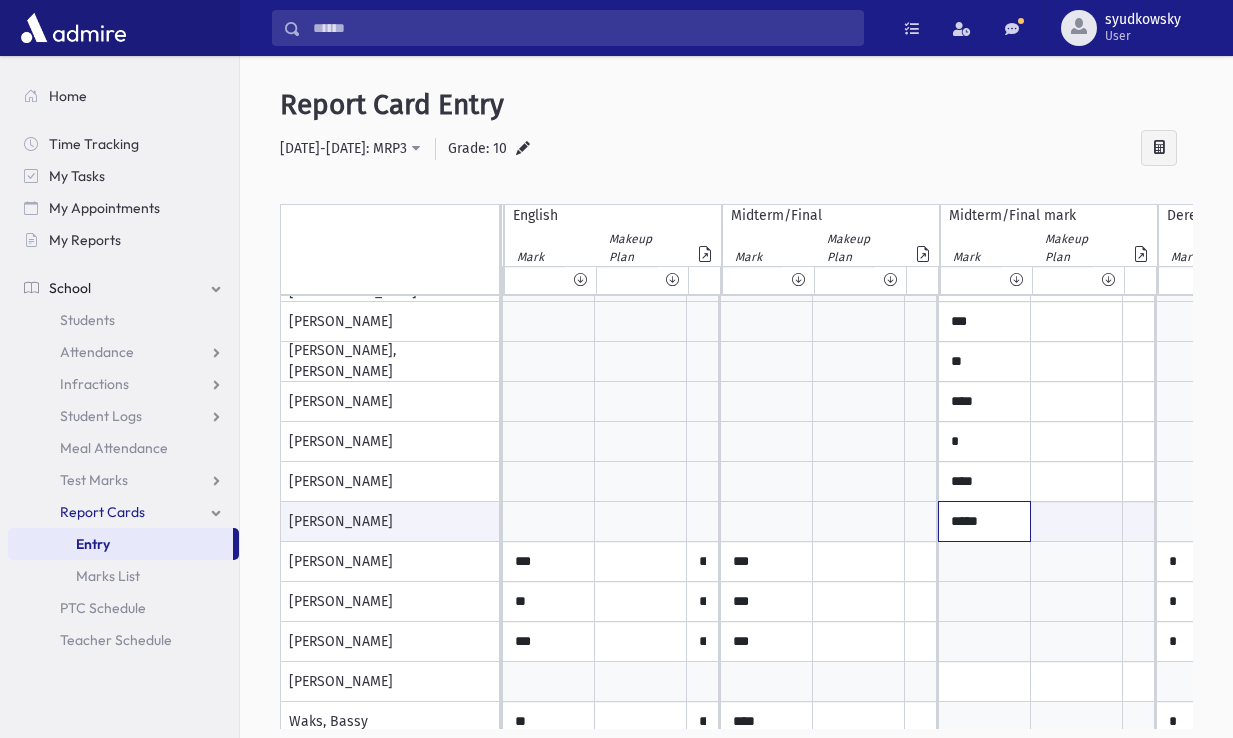 type on "*****" 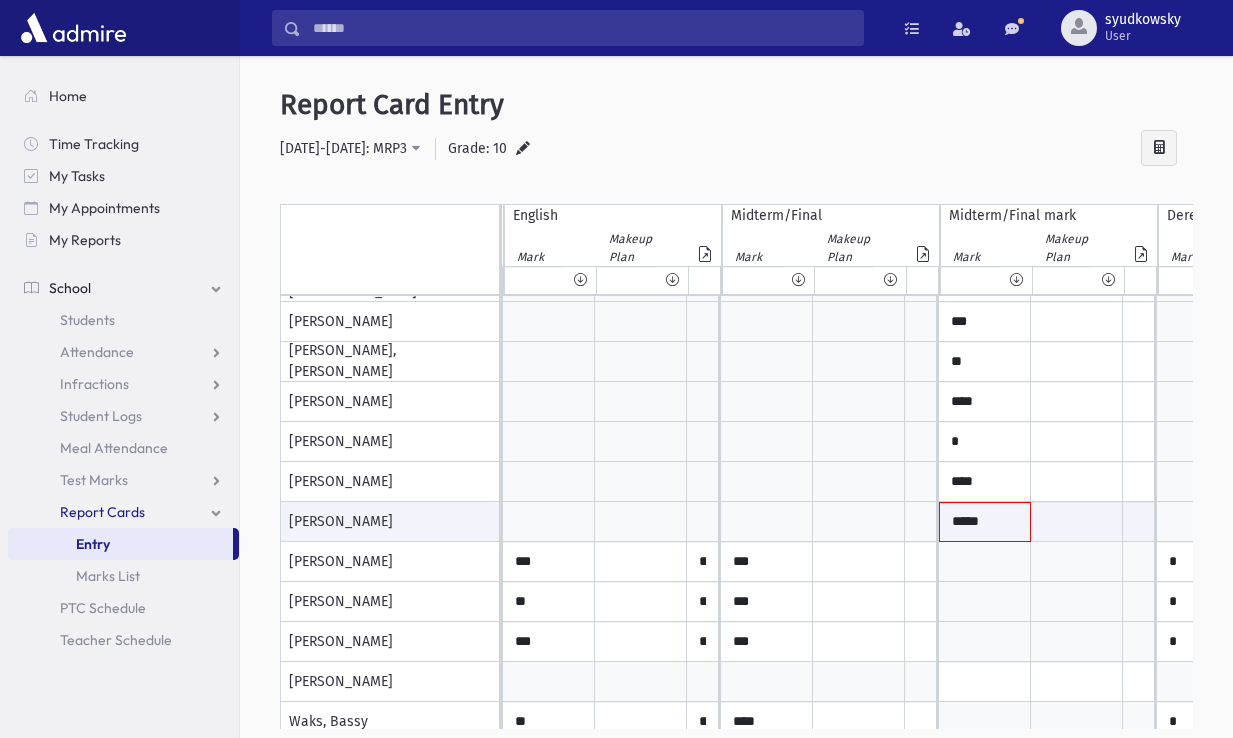click at bounding box center [-98, 562] 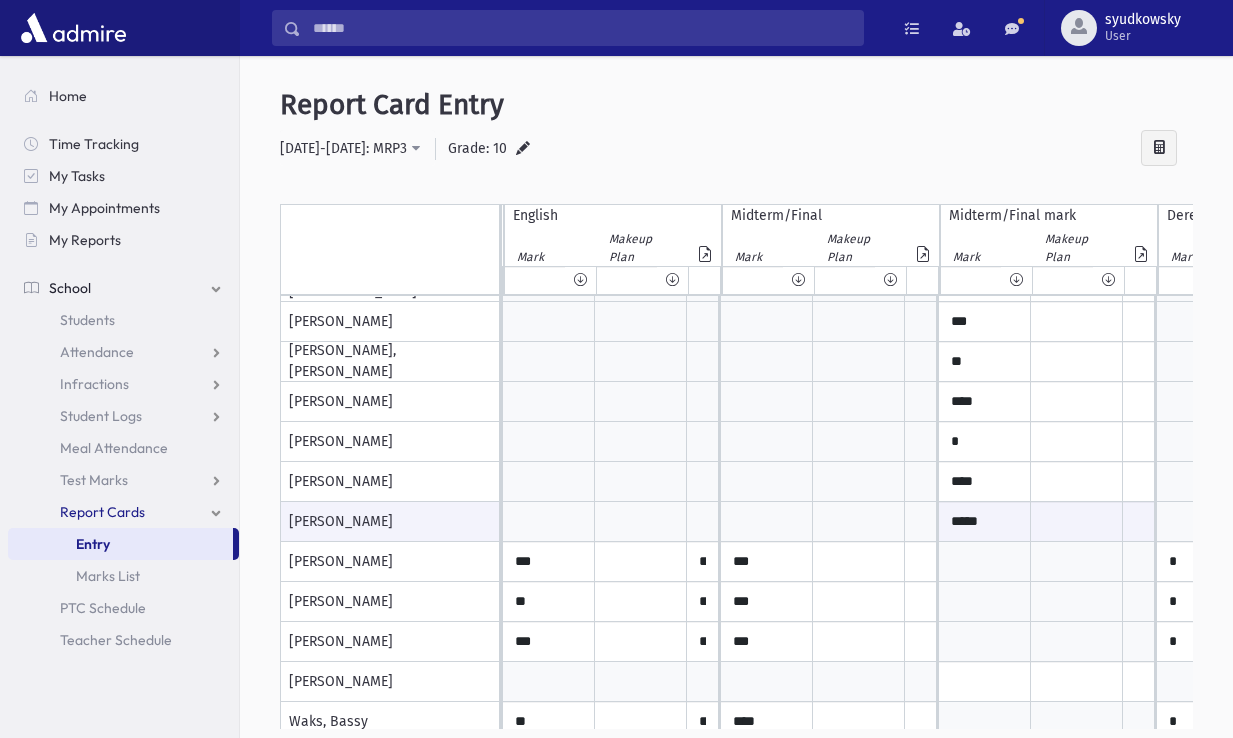 scroll, scrollTop: 1154, scrollLeft: 48, axis: both 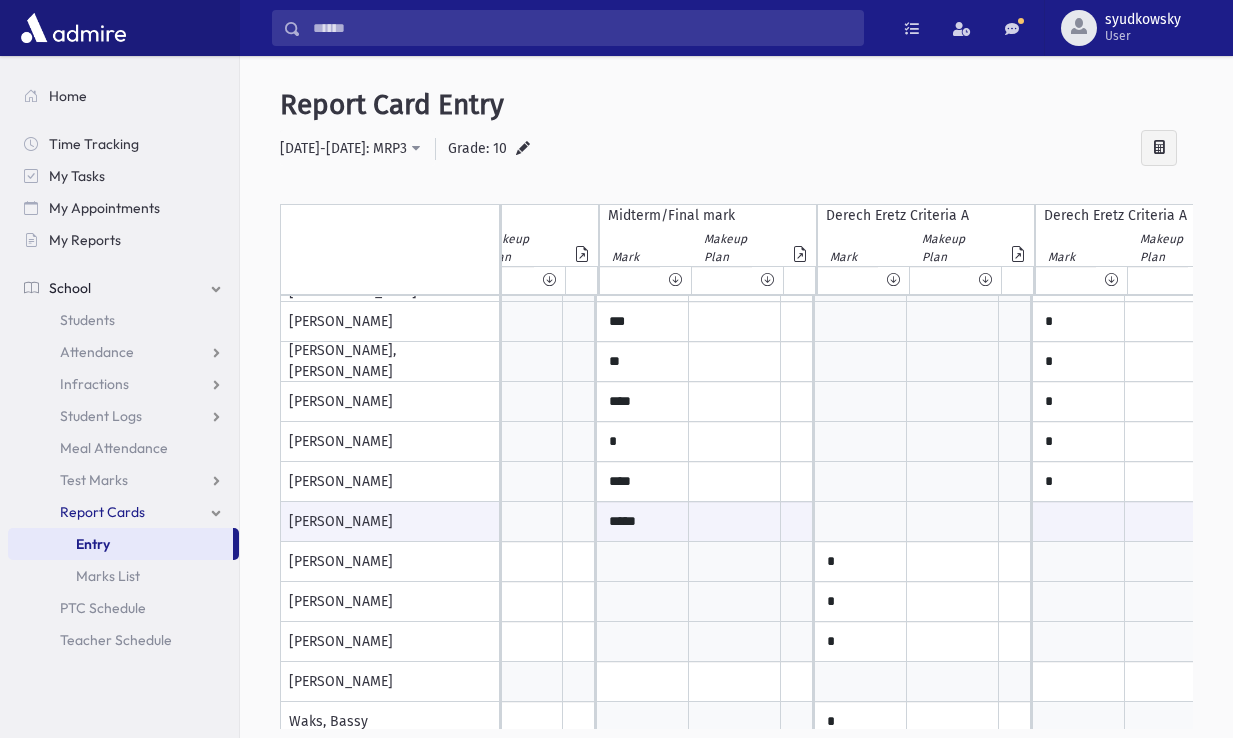 click at bounding box center [207, 522] 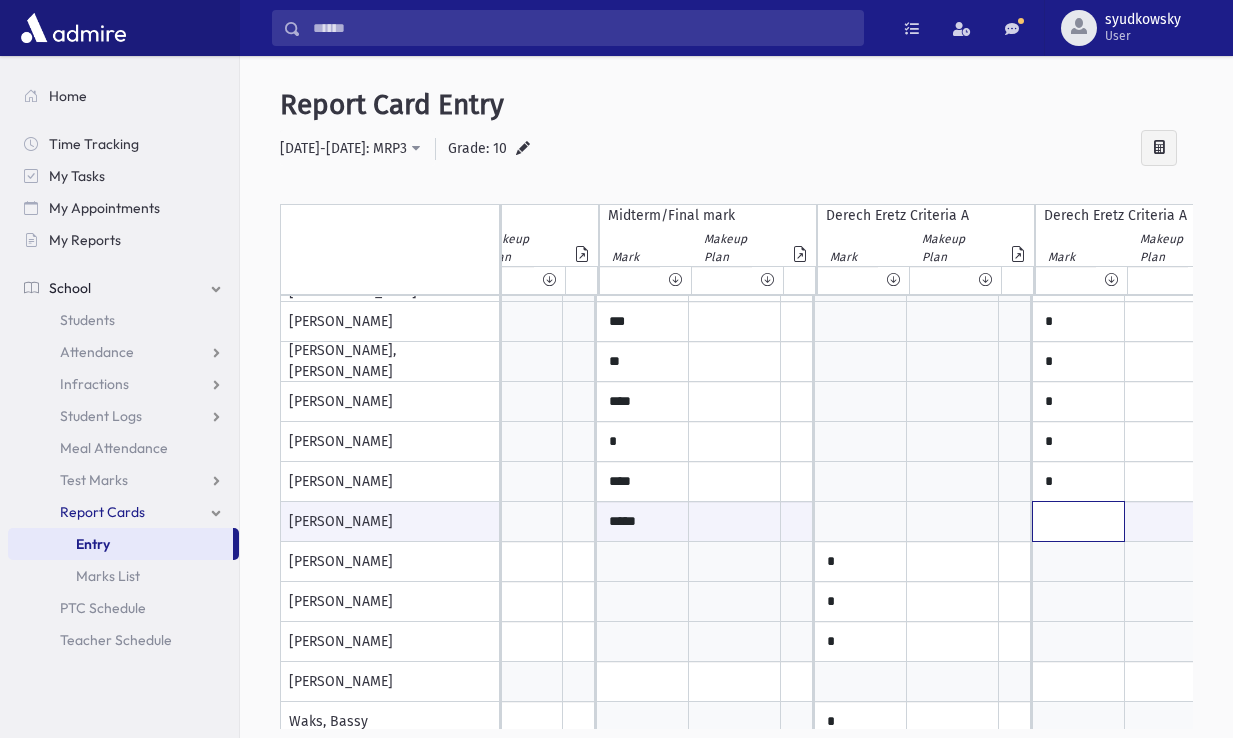 click at bounding box center [-440, 521] 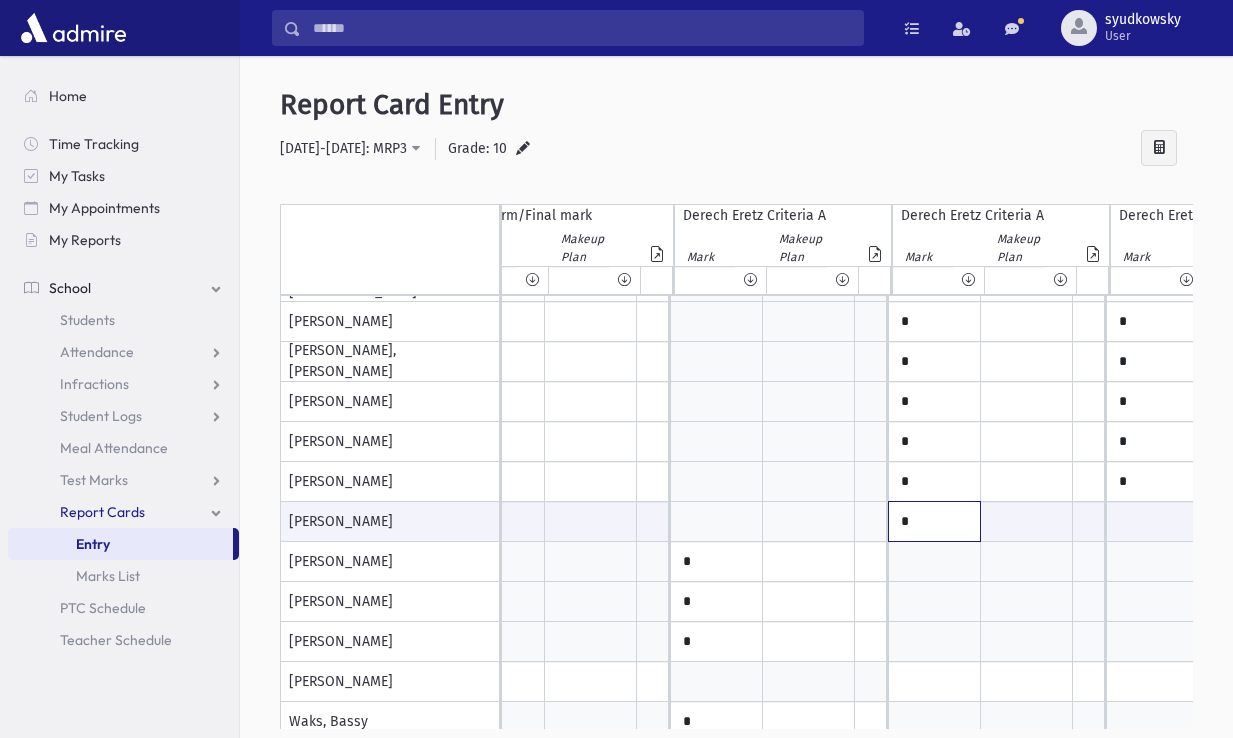 type on "*" 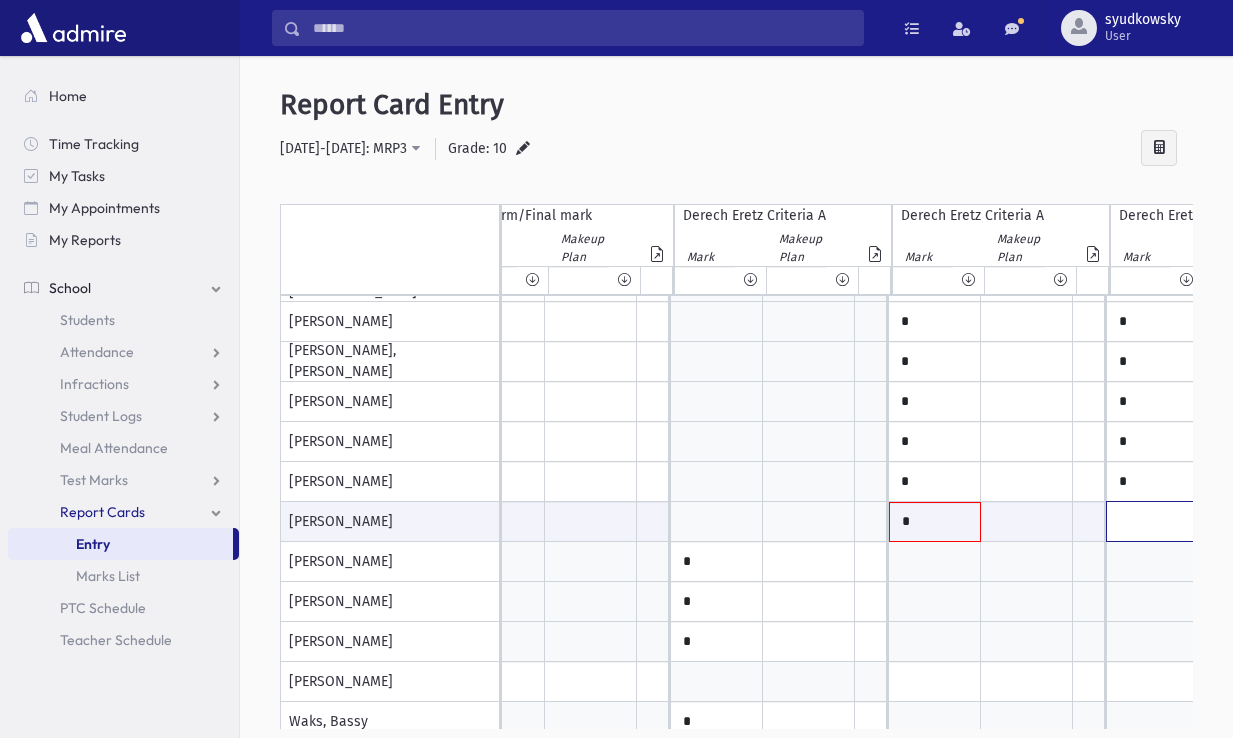 click at bounding box center [-584, 521] 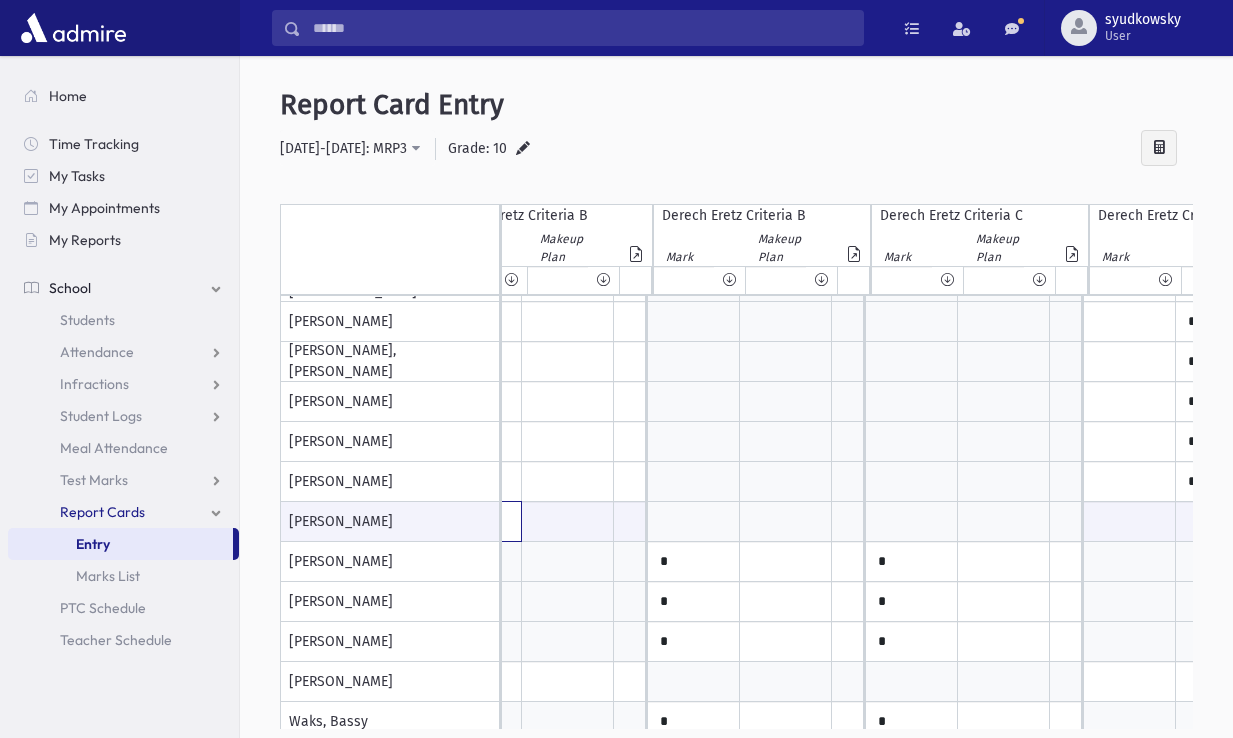 type on "*" 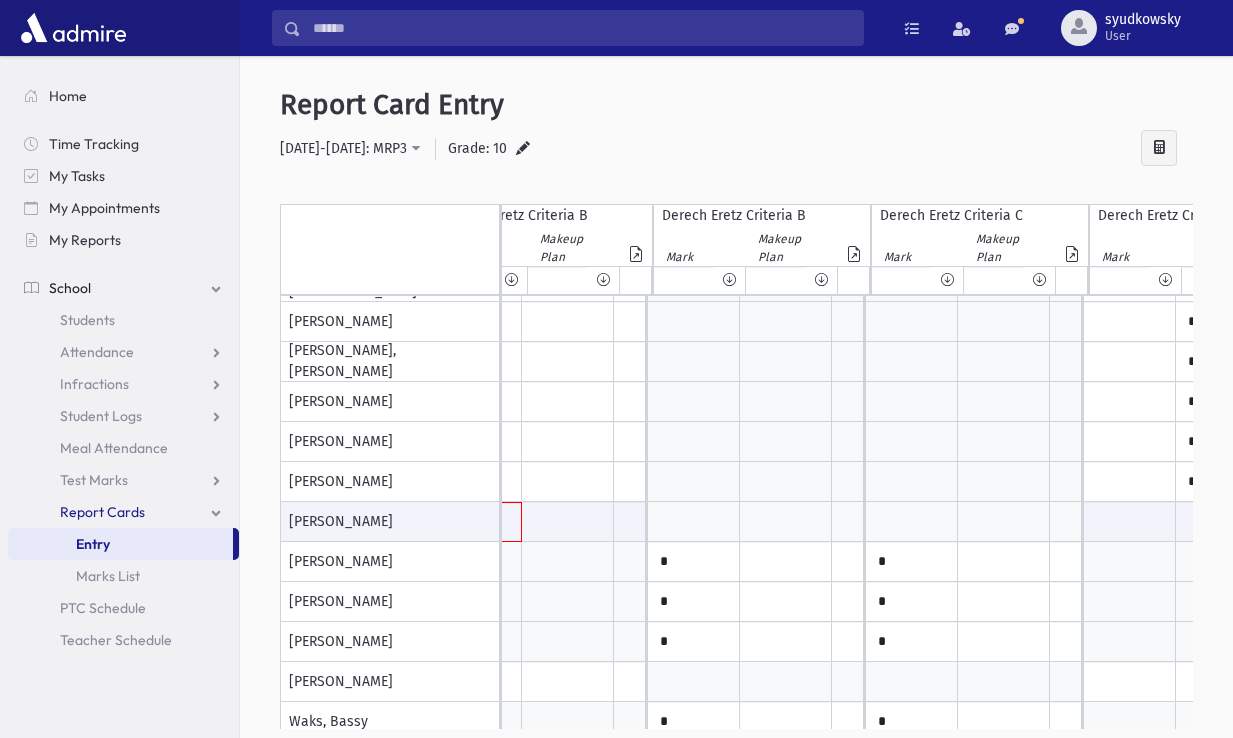 click at bounding box center (-614, 522) 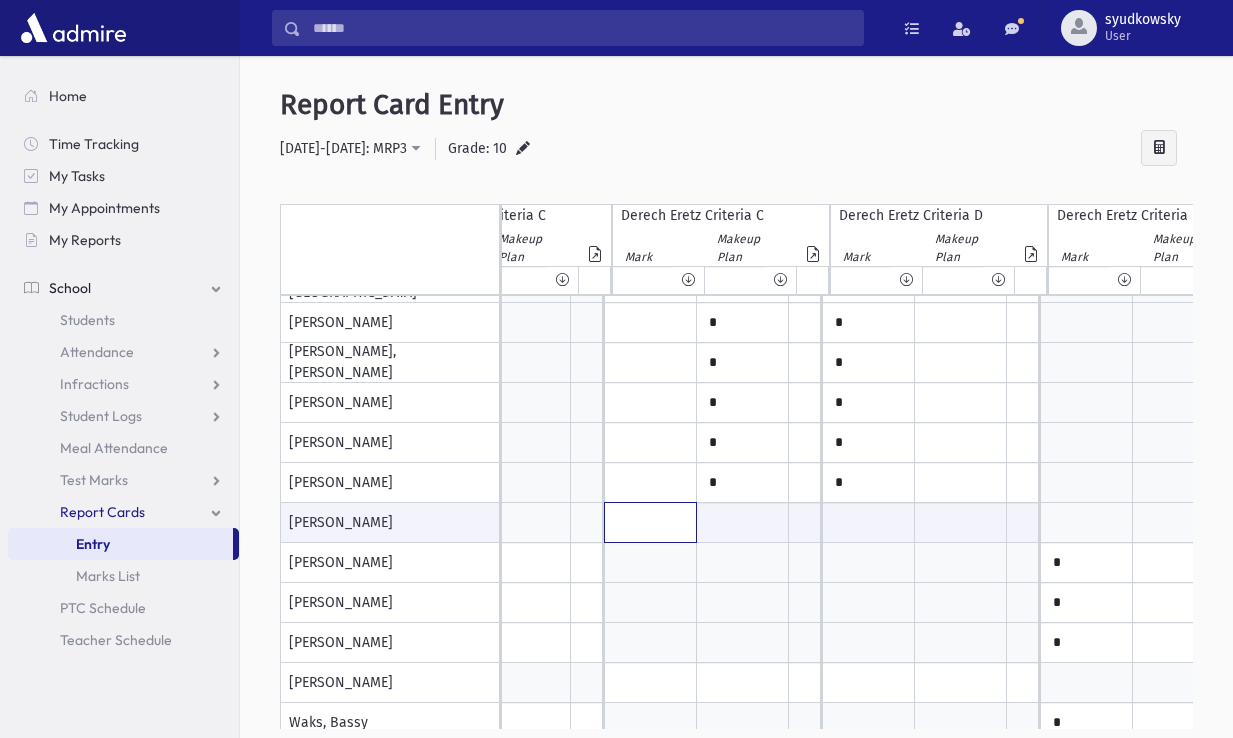 click at bounding box center (-1740, 522) 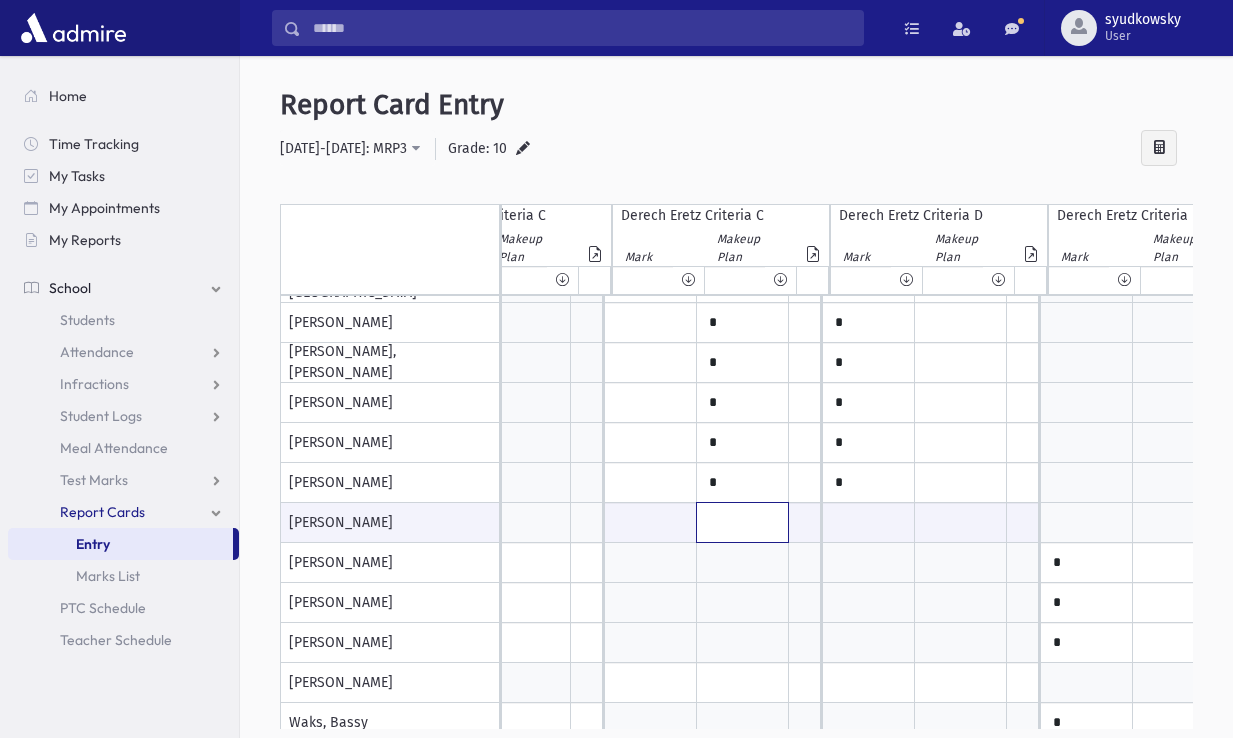 click at bounding box center [-1649, 522] 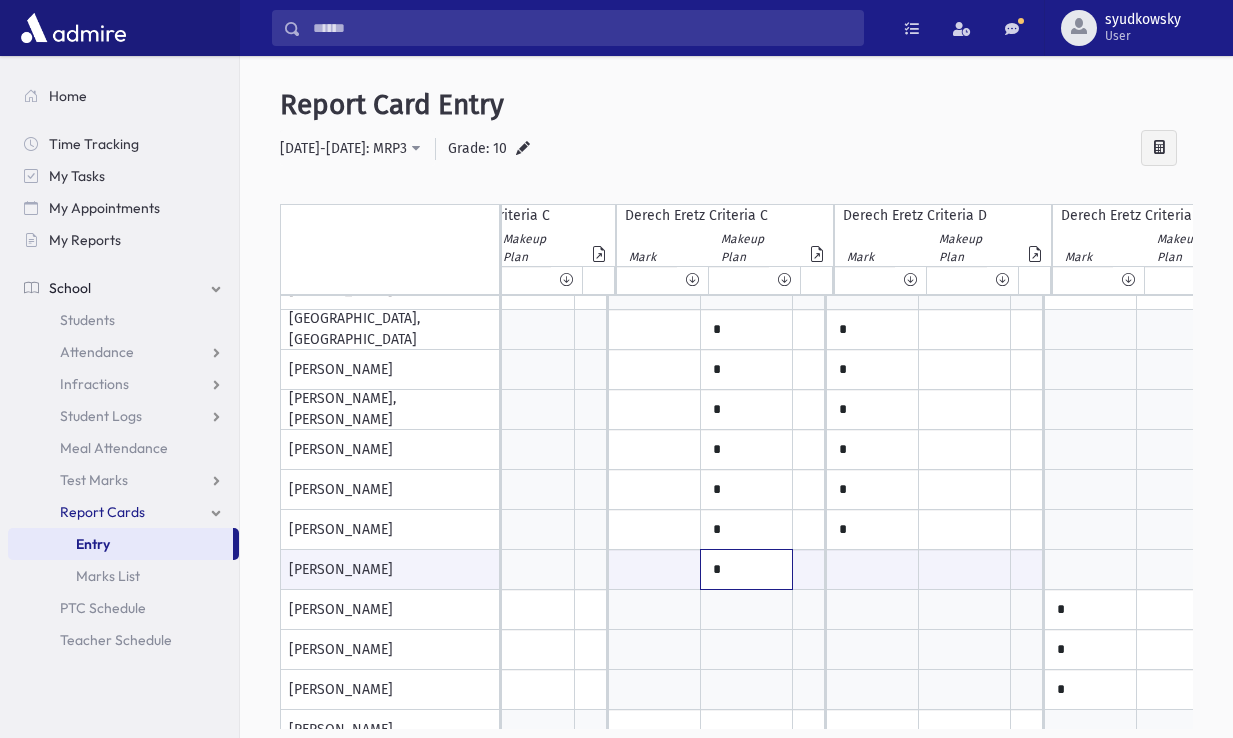 type on "*" 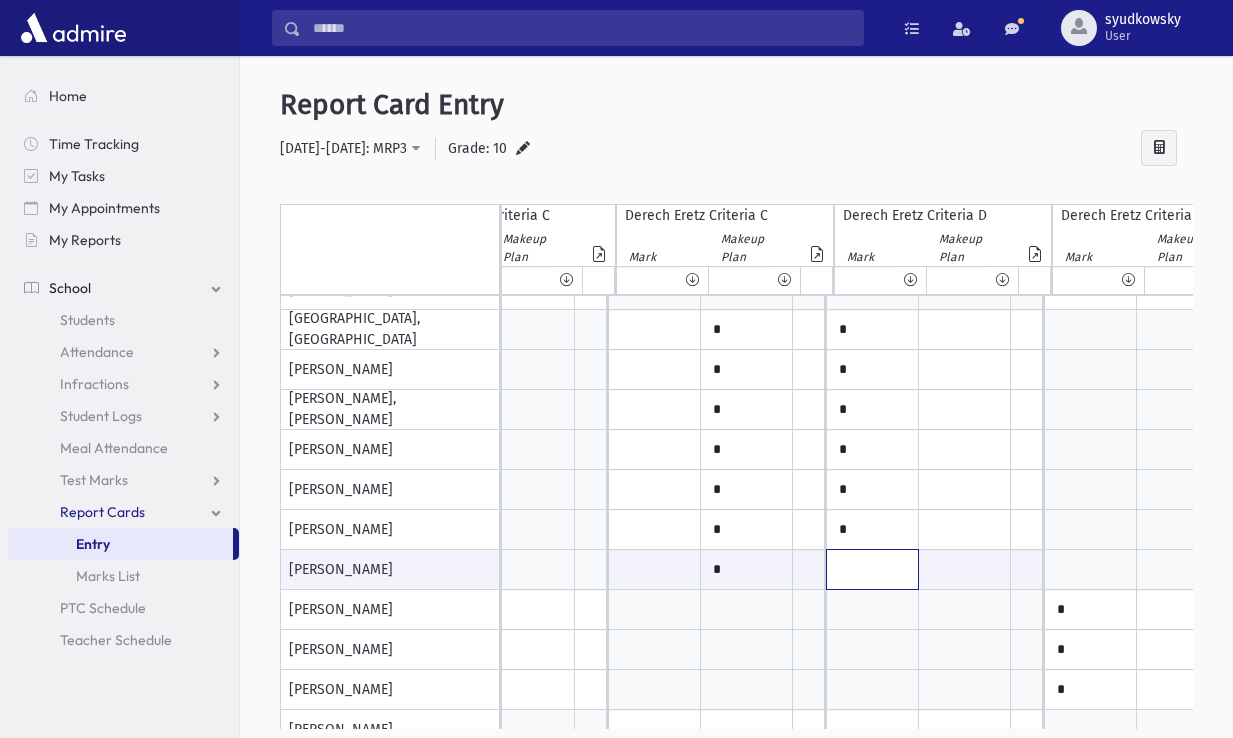 click at bounding box center [-1736, 569] 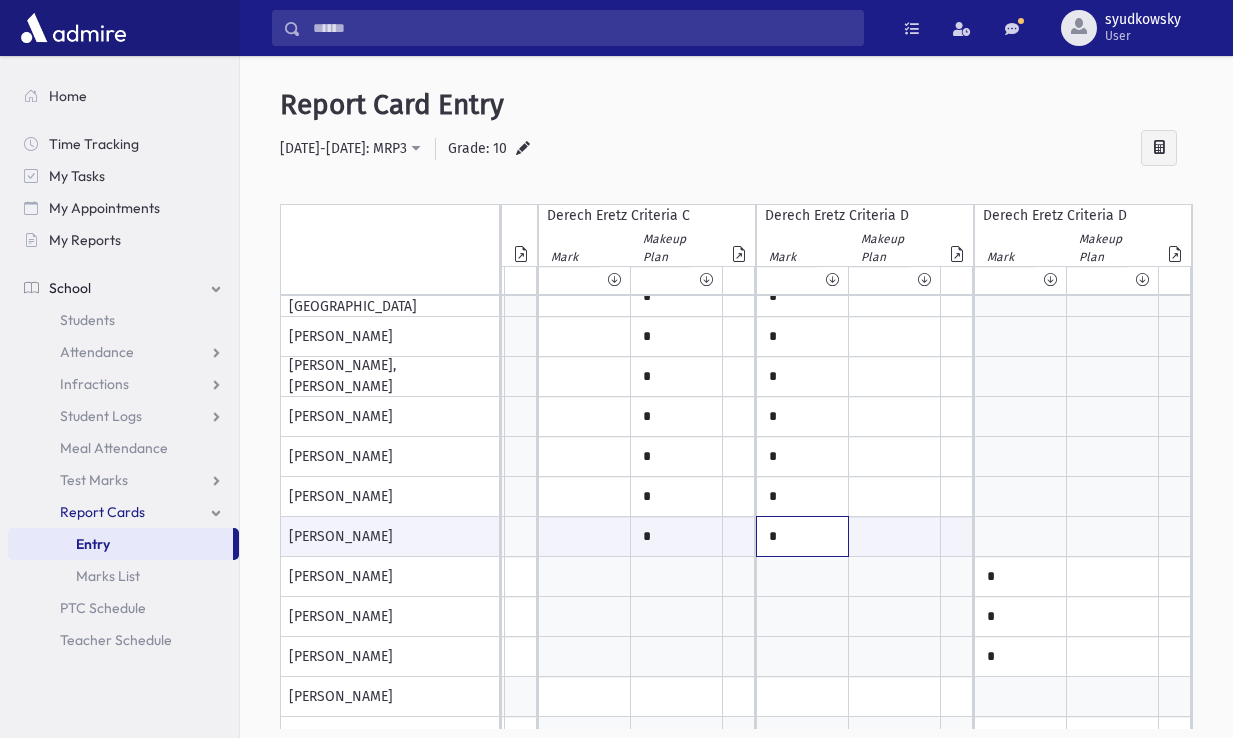 type on "*" 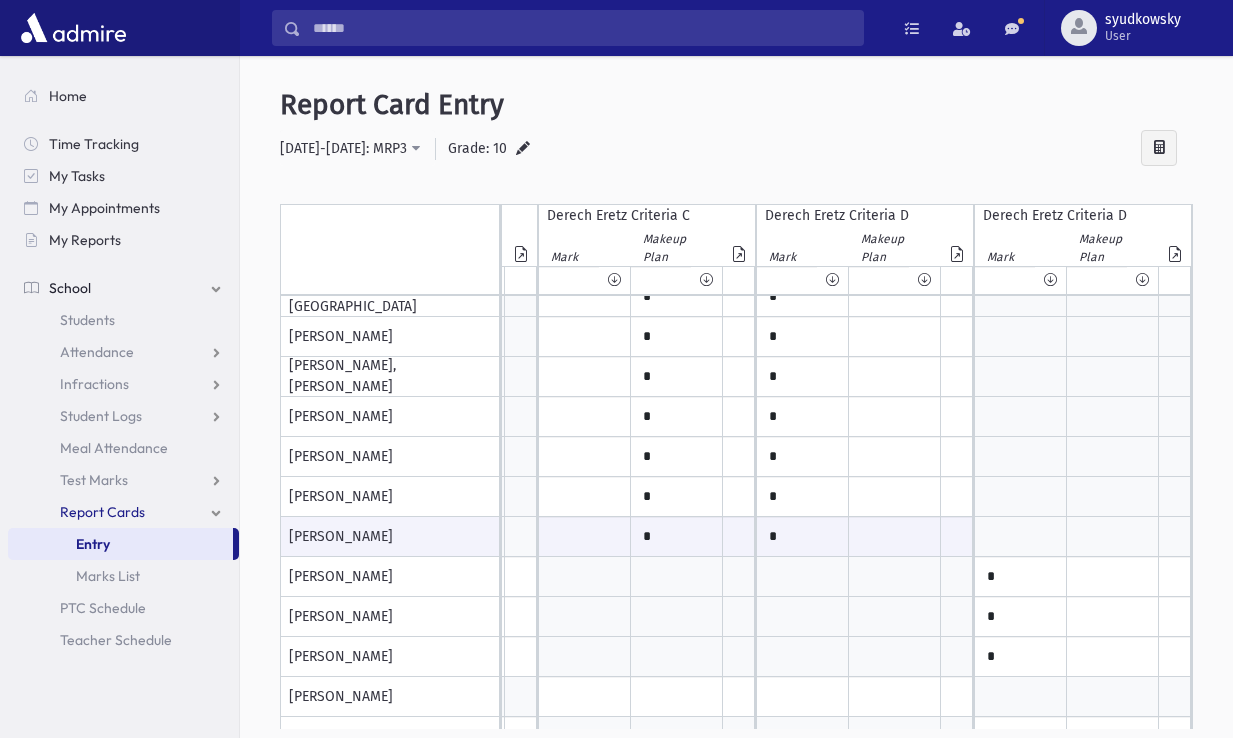 click at bounding box center [-1159, 537] 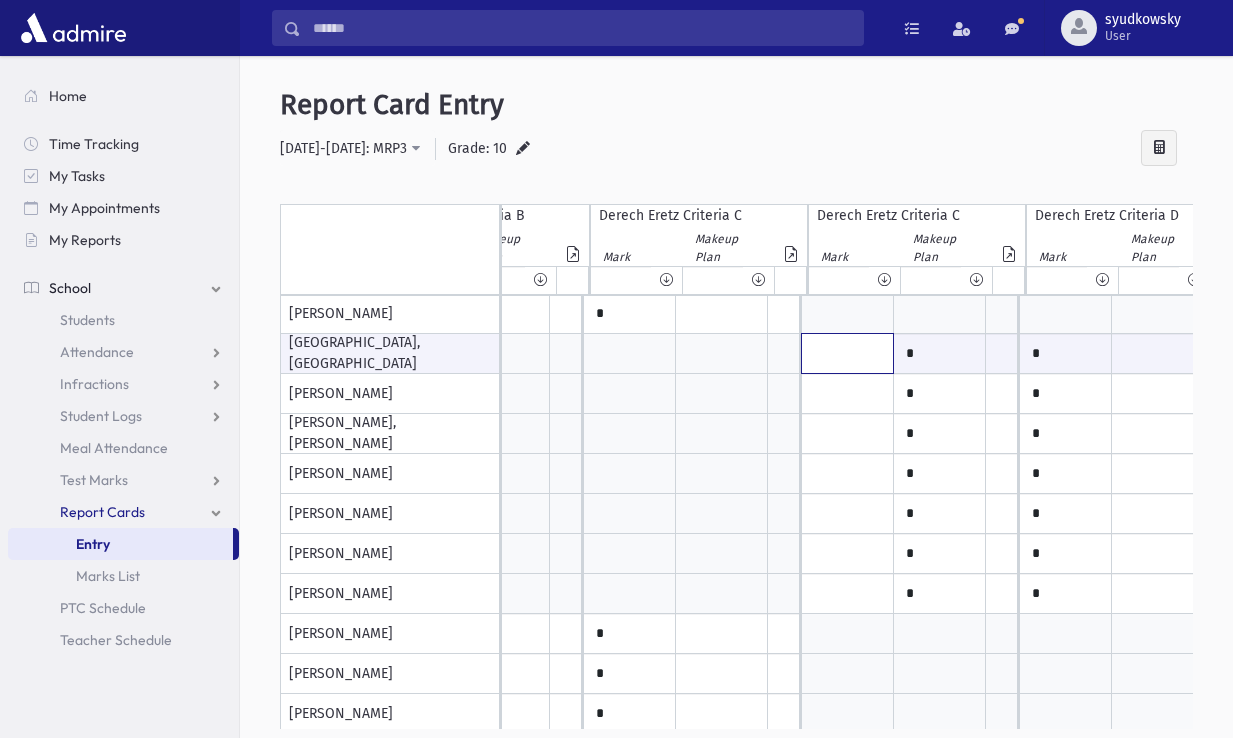 click at bounding box center (-1543, 353) 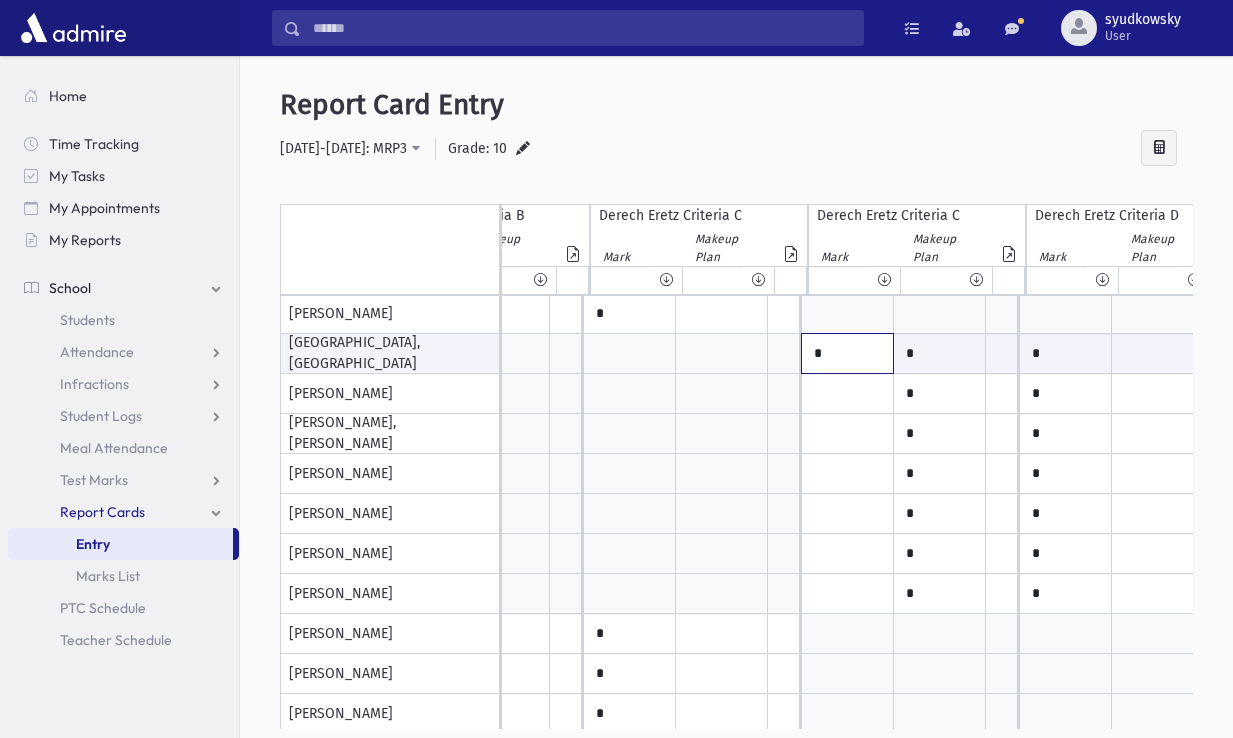 type on "*" 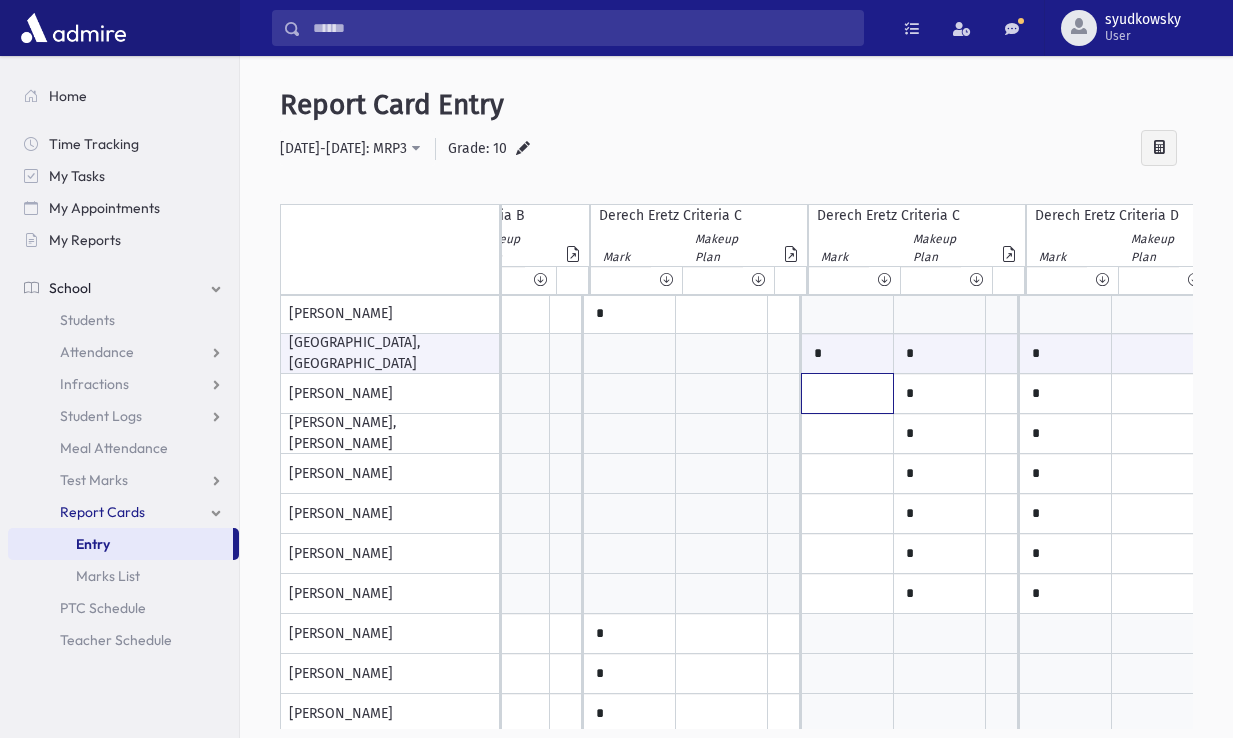 click at bounding box center [-1543, -766] 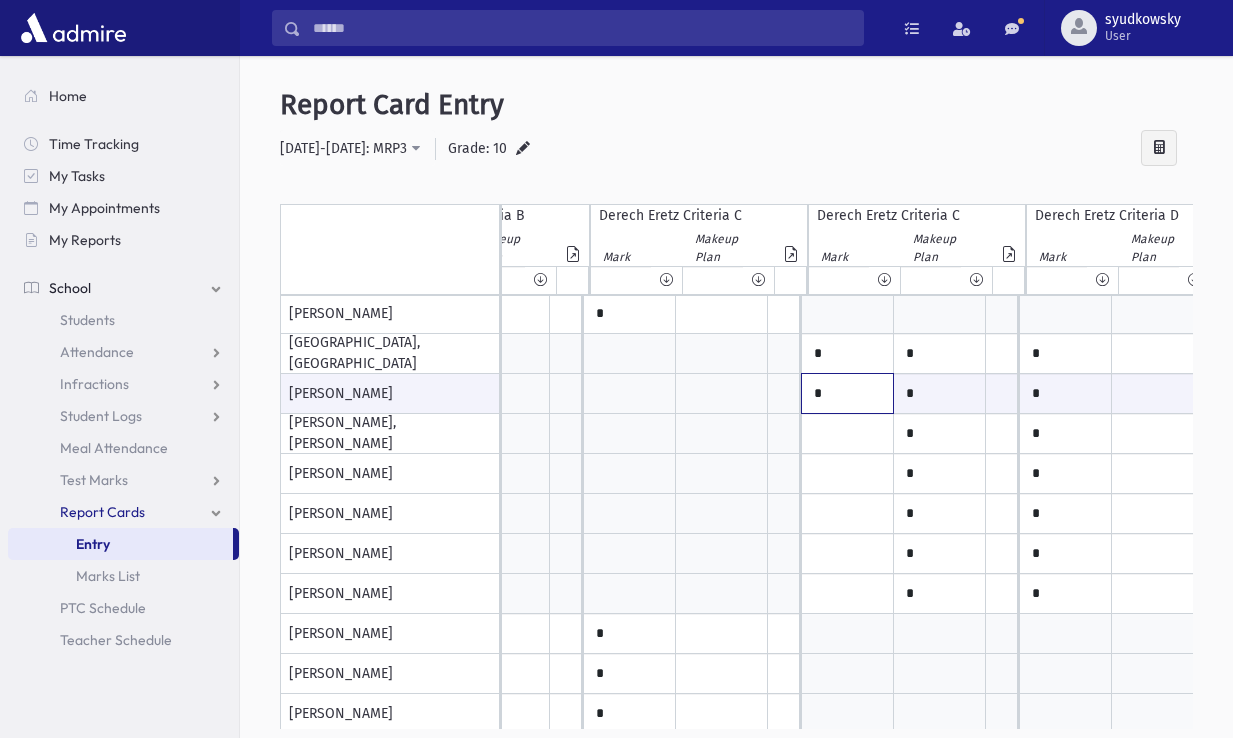type on "*" 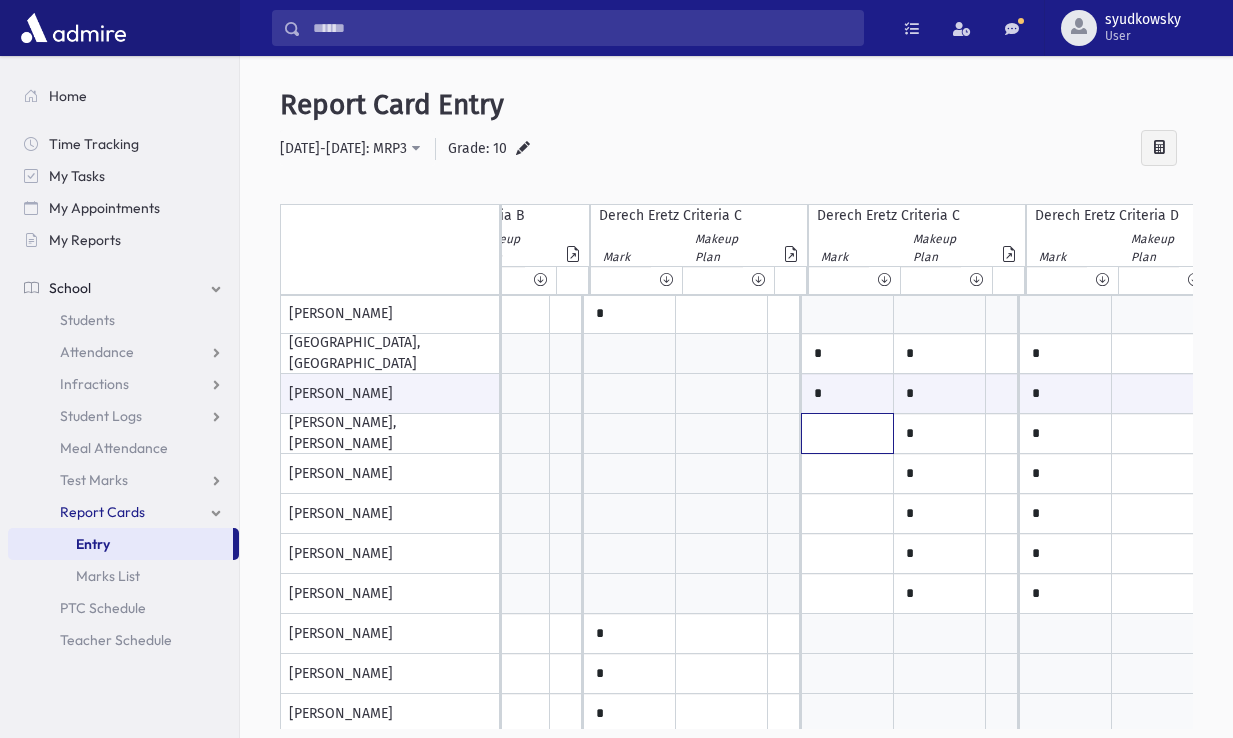 click at bounding box center [-1543, -766] 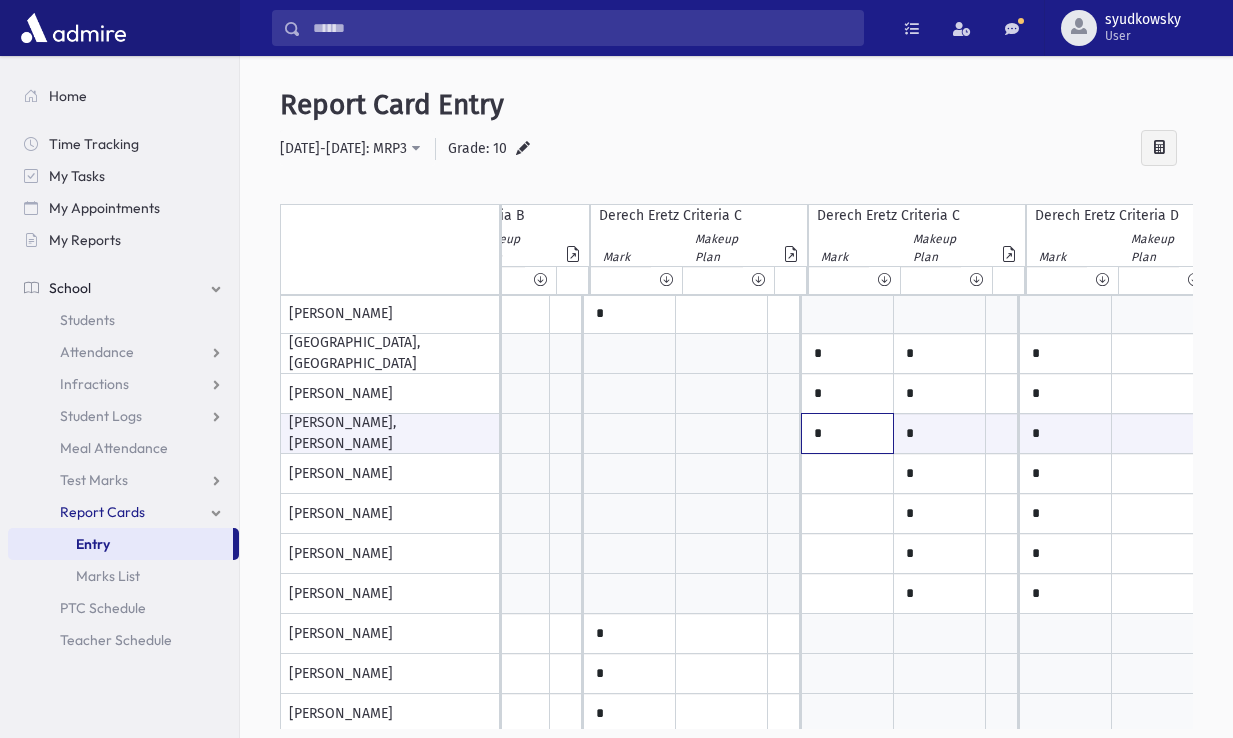 type on "*" 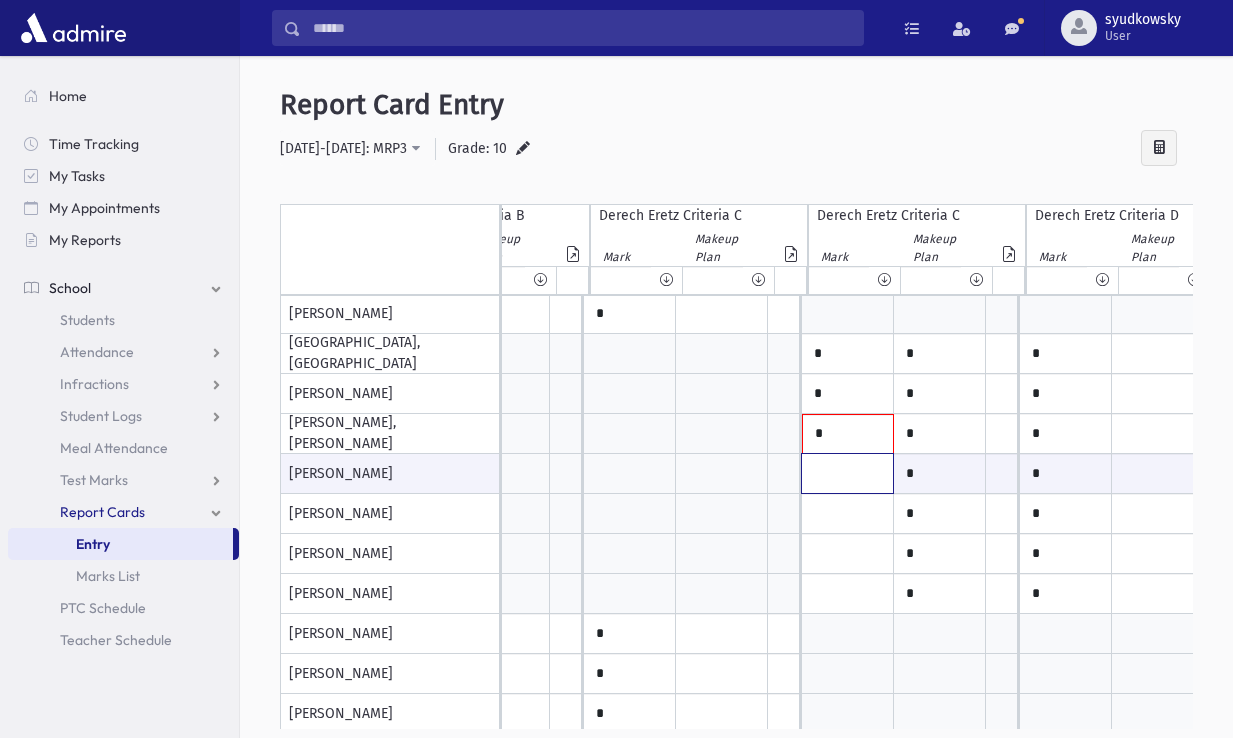 click at bounding box center (-1543, 473) 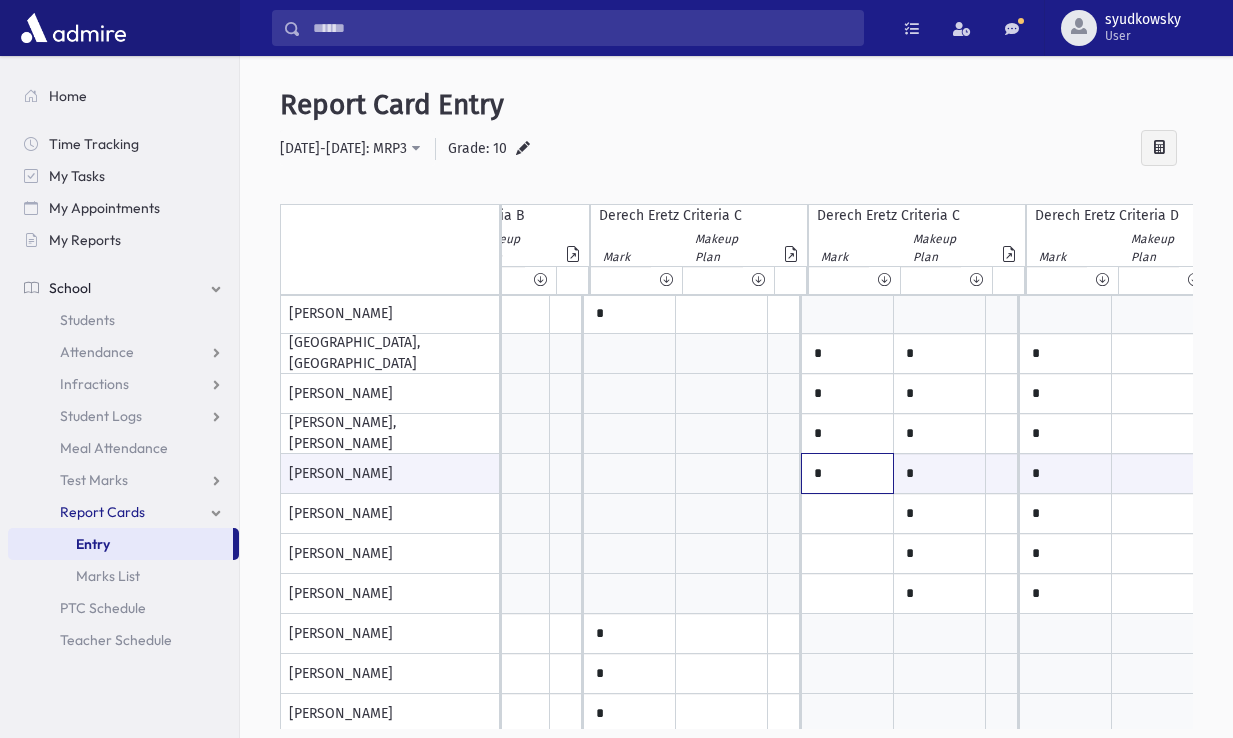 type on "*" 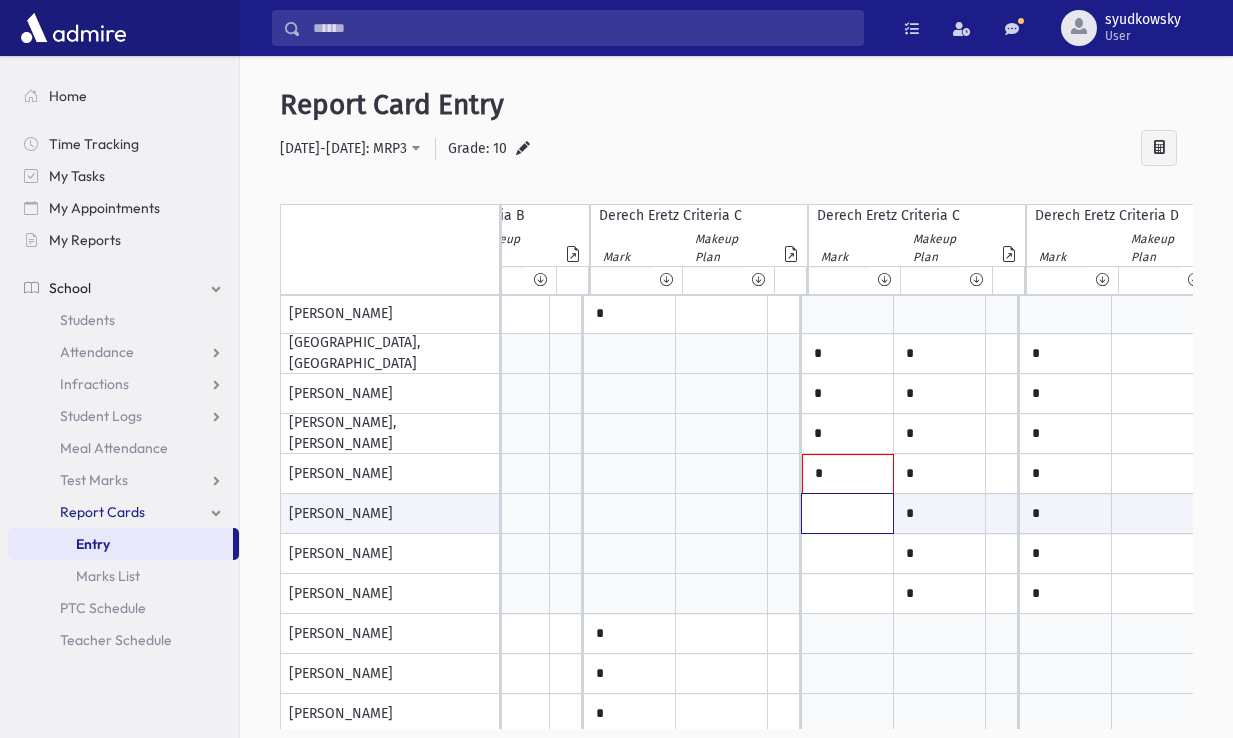 click at bounding box center (-1543, 513) 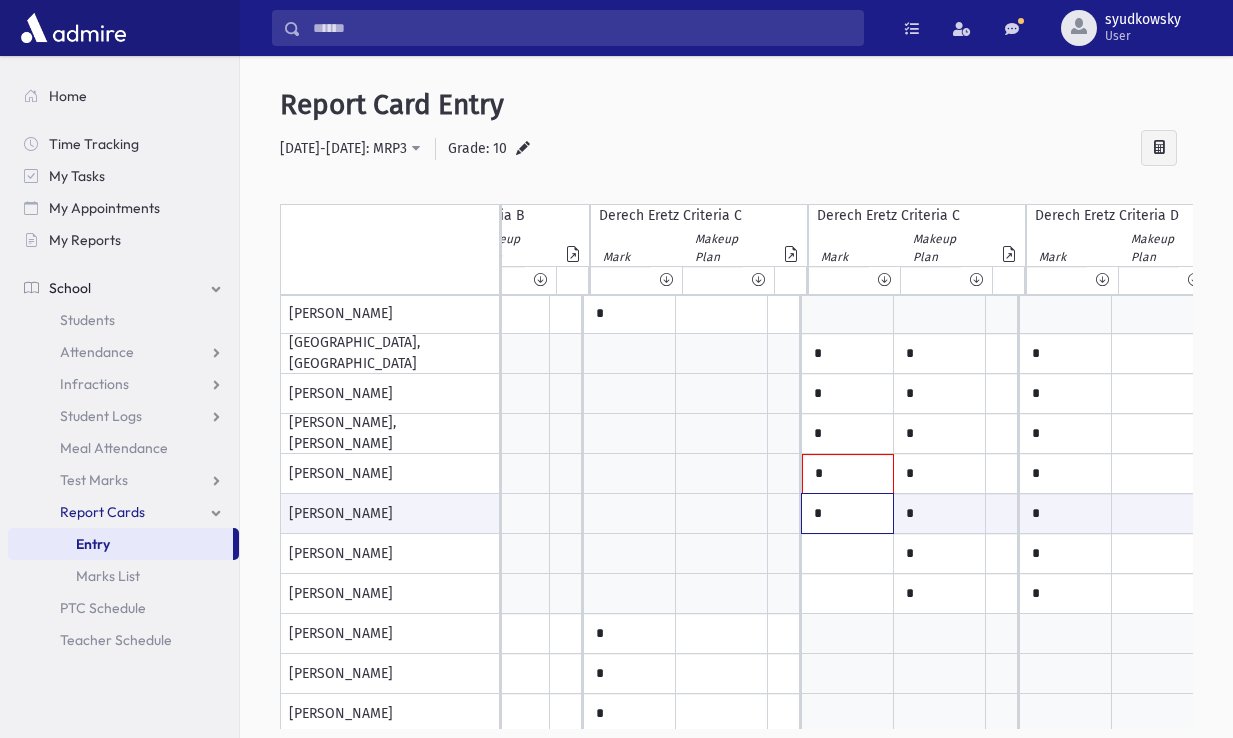 type on "*" 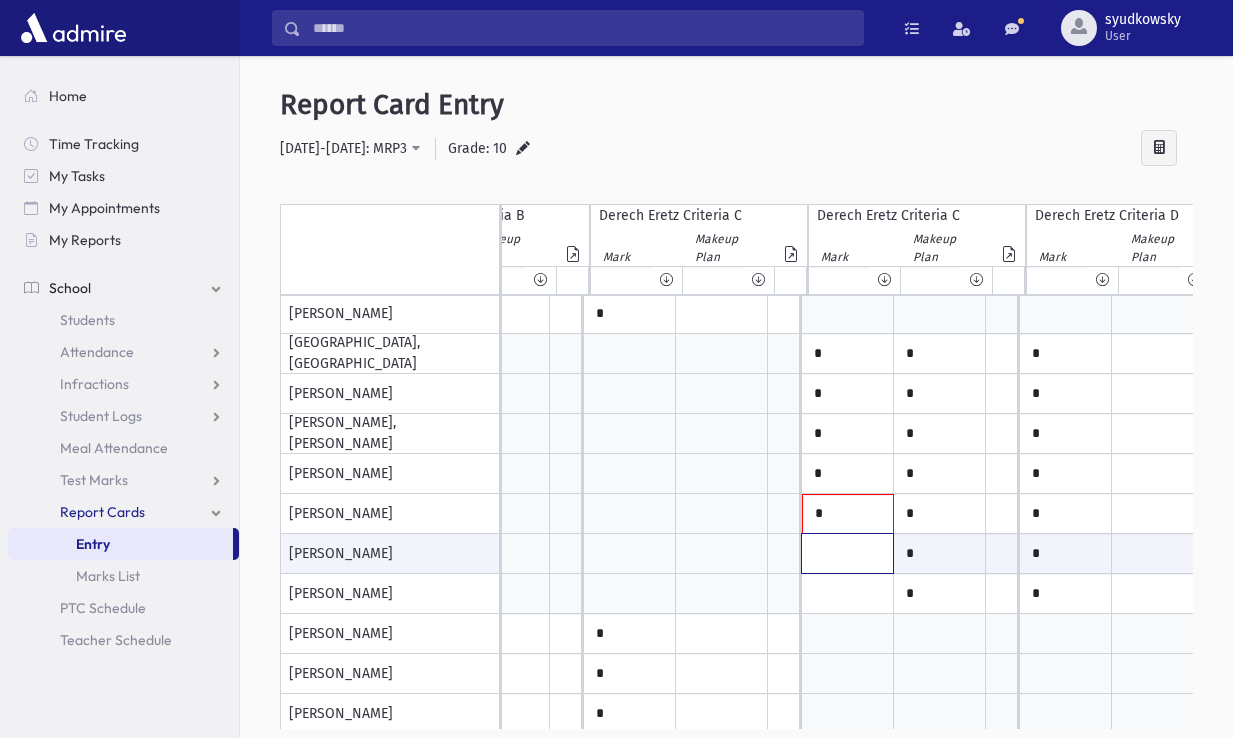 click at bounding box center (-1543, 553) 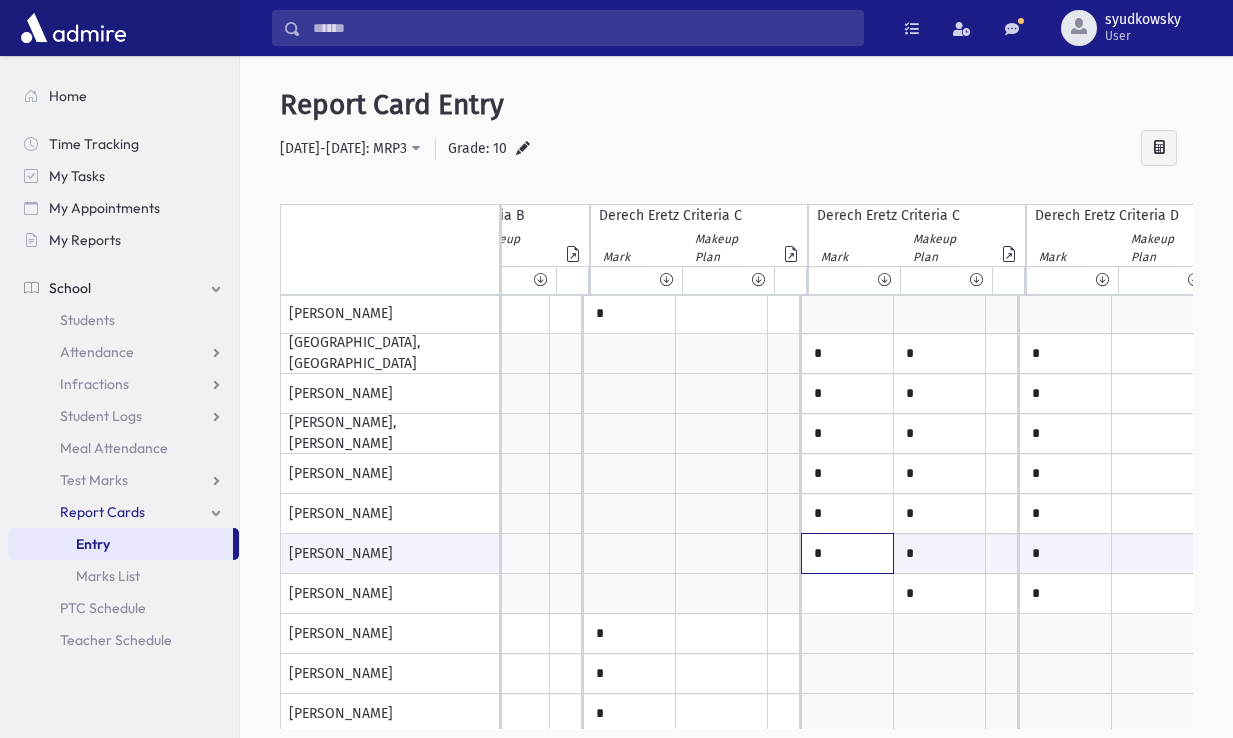 type on "*" 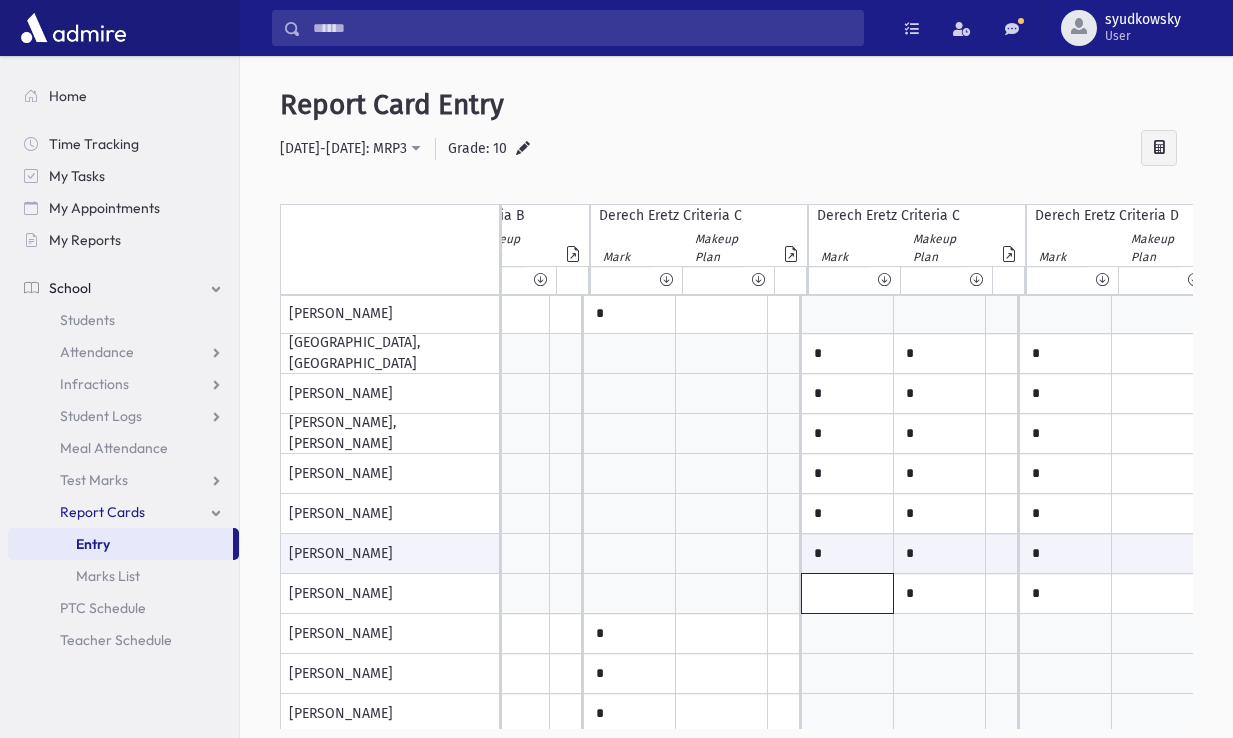 click at bounding box center [-1543, -766] 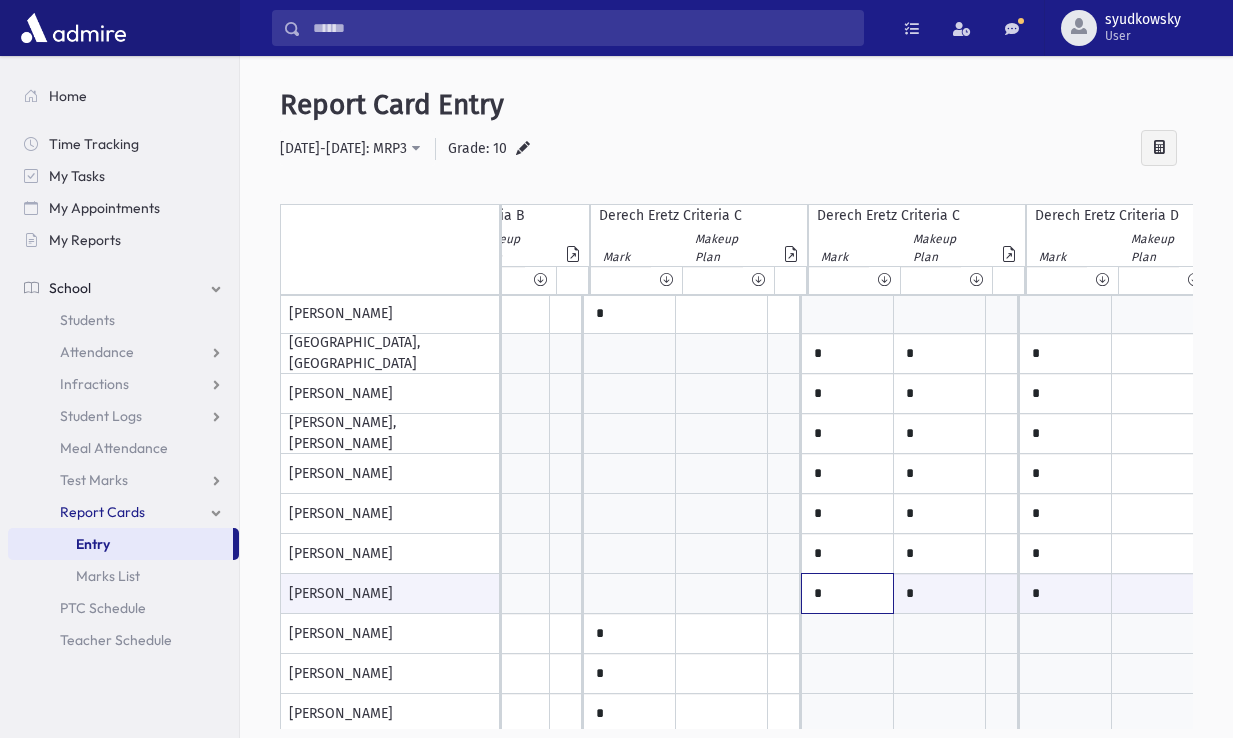 type on "*" 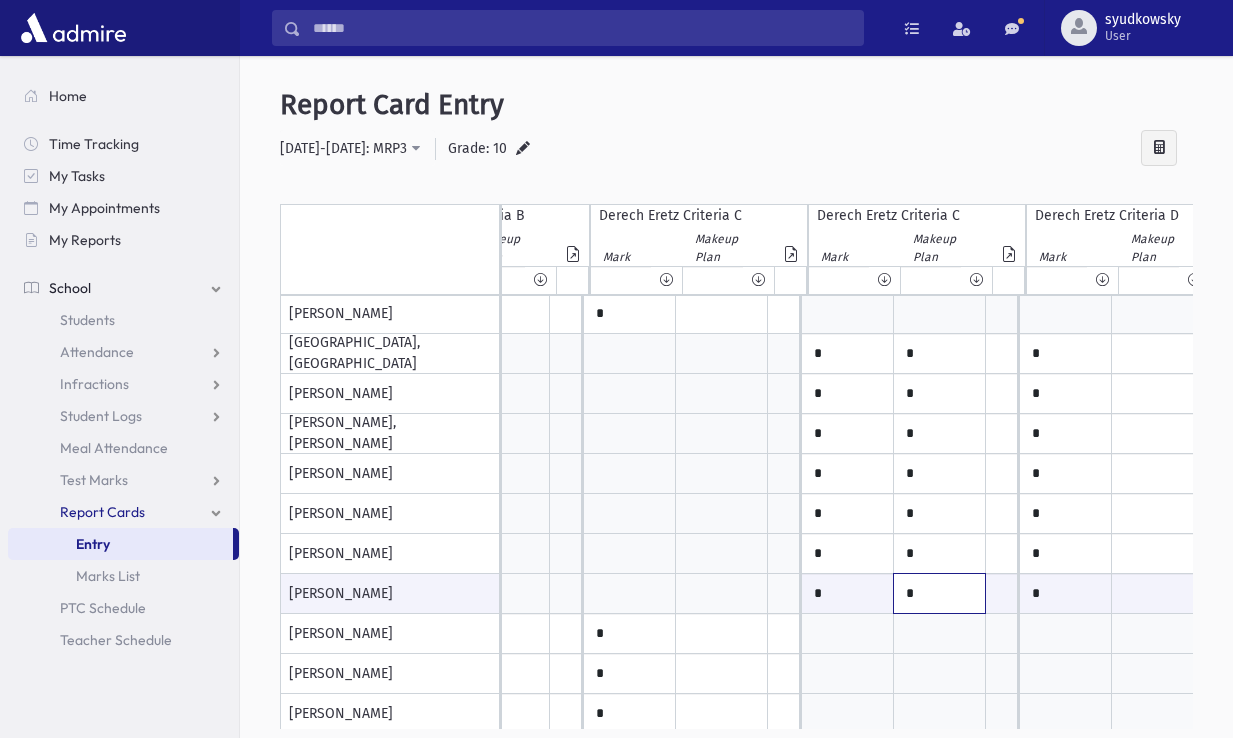 drag, startPoint x: 921, startPoint y: 590, endPoint x: 859, endPoint y: 604, distance: 63.560993 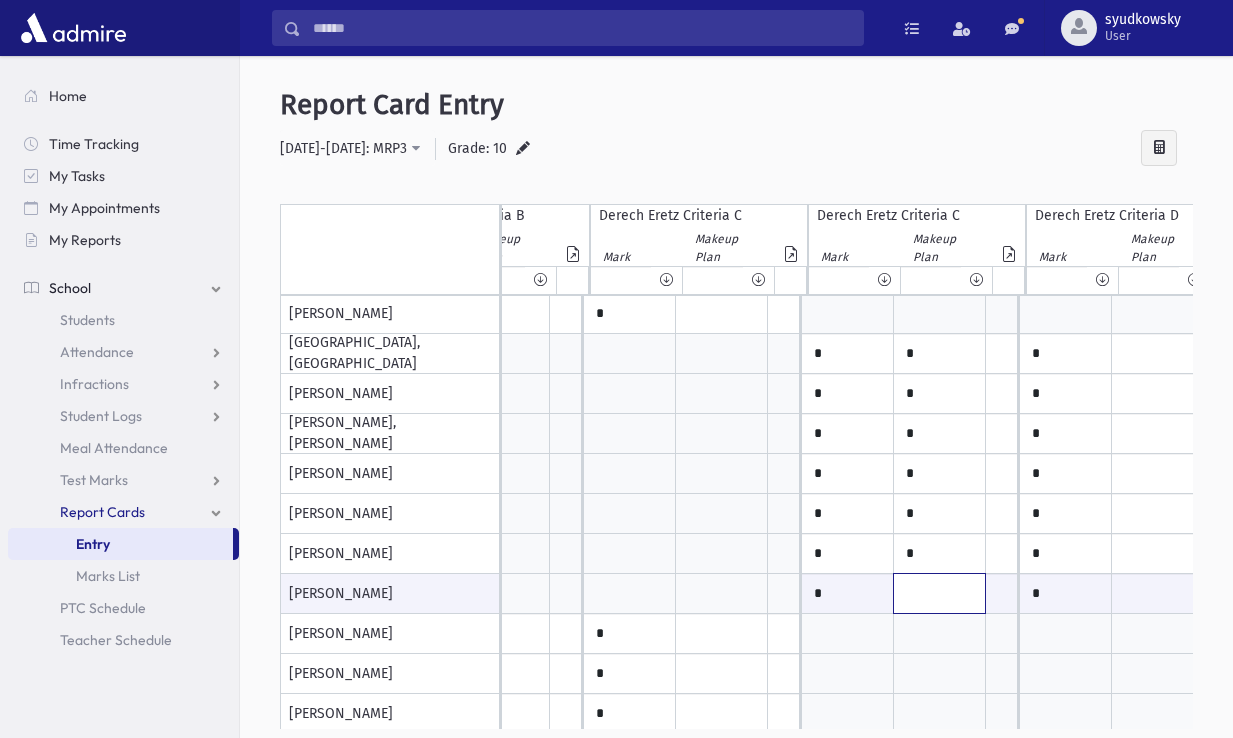 type 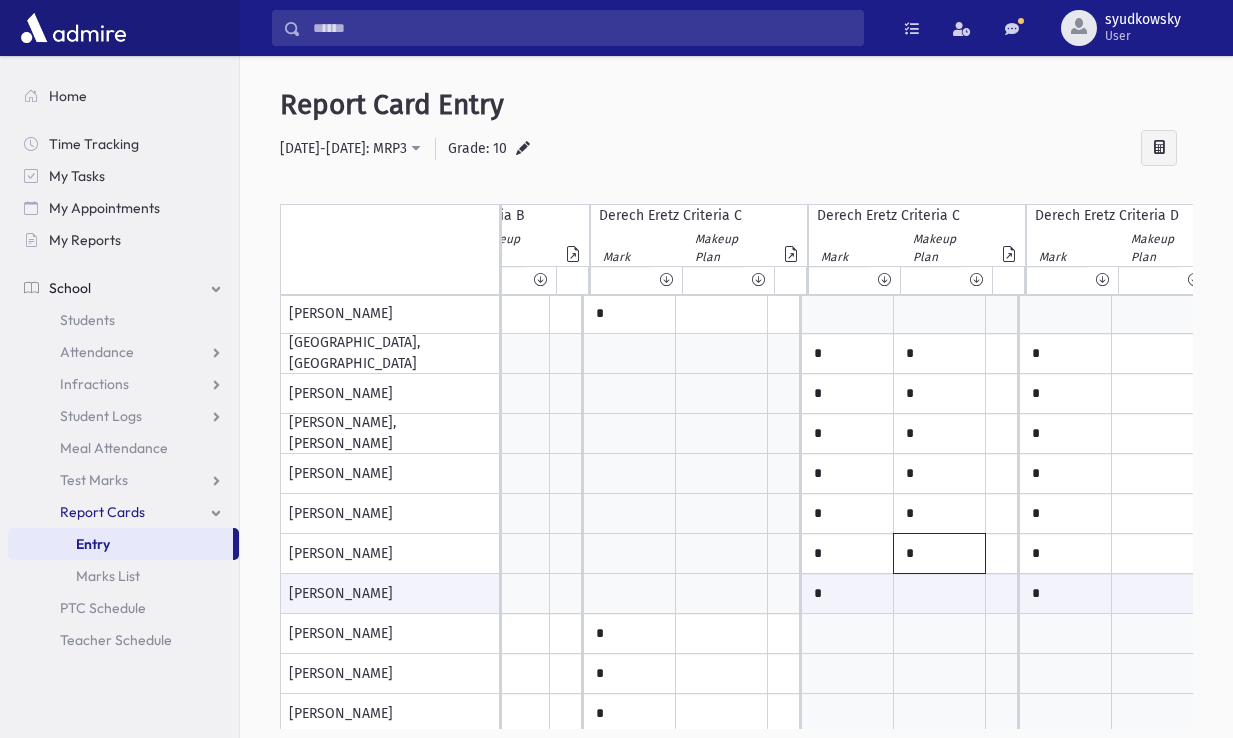 click on "*" at bounding box center [-1452, -766] 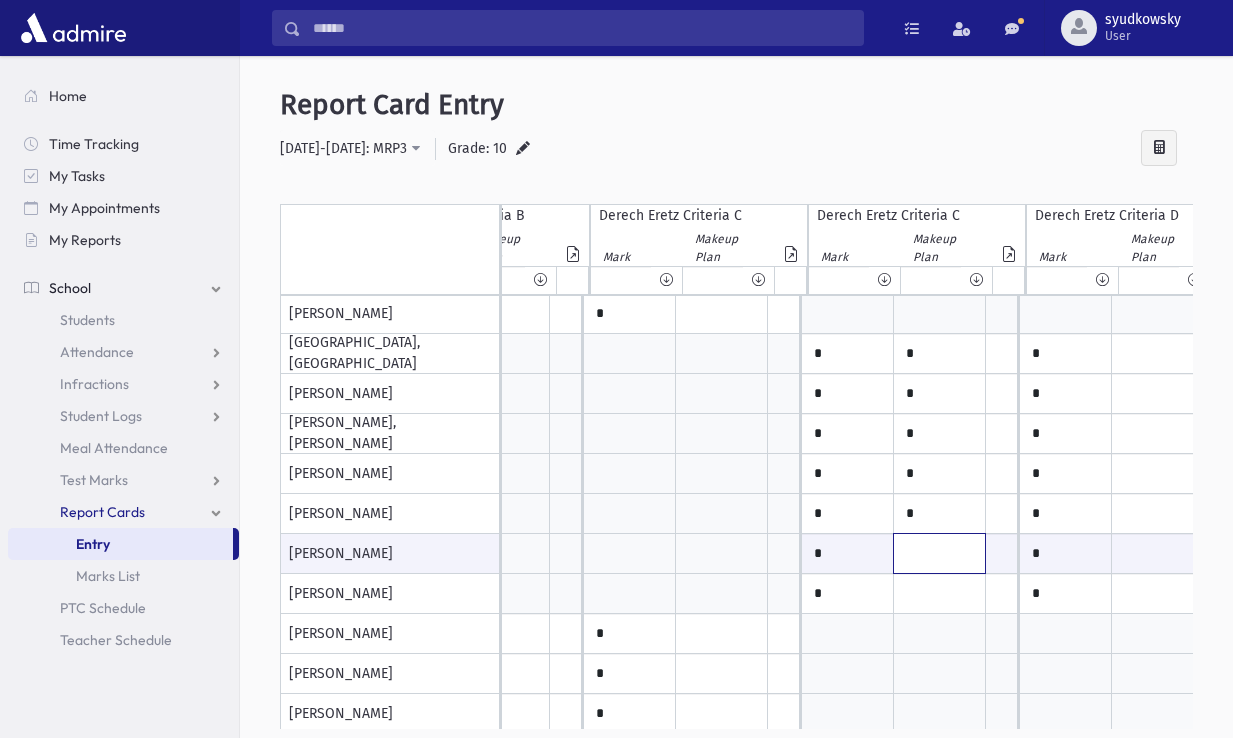 type 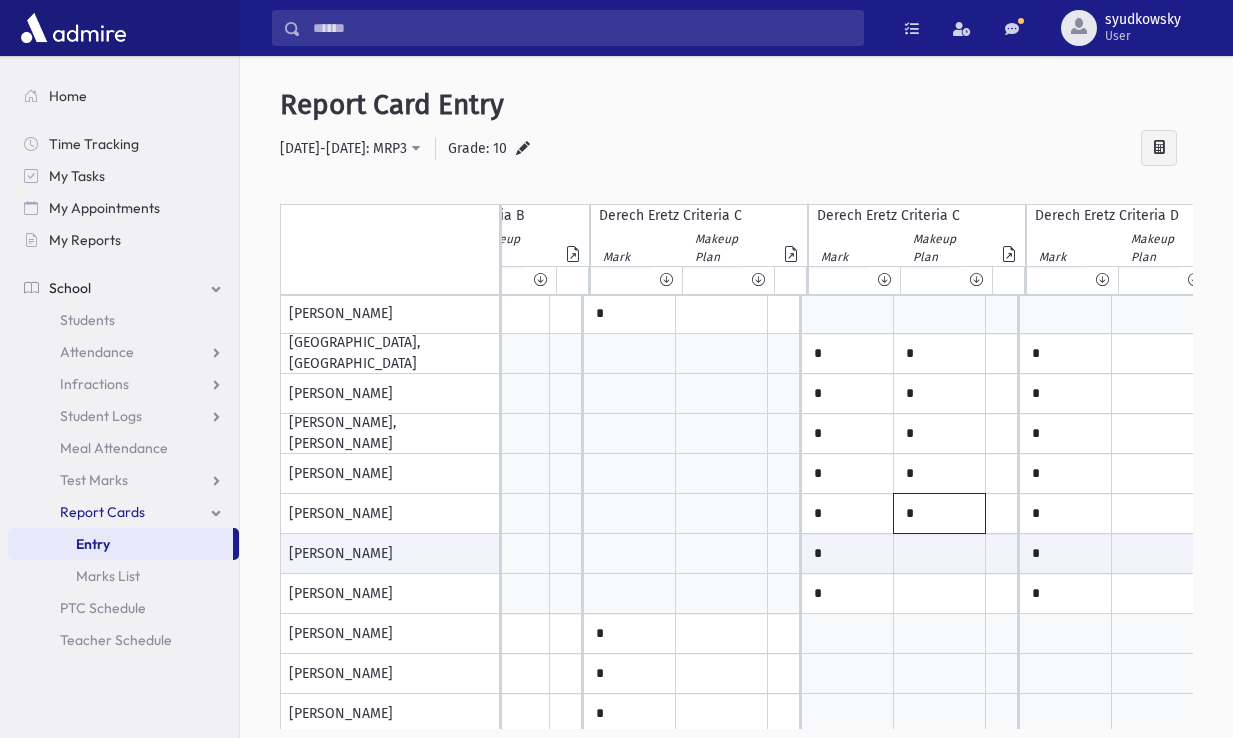 click on "*" at bounding box center (-1452, -766) 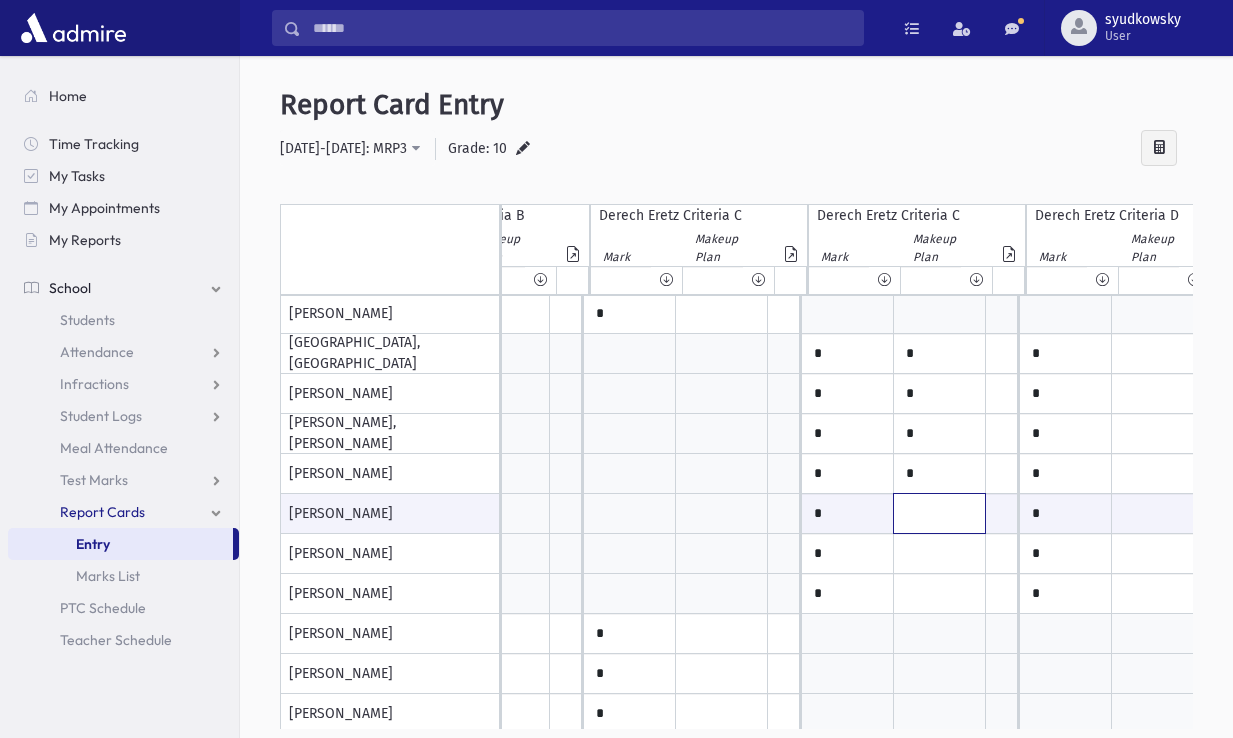 type 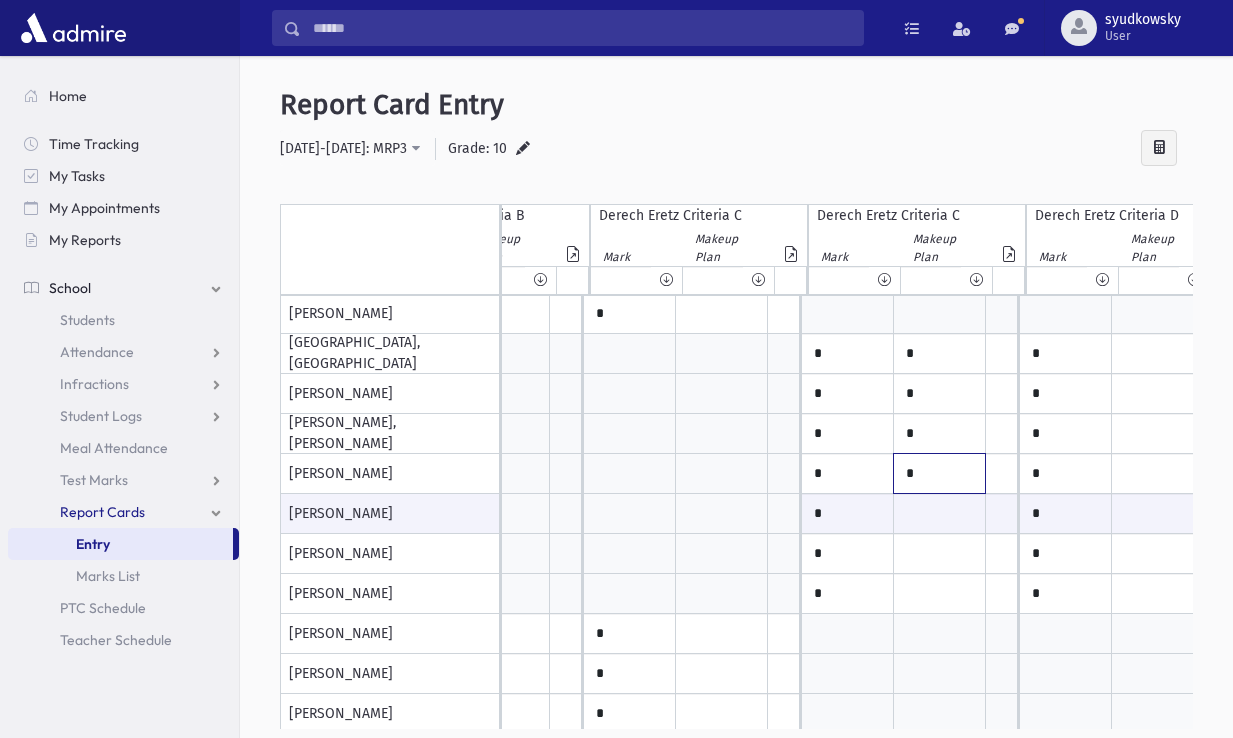 click on "*" at bounding box center (-1452, -766) 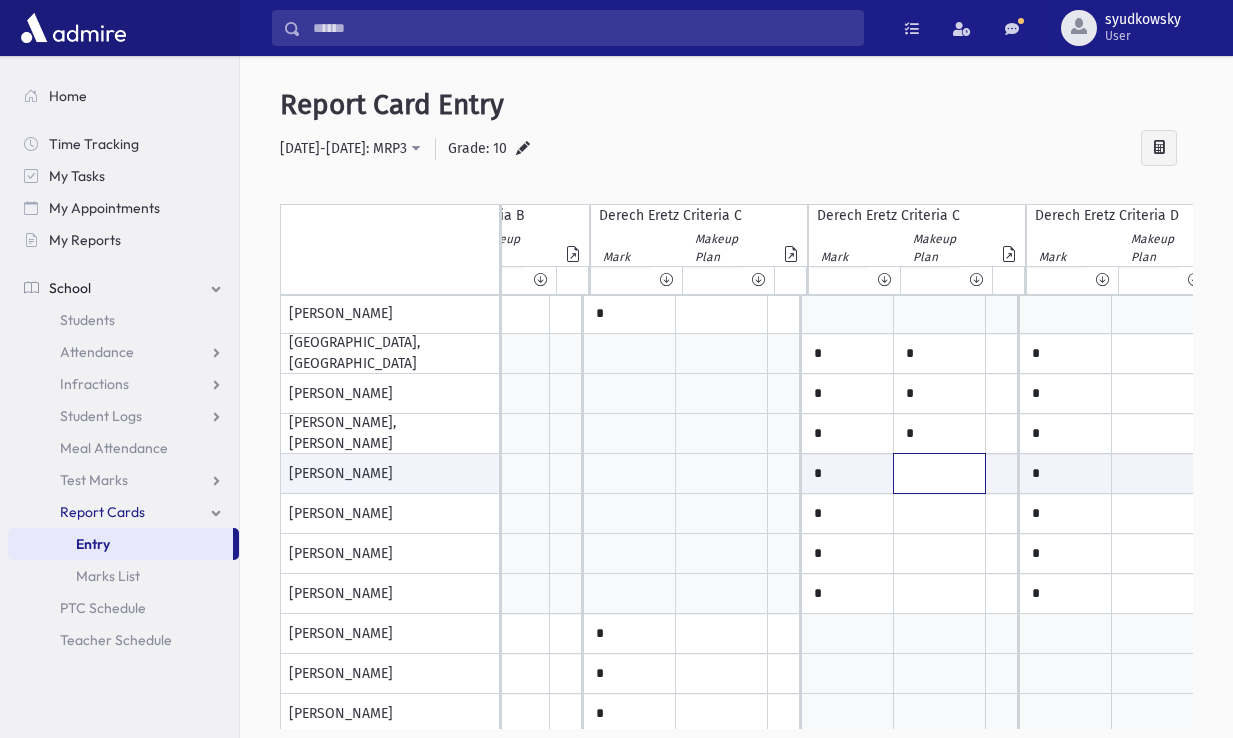 type 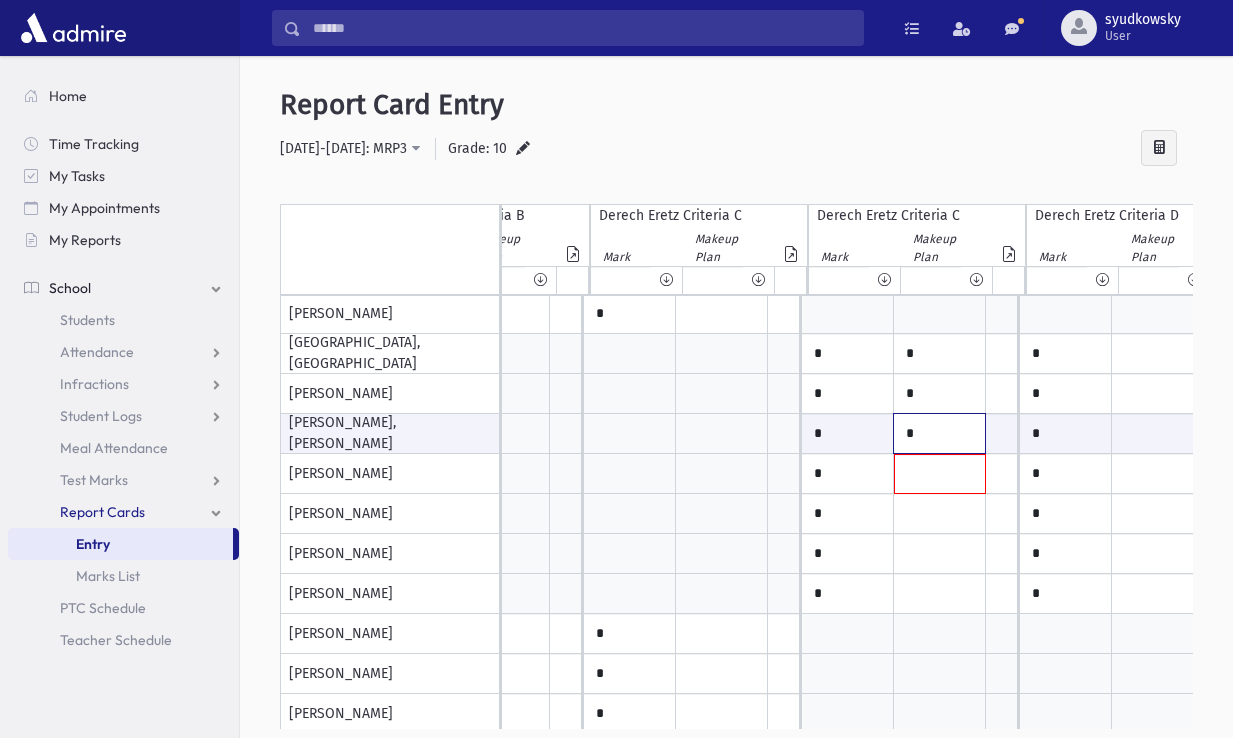 click on "*" at bounding box center [-1452, 433] 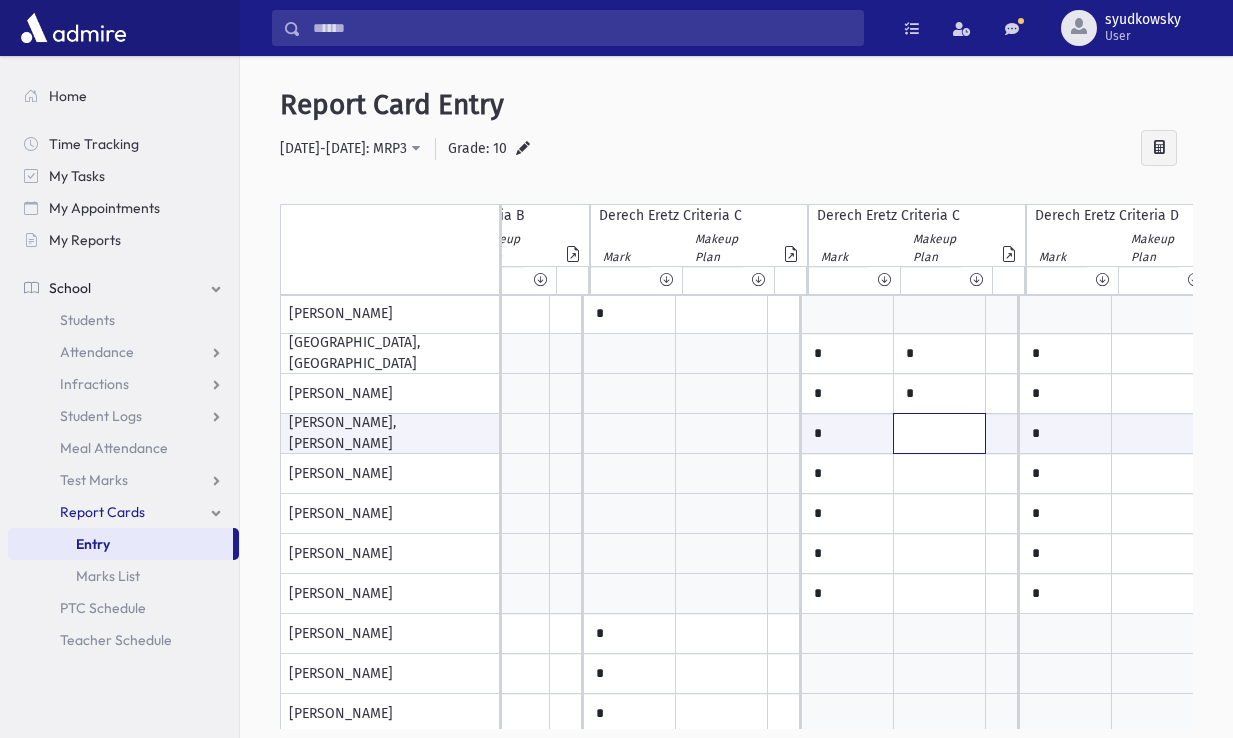 type 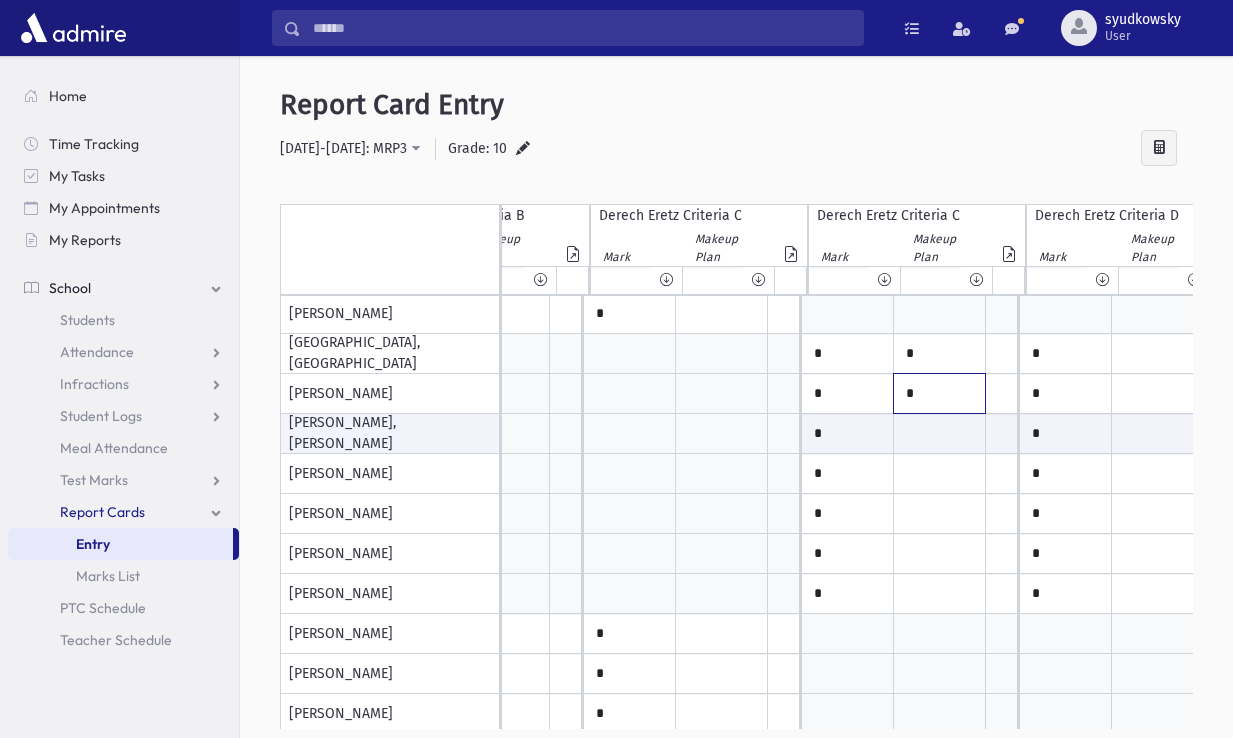 click on "*" at bounding box center (-1452, -766) 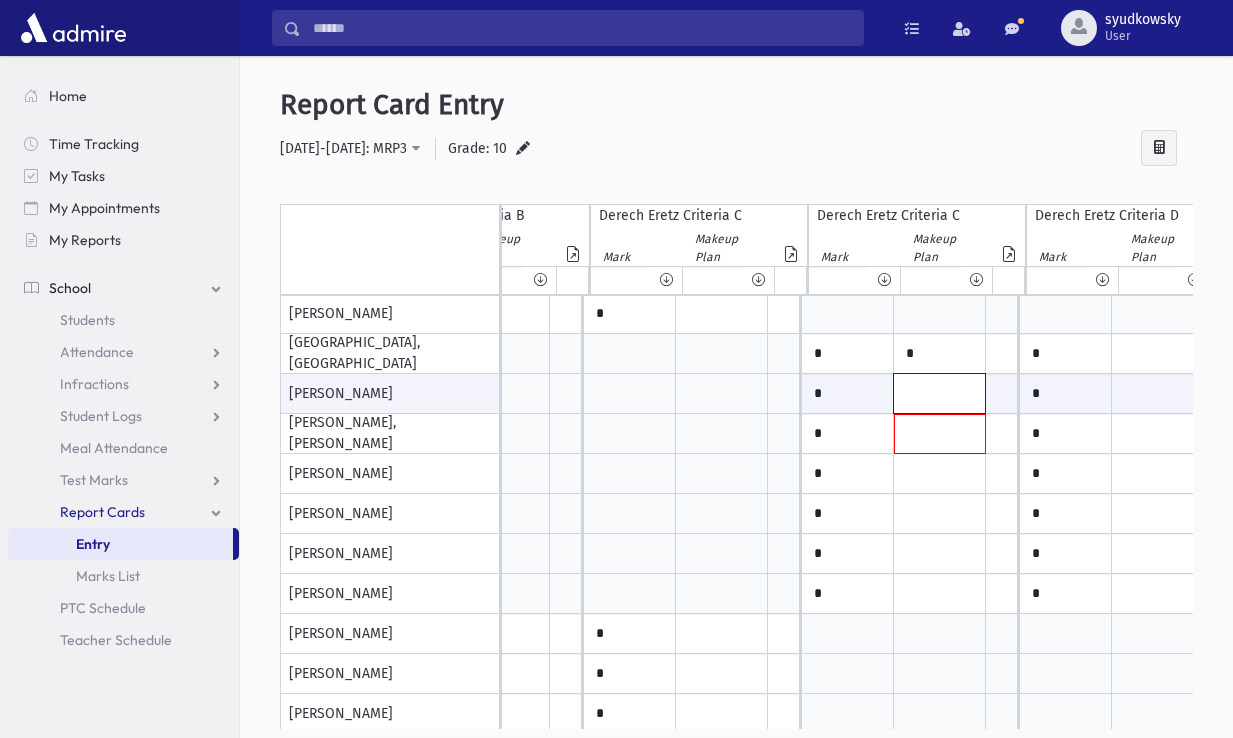 type 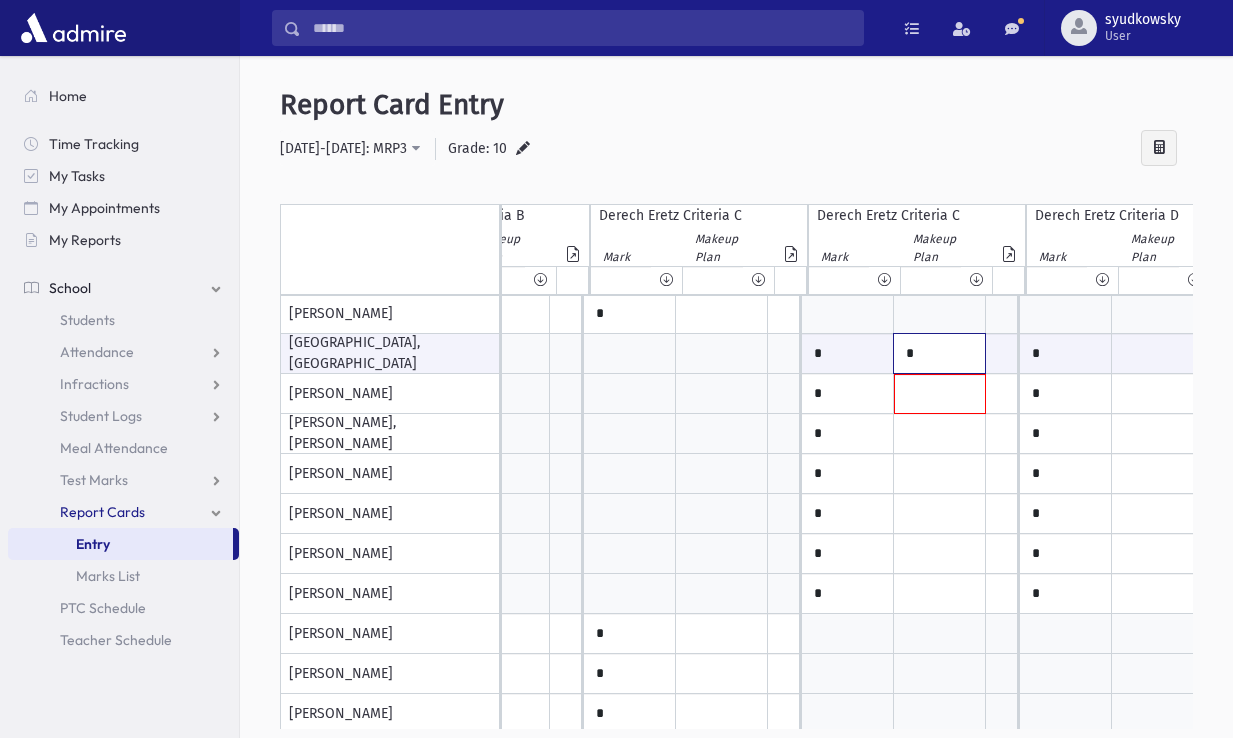 click on "*" at bounding box center [-1452, 353] 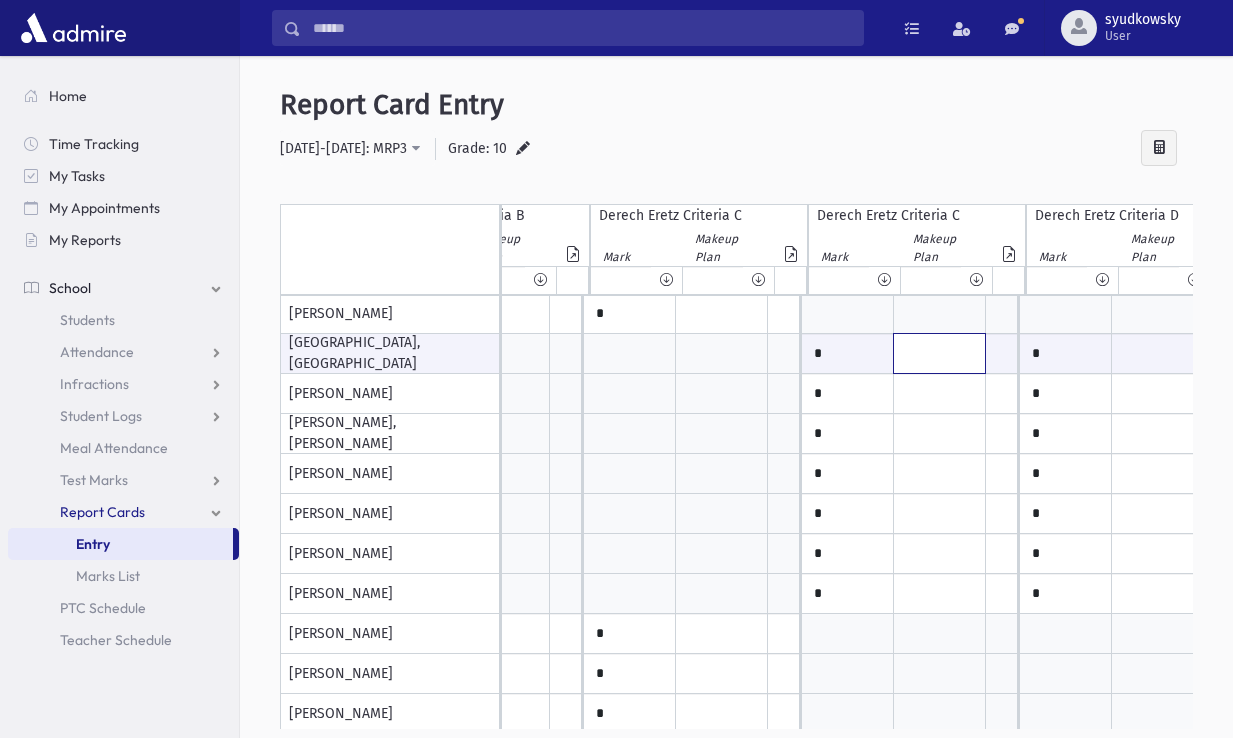 type 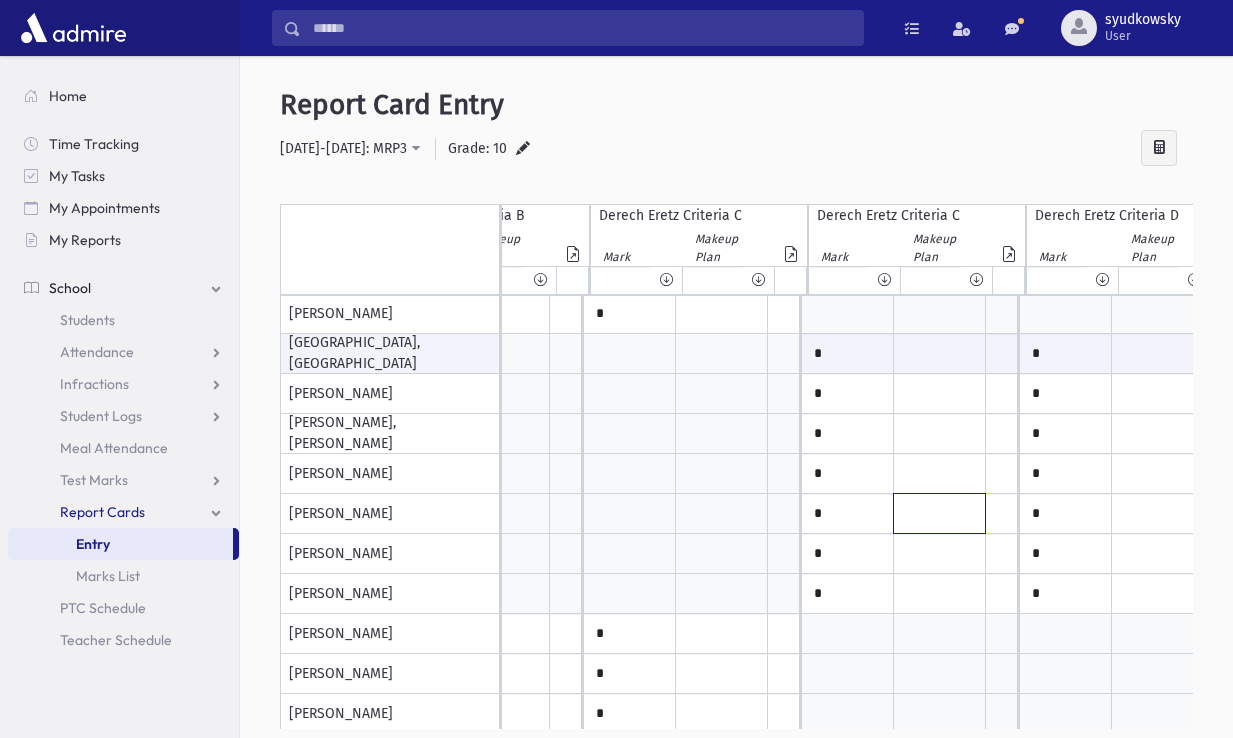 click at bounding box center (-1452, -766) 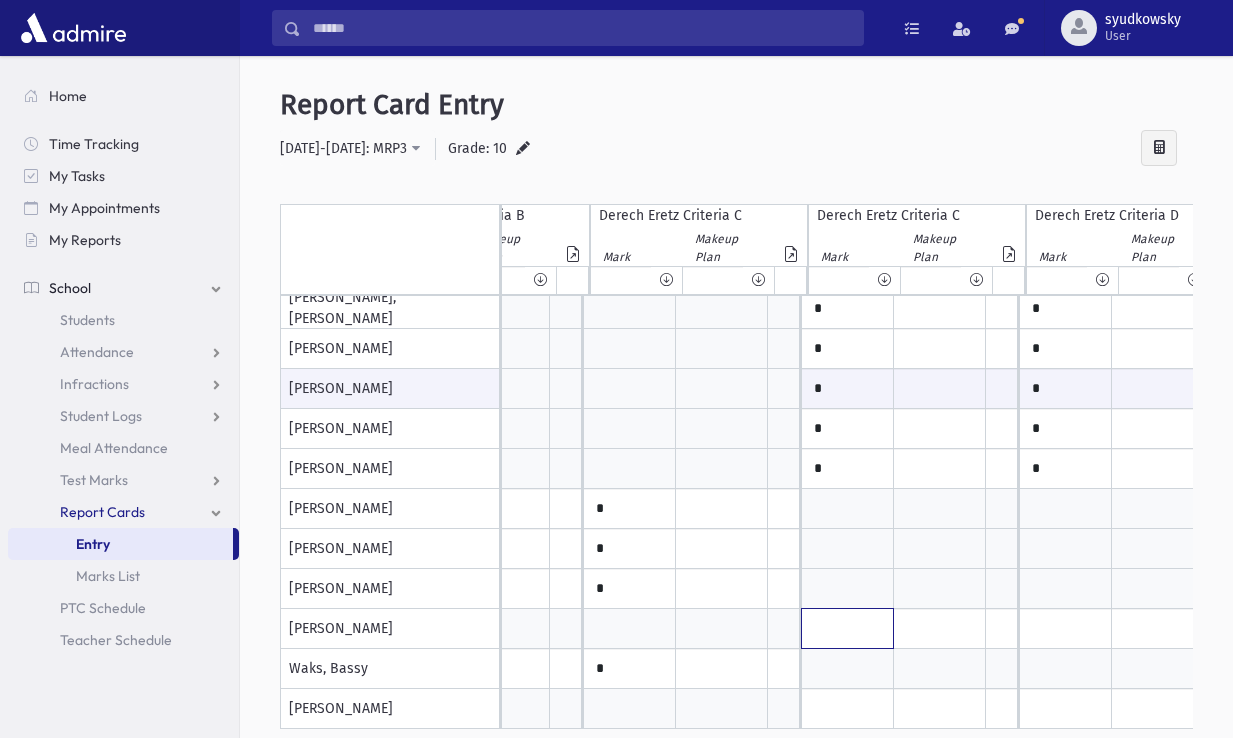 click at bounding box center (-1543, -891) 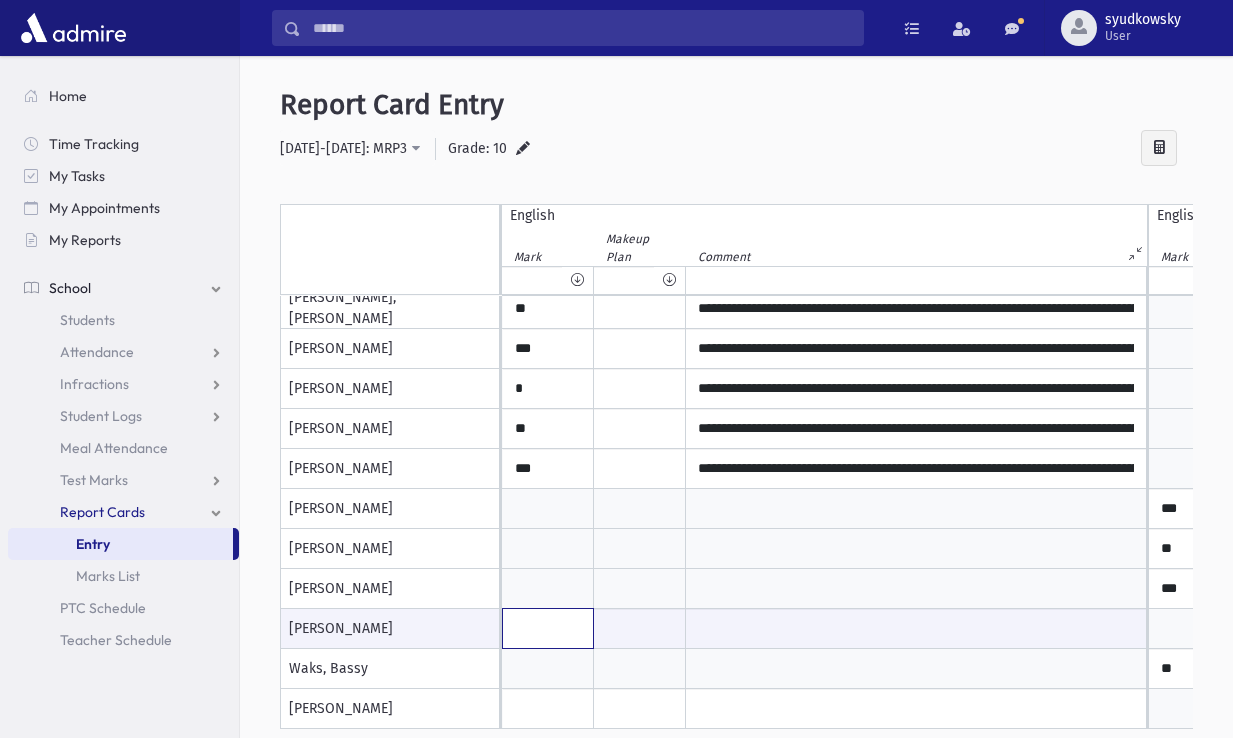 click at bounding box center (548, 628) 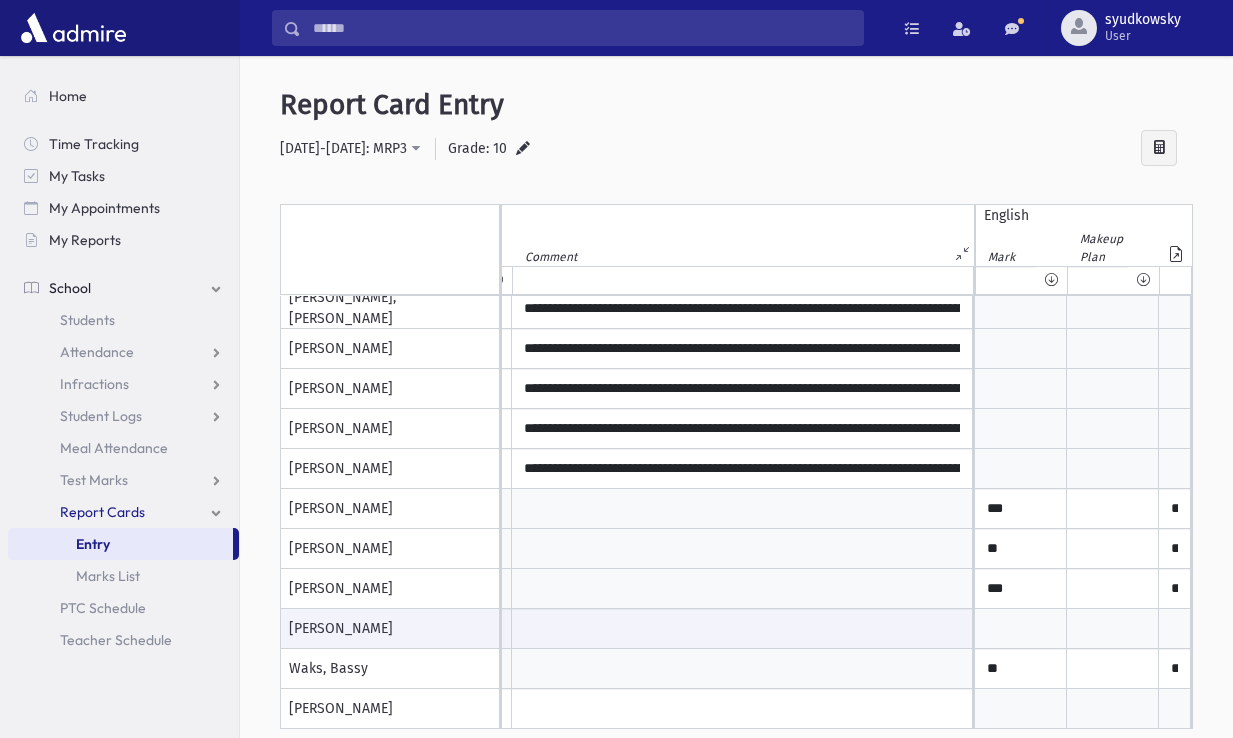 scroll, scrollTop: 0, scrollLeft: 469, axis: horizontal 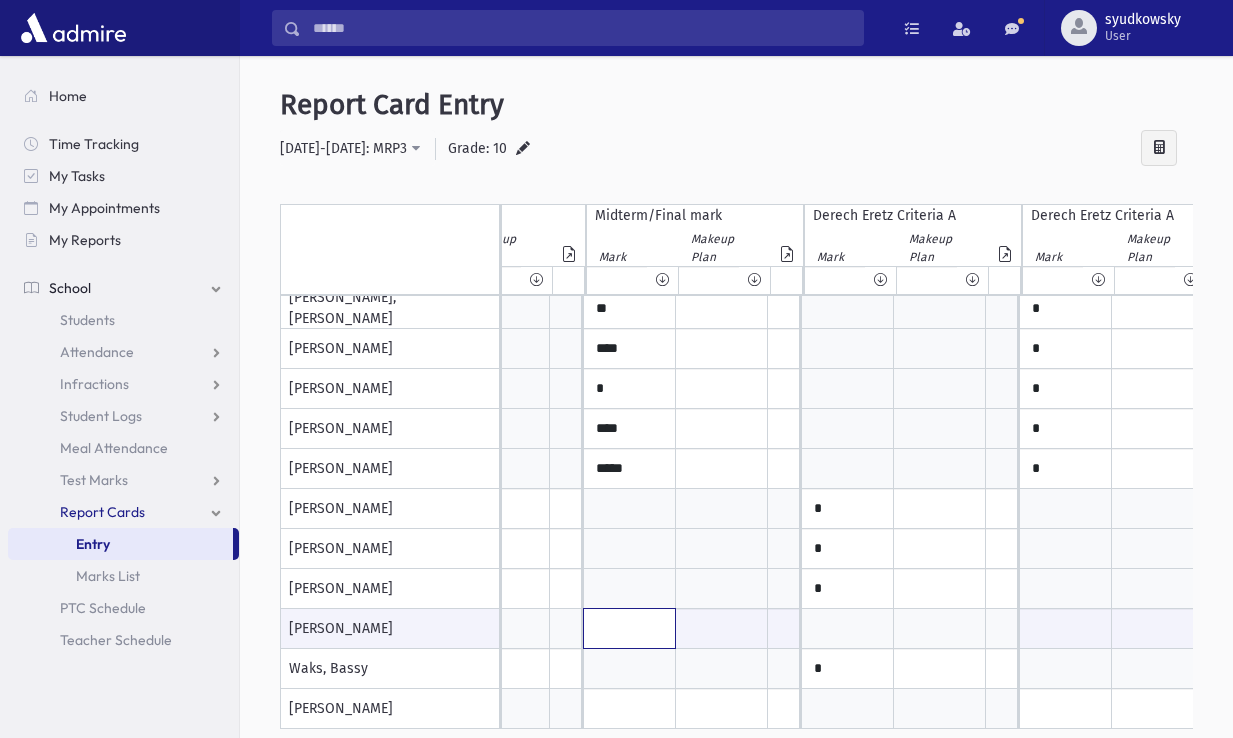 click at bounding box center (-453, 628) 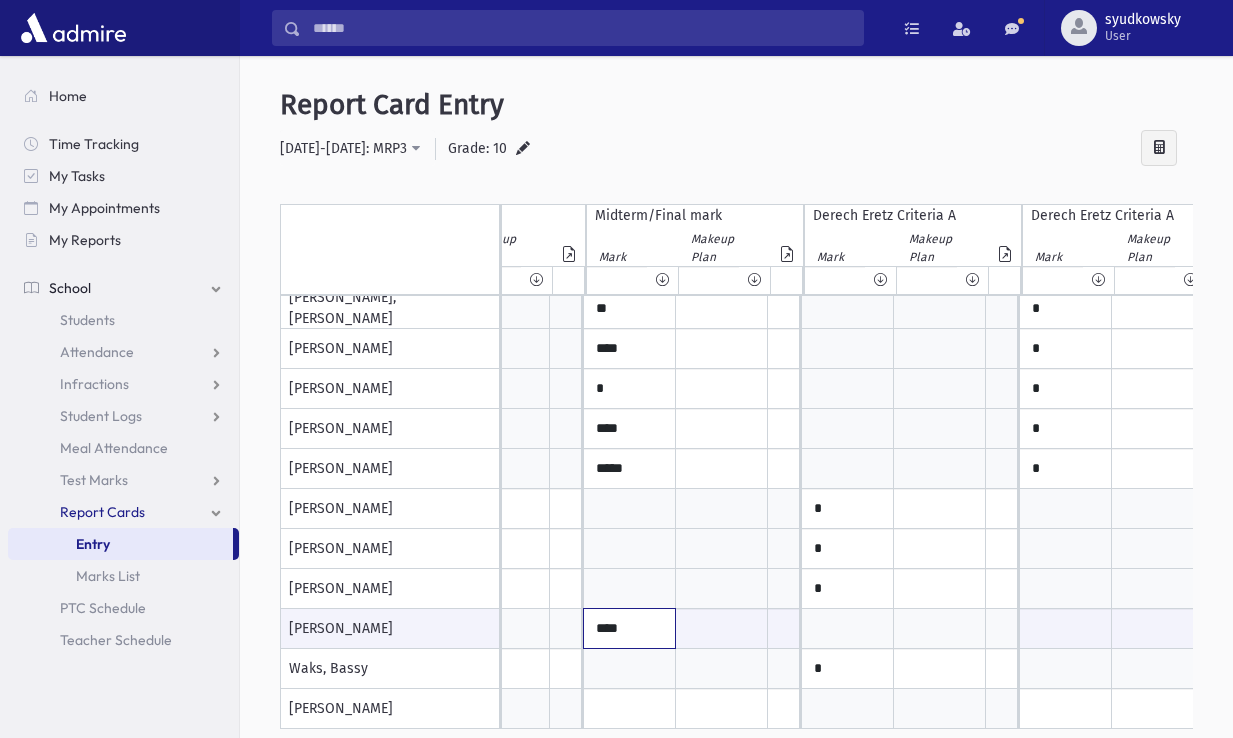 scroll, scrollTop: 1215, scrollLeft: 466, axis: both 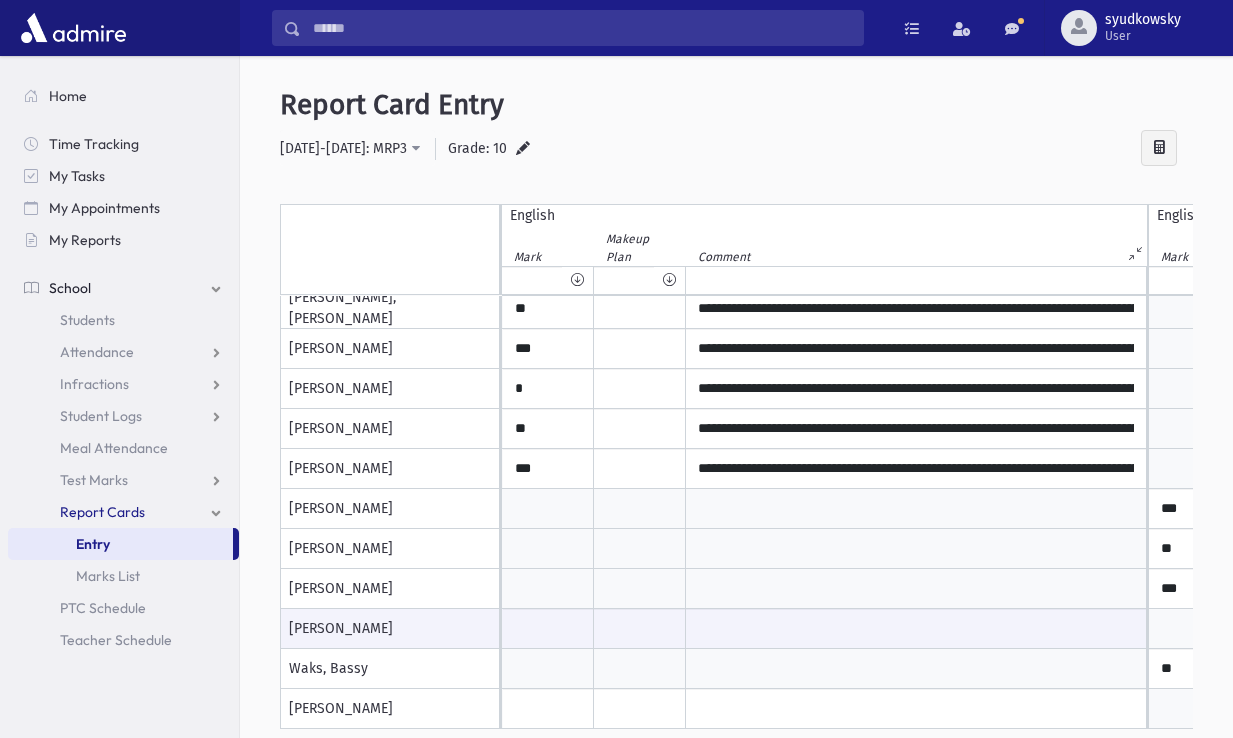 type on "****" 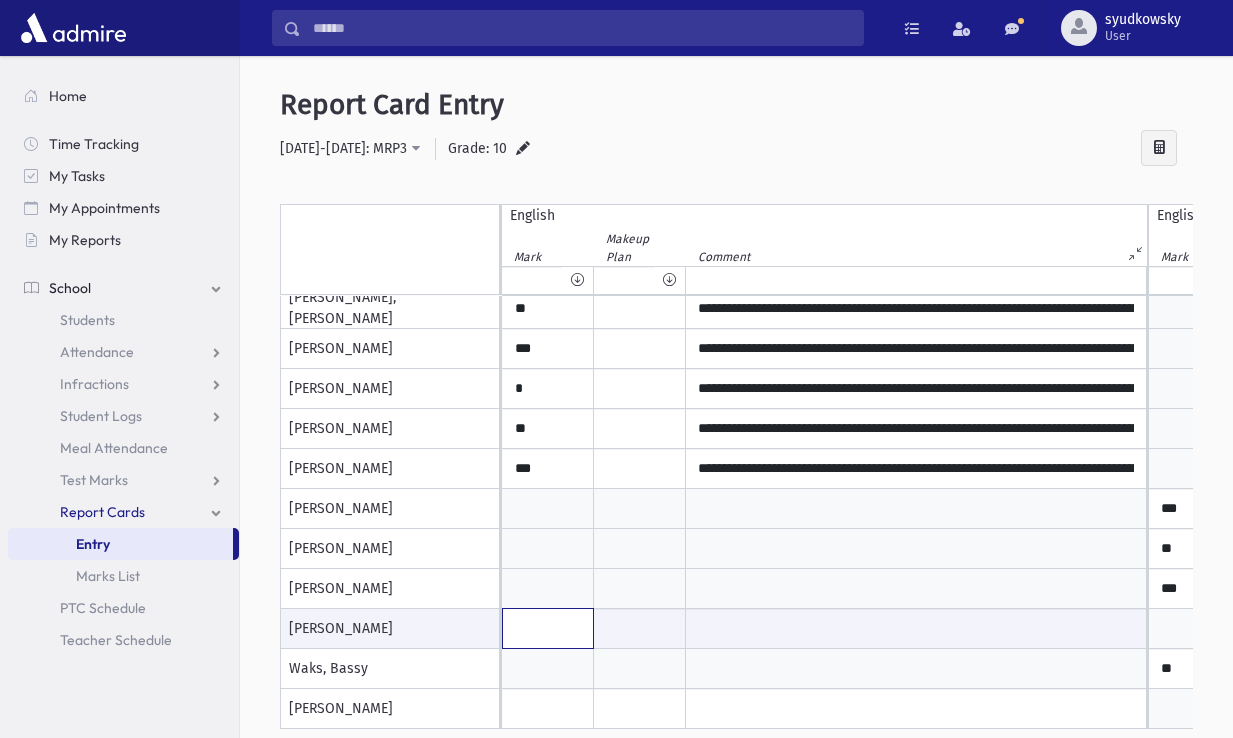 click at bounding box center [548, 628] 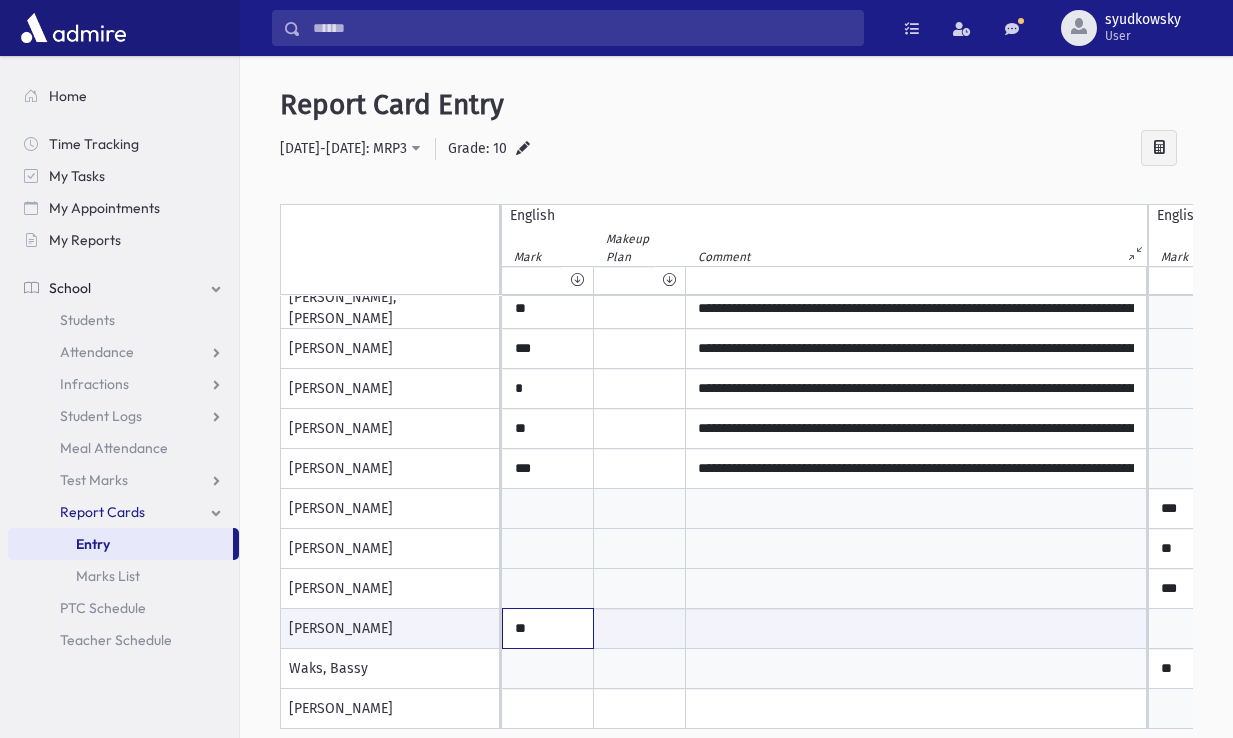 type on "**" 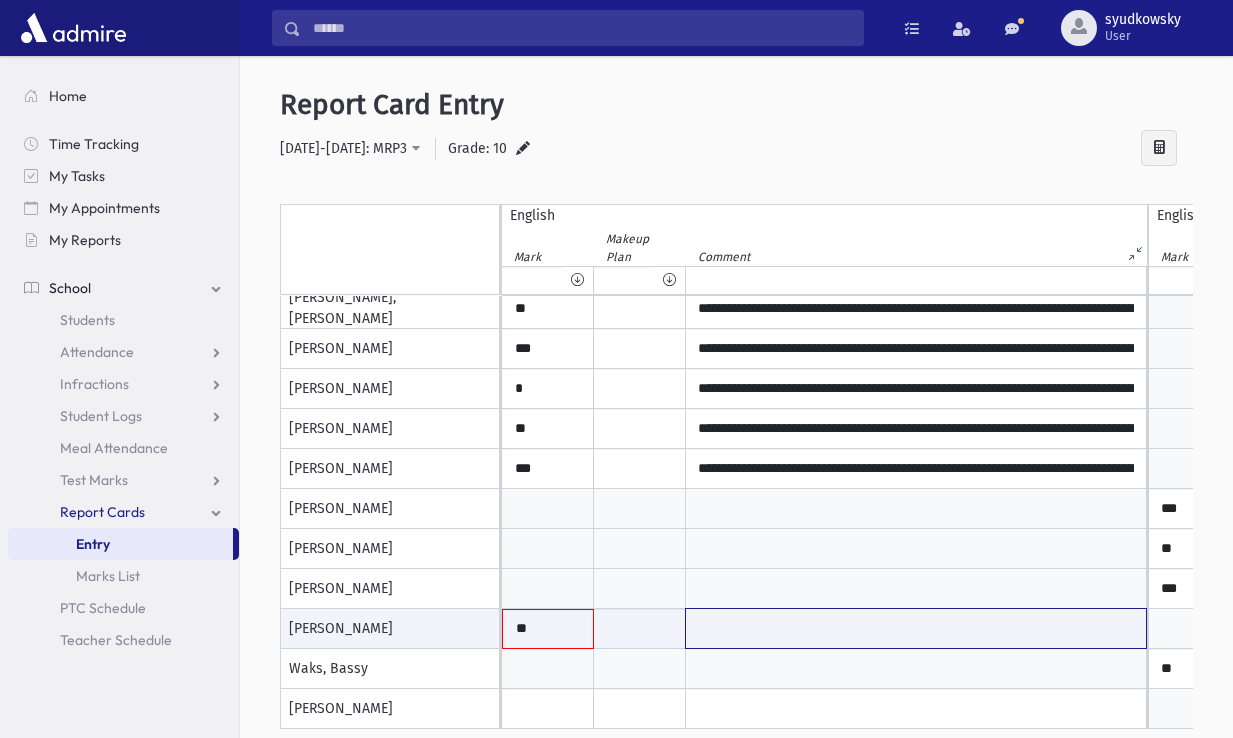 click at bounding box center (916, 628) 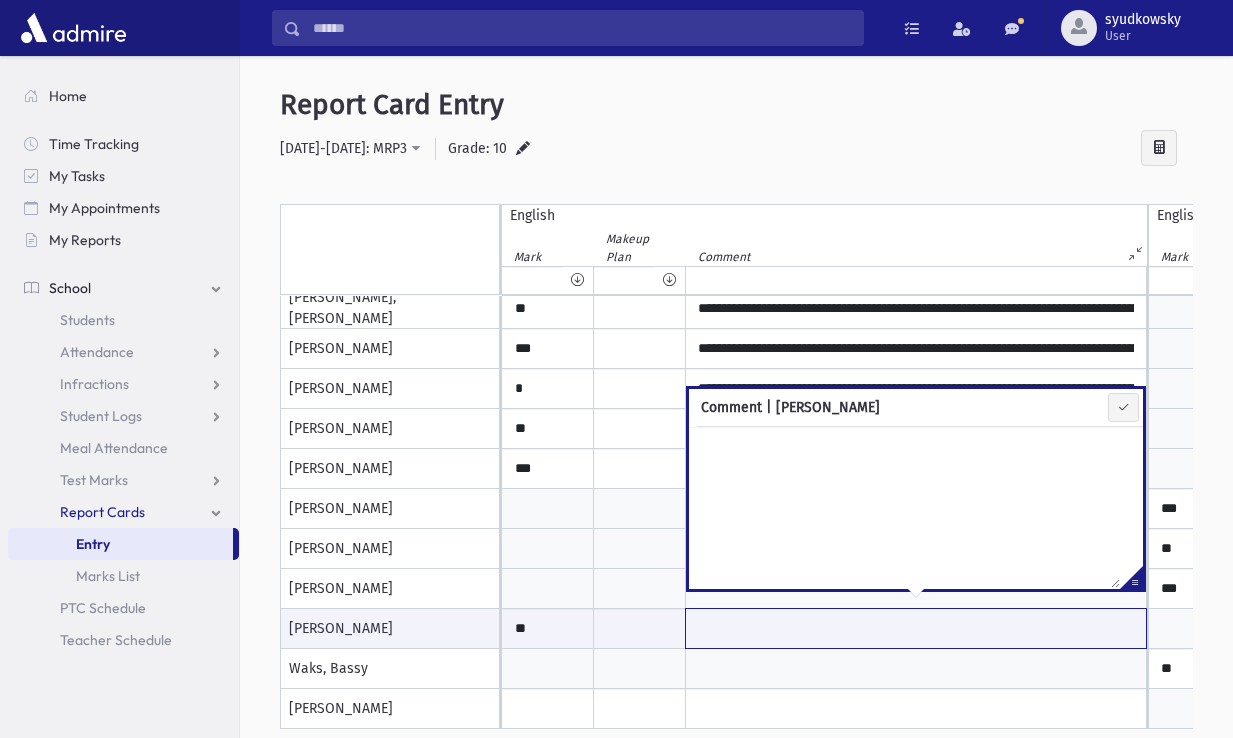 click at bounding box center [916, 628] 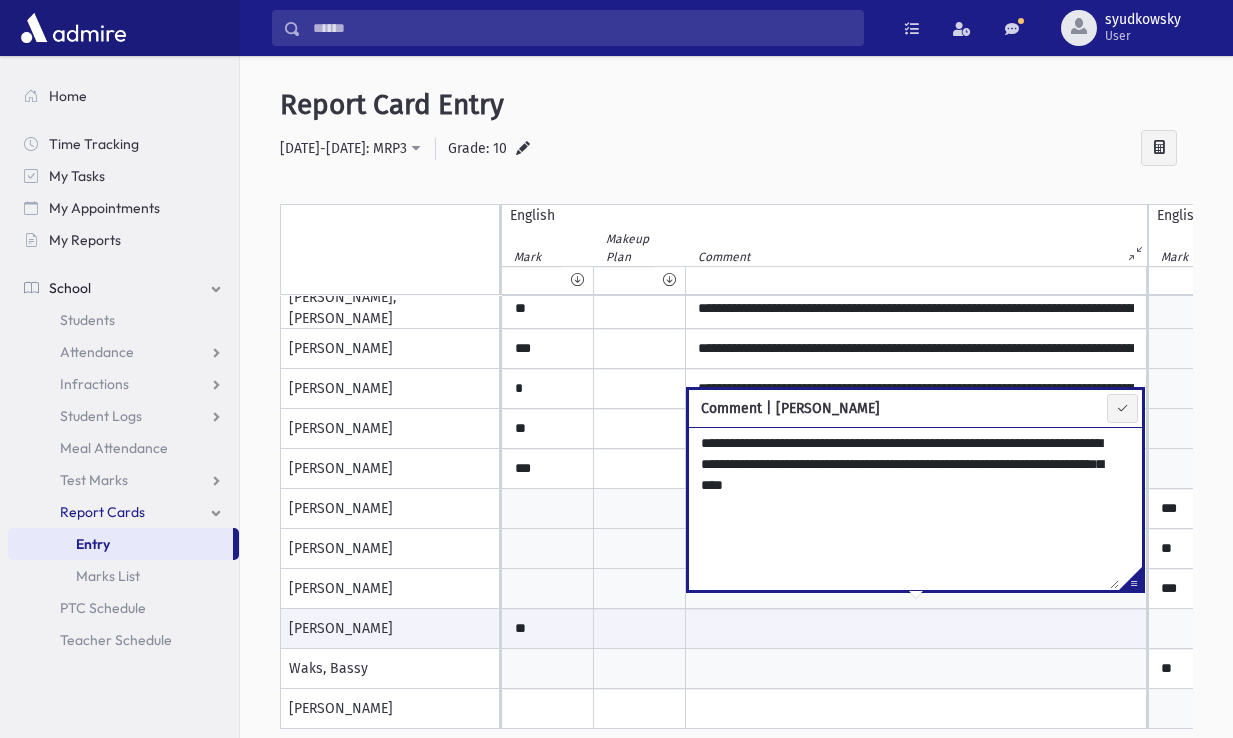 type on "**********" 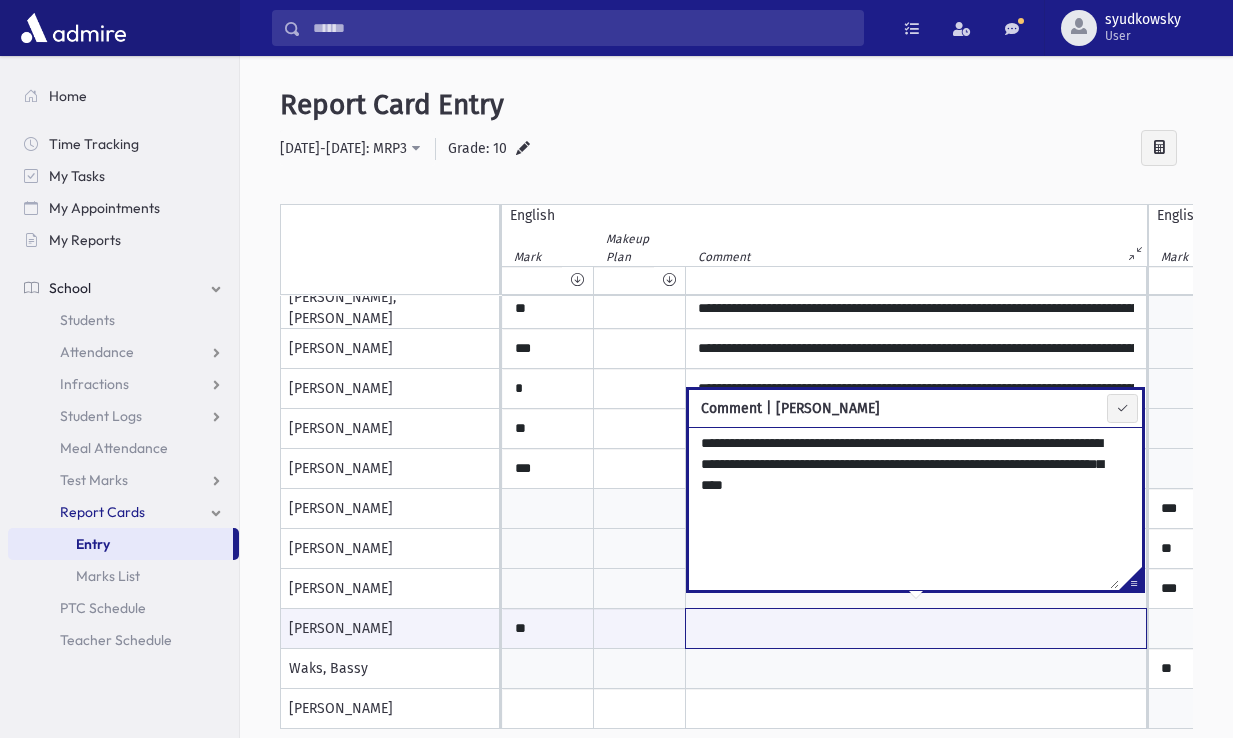 click at bounding box center (916, 628) 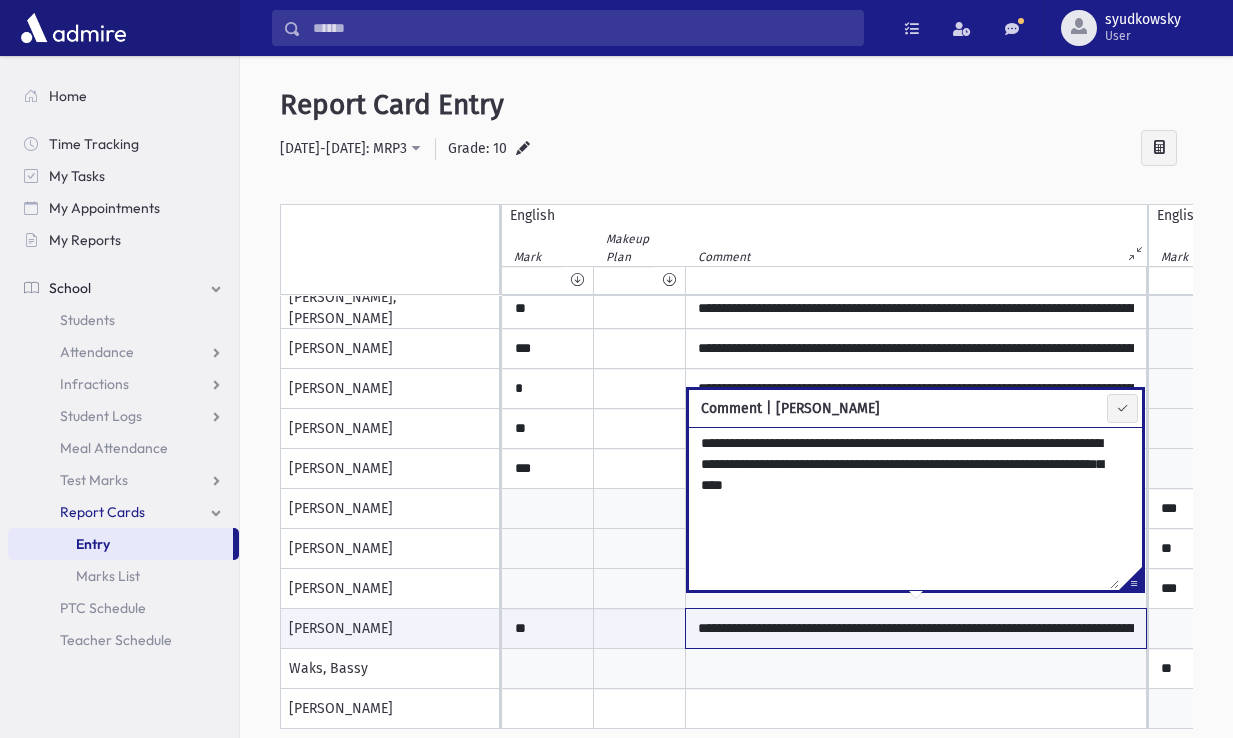 click on "**********" at bounding box center (916, 628) 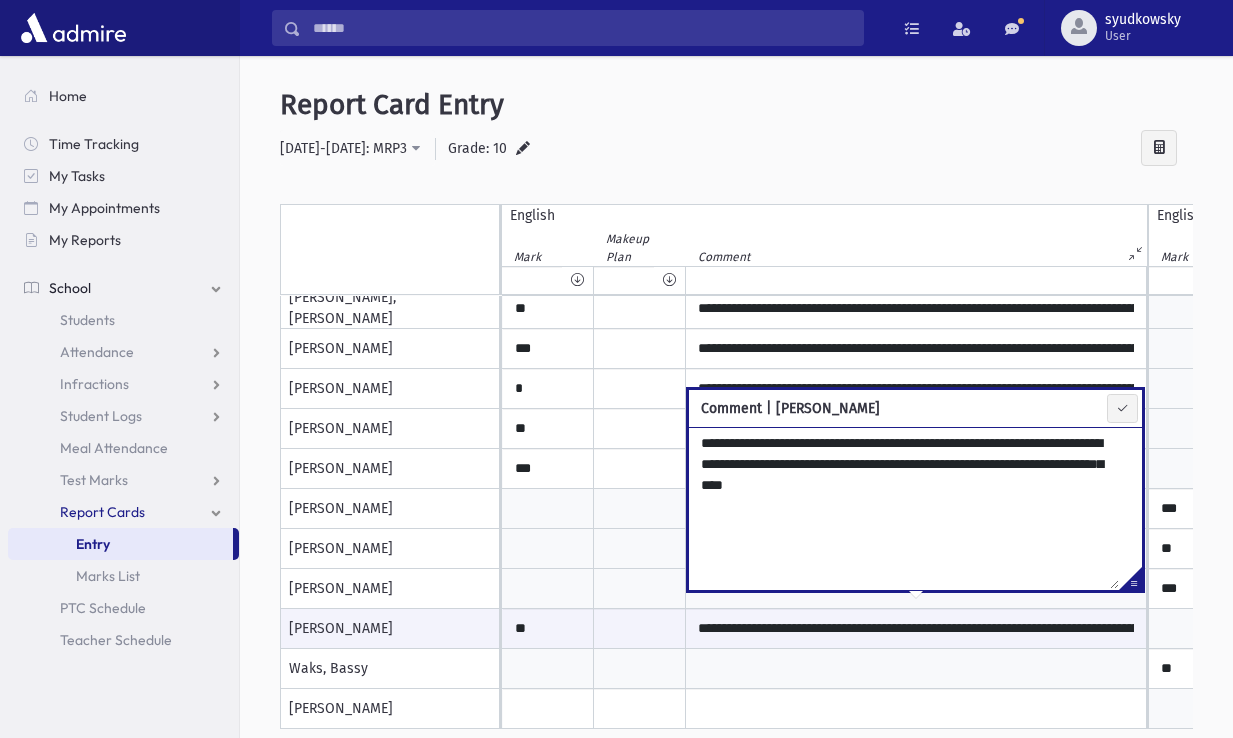 scroll, scrollTop: 1215, scrollLeft: 149, axis: both 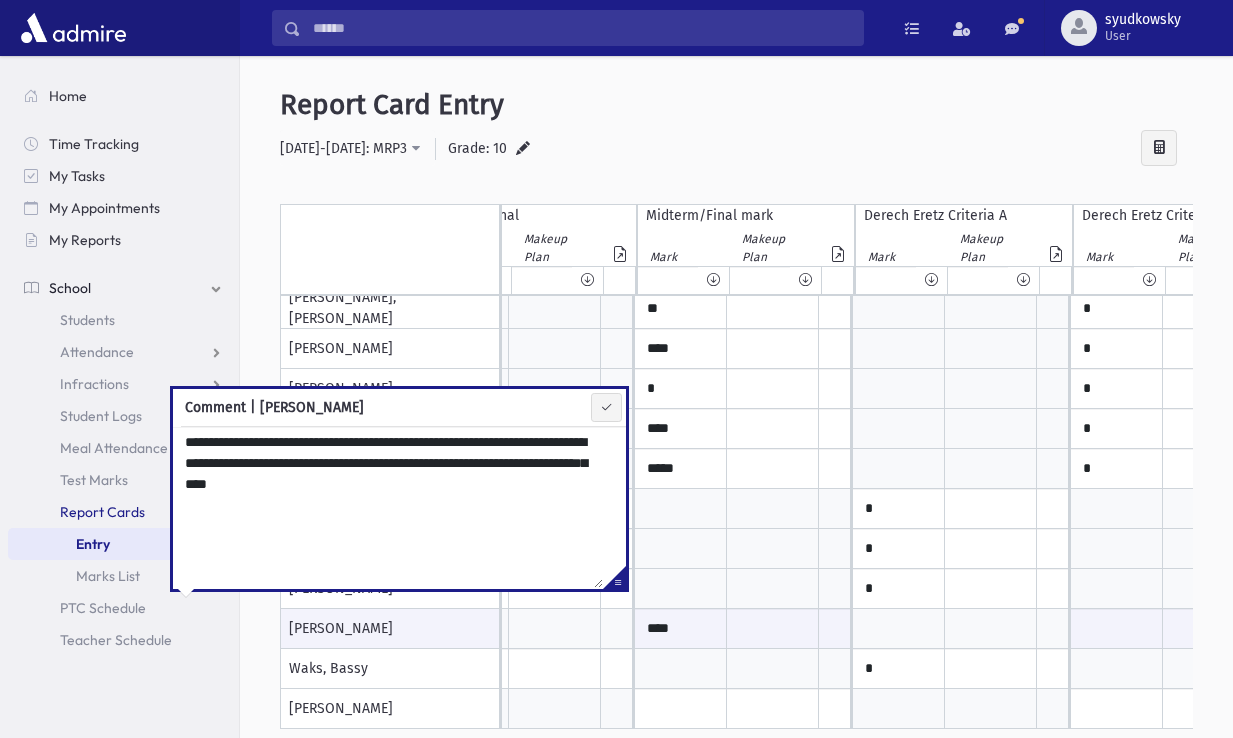 click at bounding box center [245, 629] 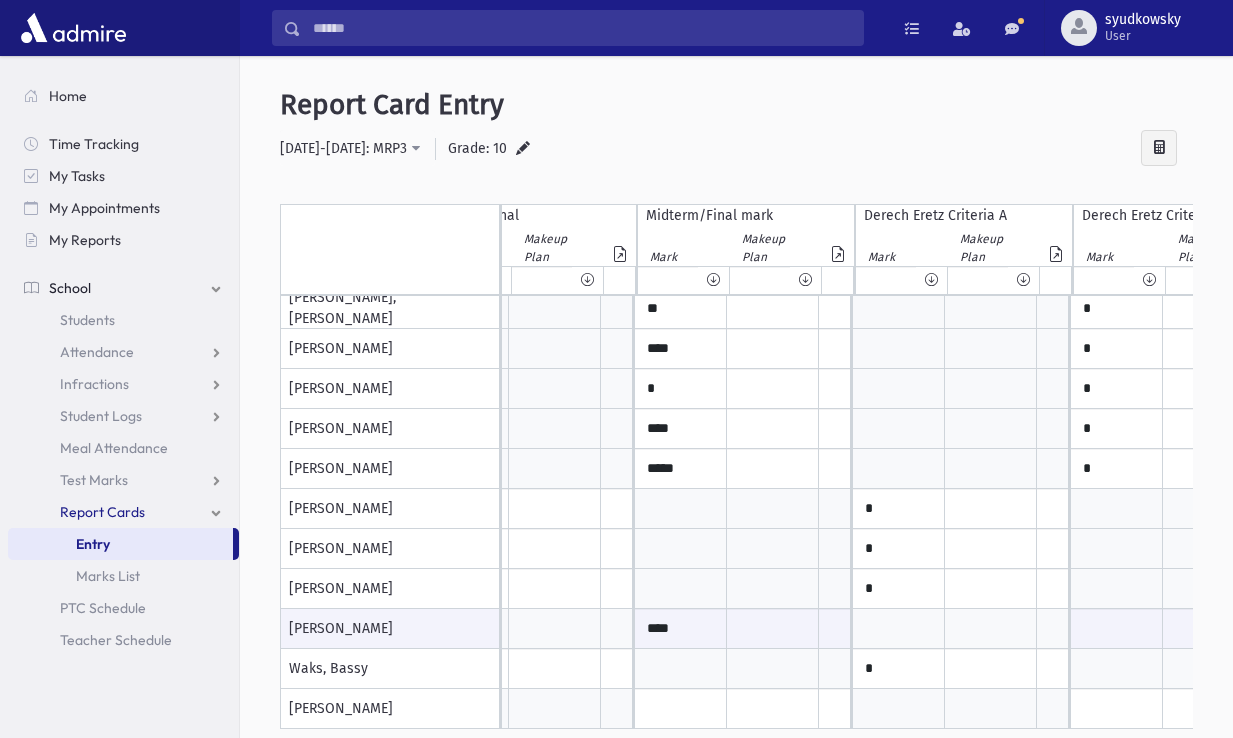 scroll, scrollTop: 1215, scrollLeft: 1022, axis: both 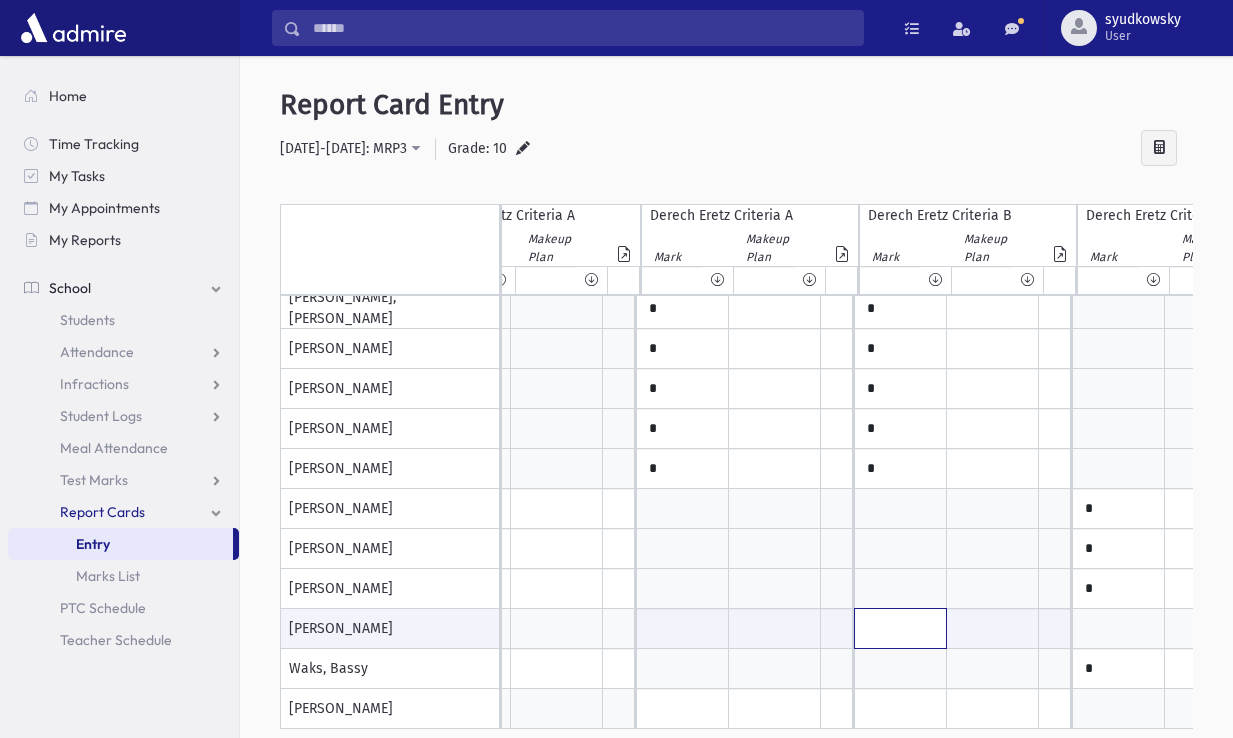 click at bounding box center (-836, 628) 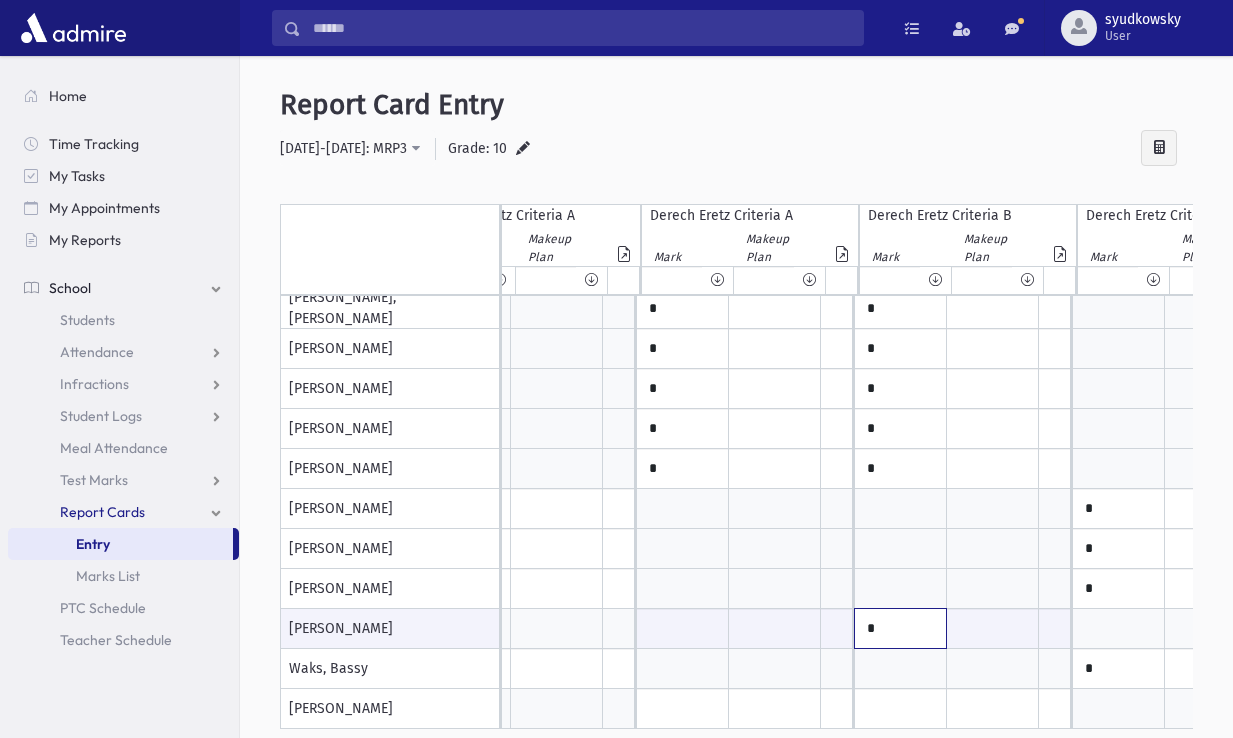 scroll, scrollTop: 1215, scrollLeft: 1474, axis: both 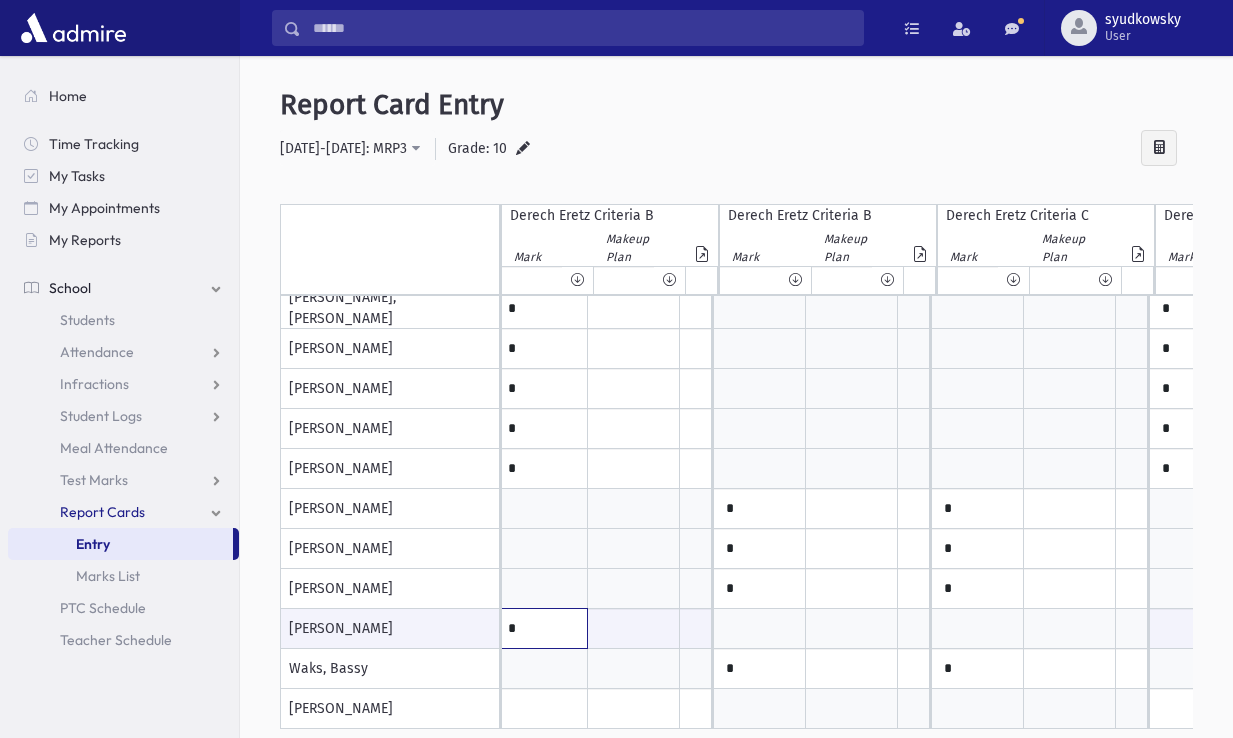 type on "*" 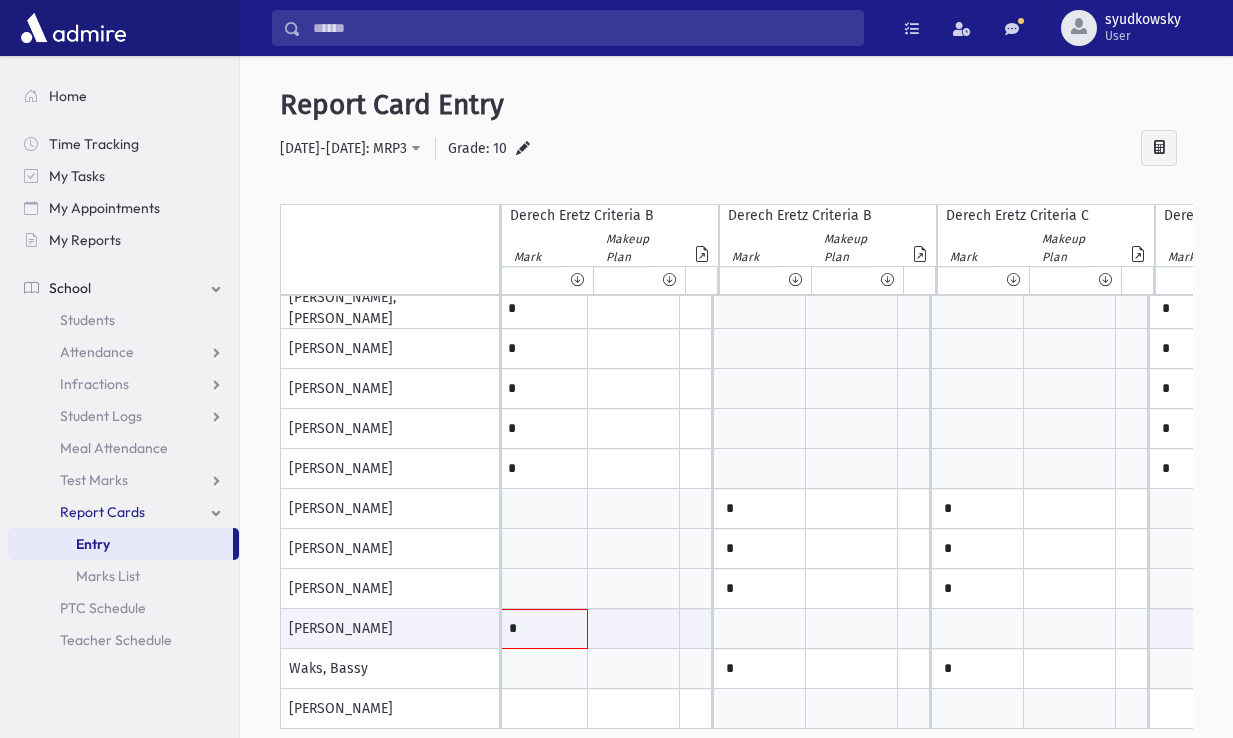 click at bounding box center (-548, 629) 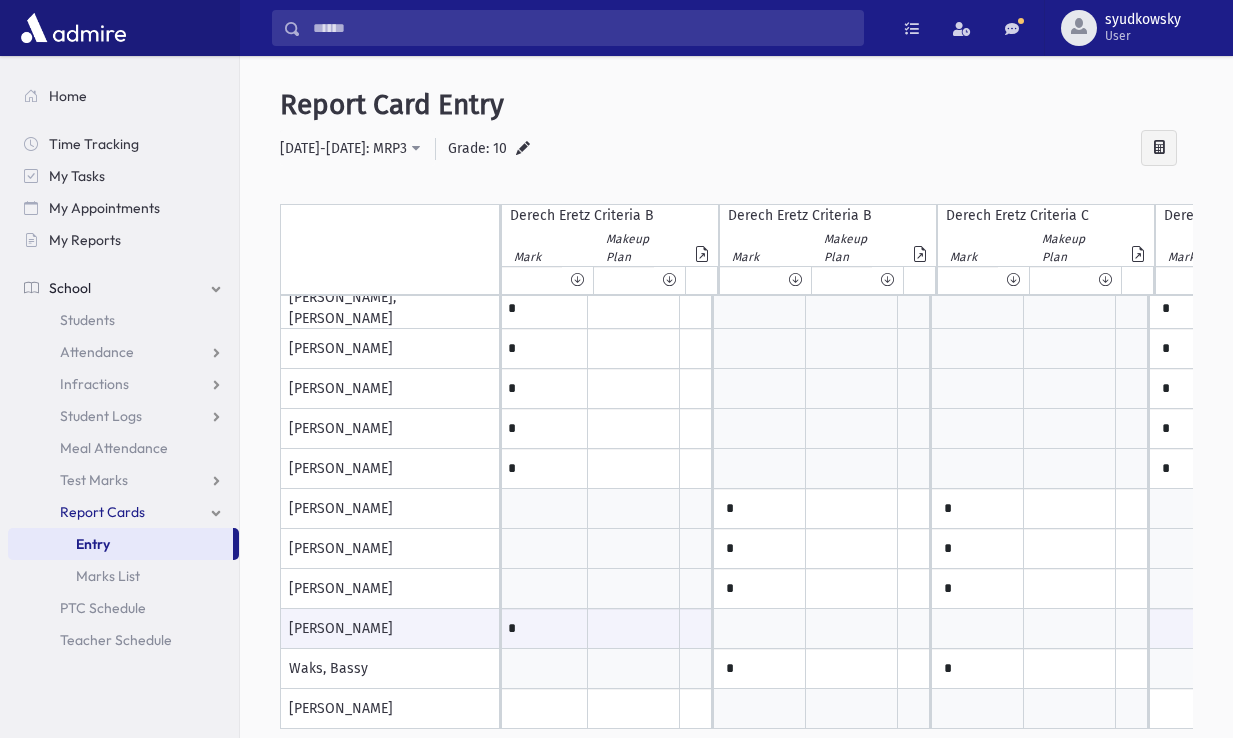 click at bounding box center (-548, 629) 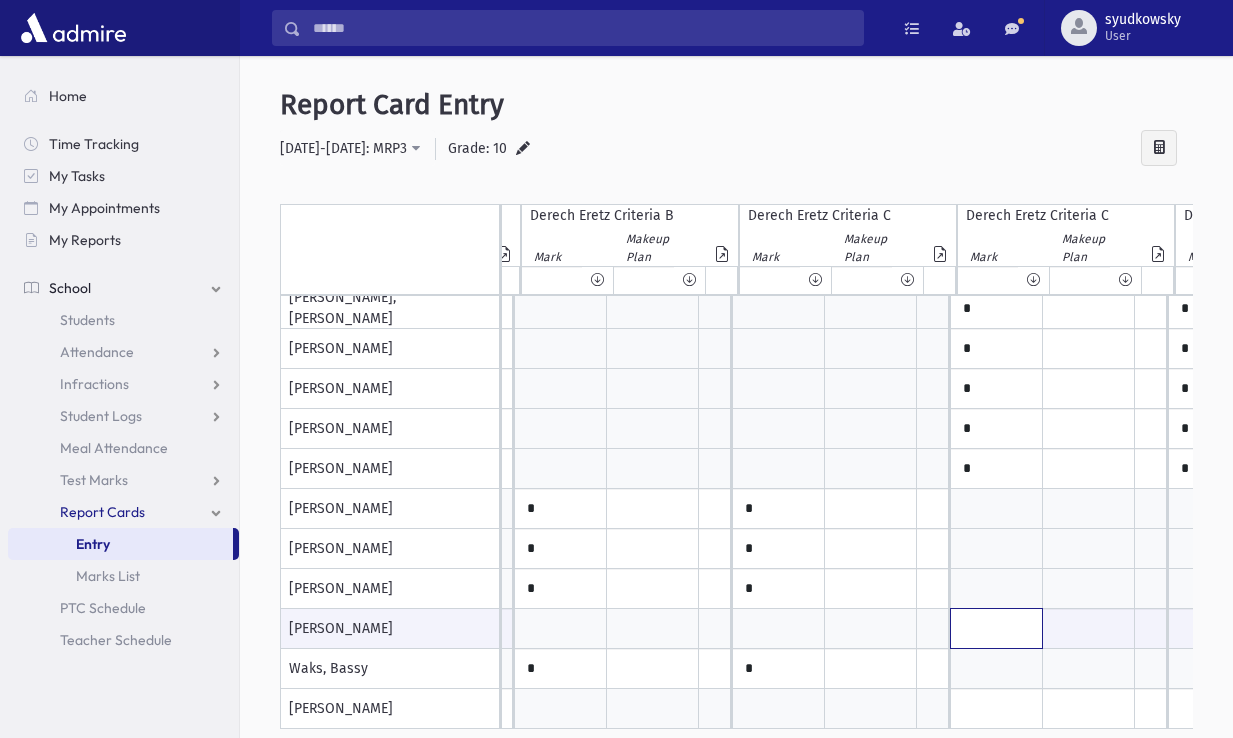 click at bounding box center [-1394, 628] 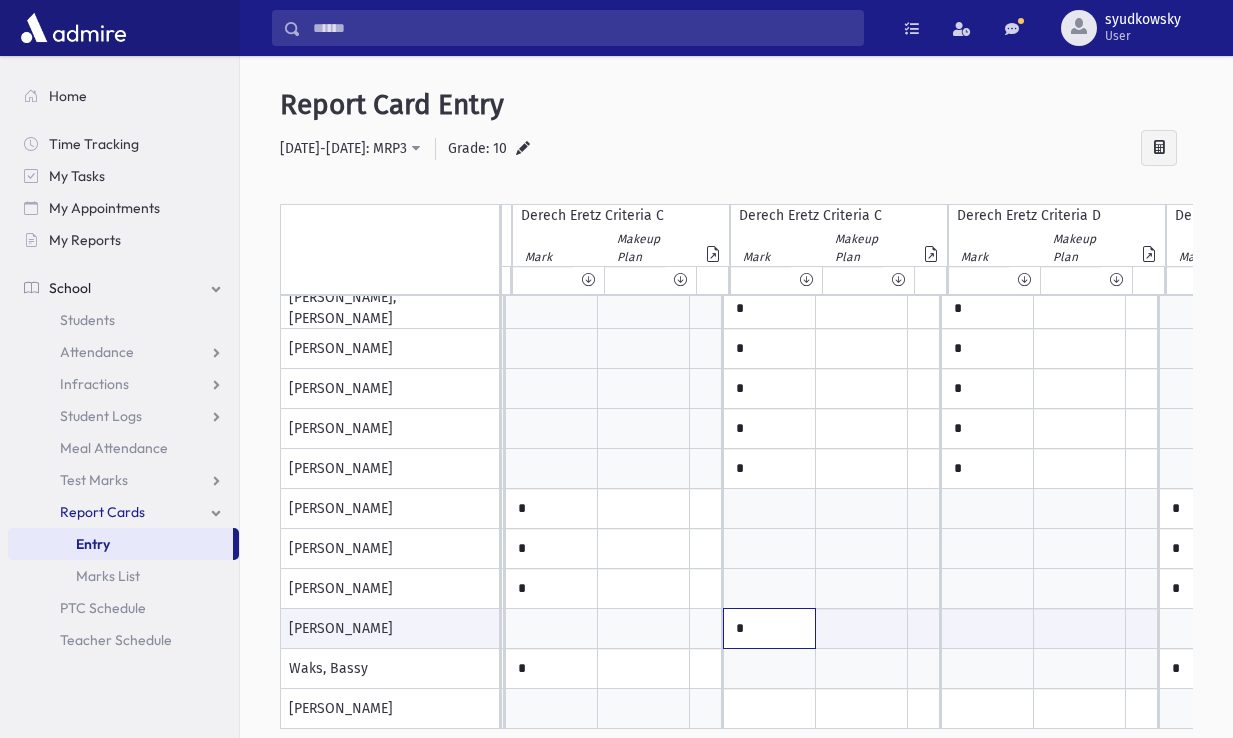 type on "*" 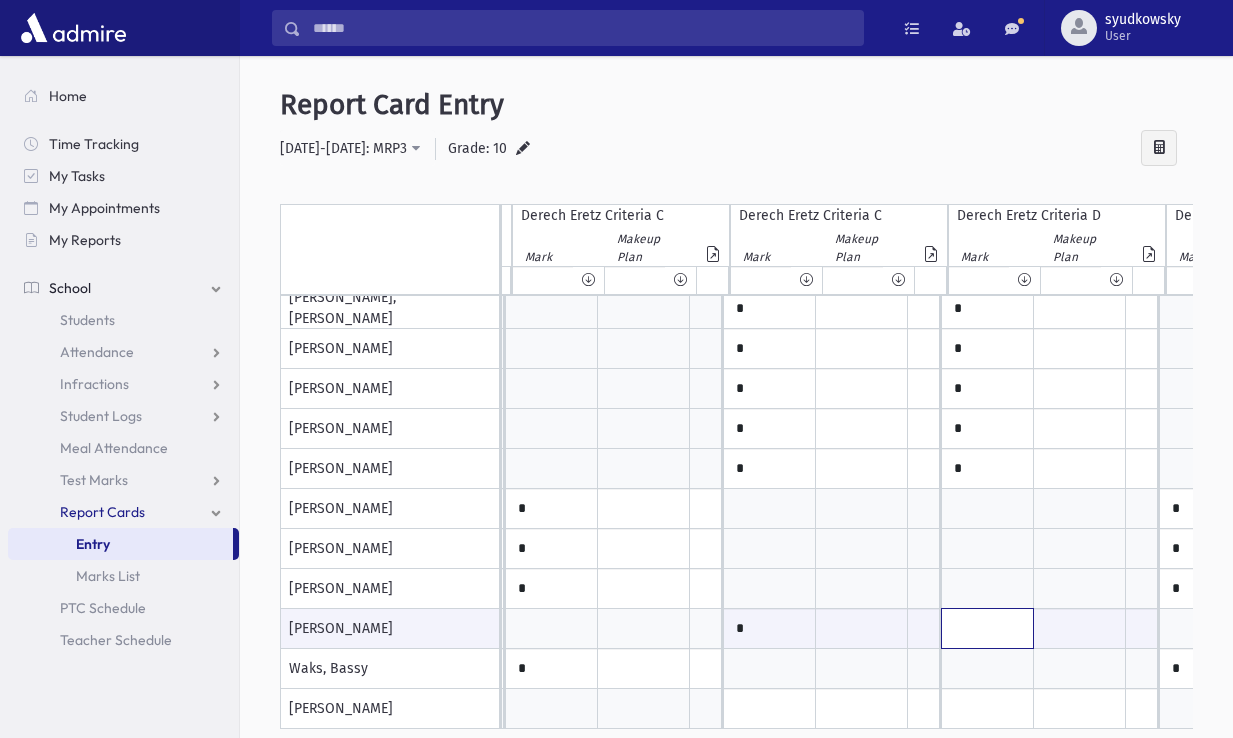 click at bounding box center (-1621, 628) 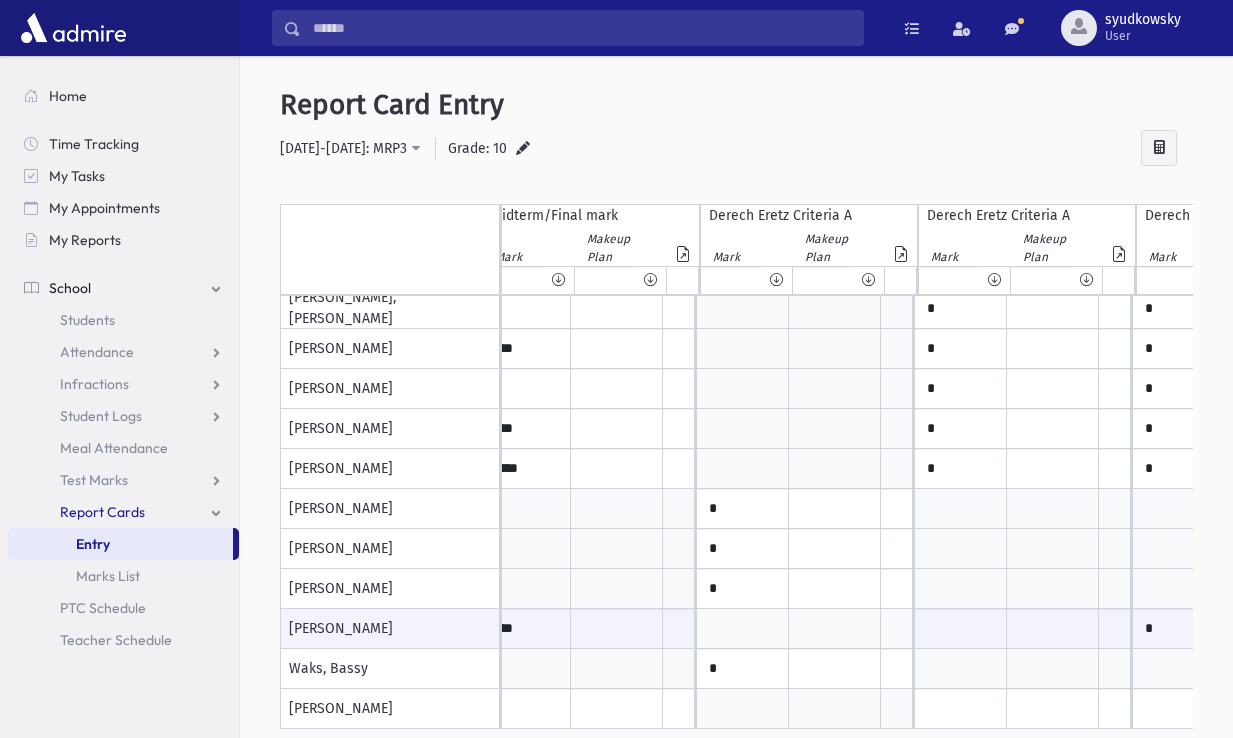 type on "*" 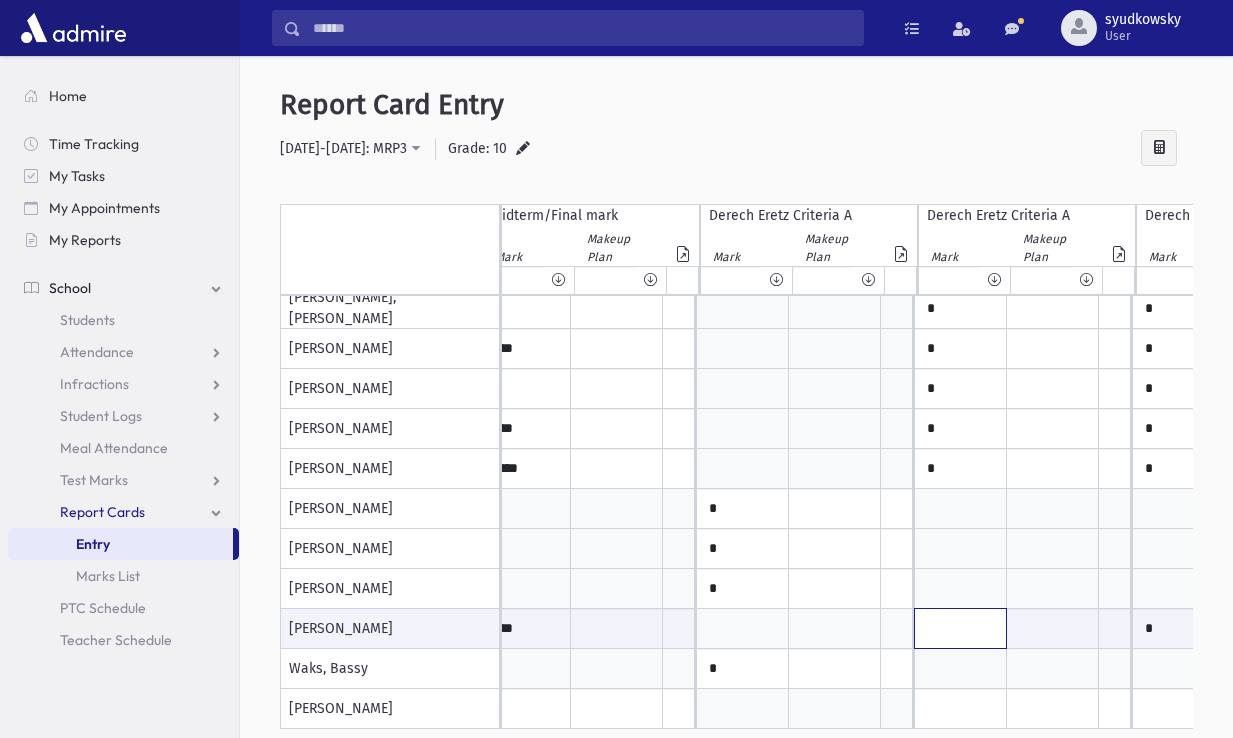 click at bounding box center (-558, 628) 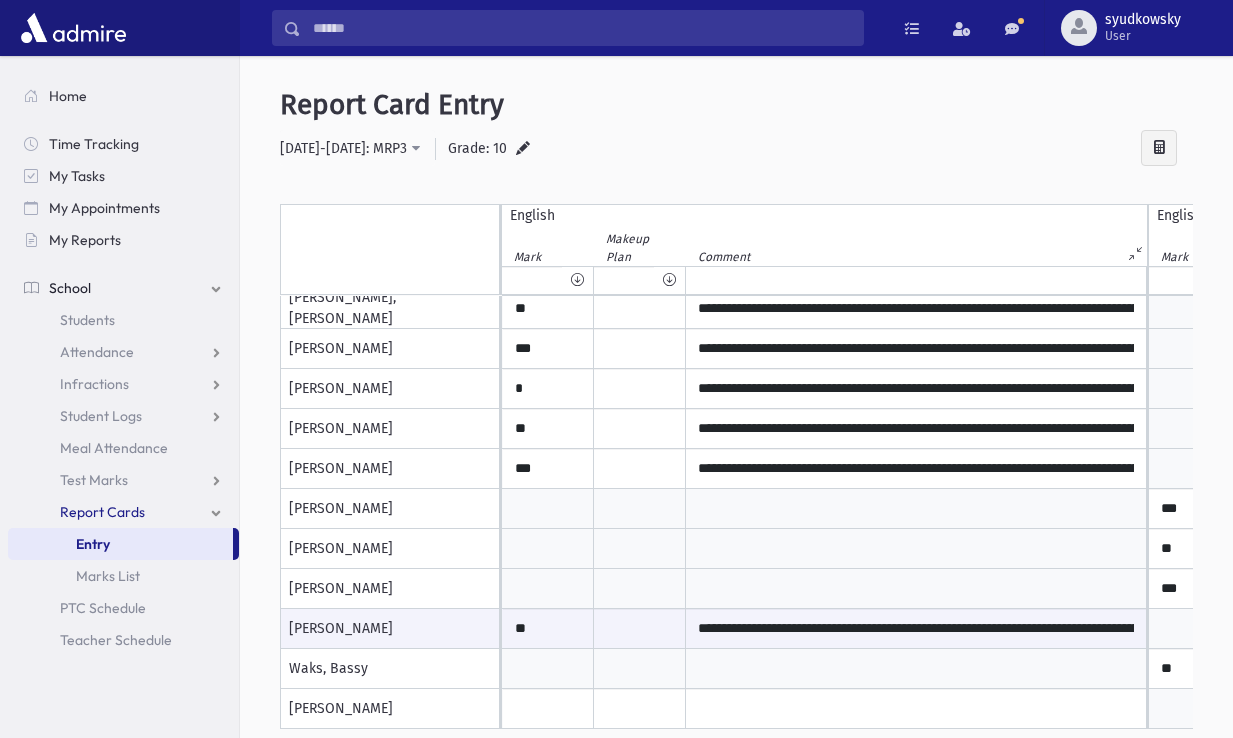 type on "*" 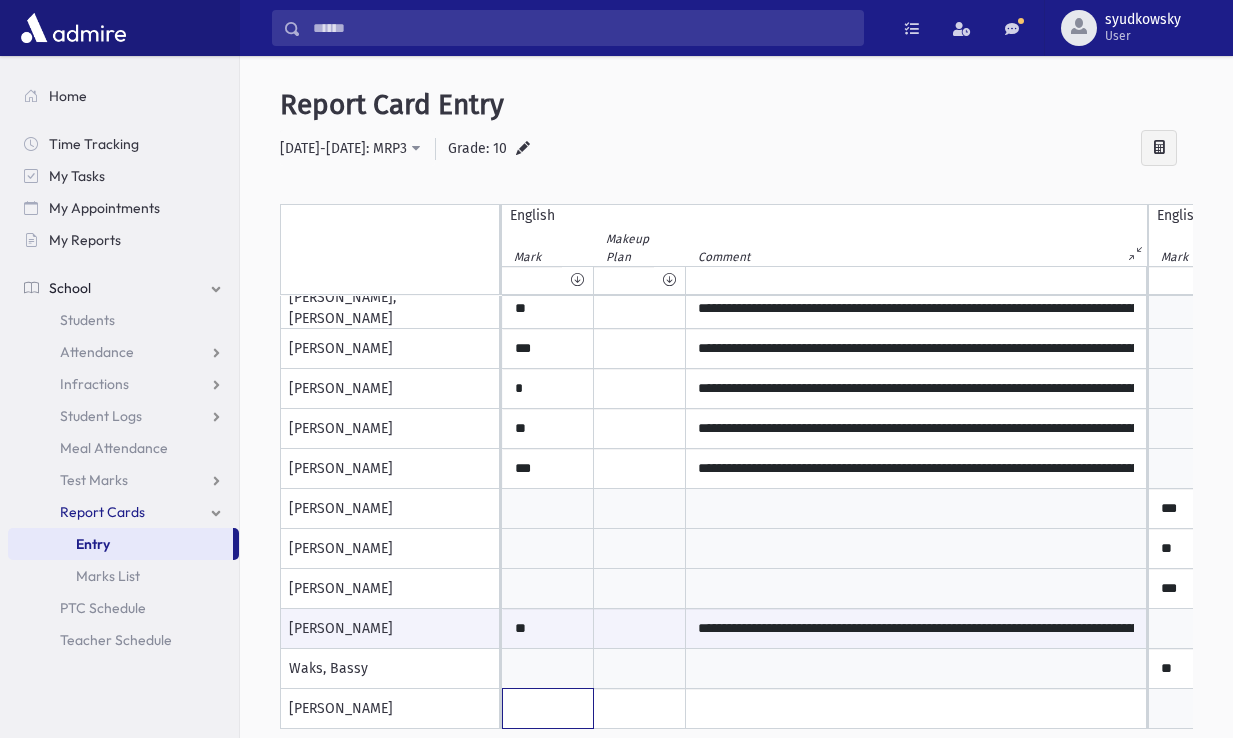 click at bounding box center [548, -891] 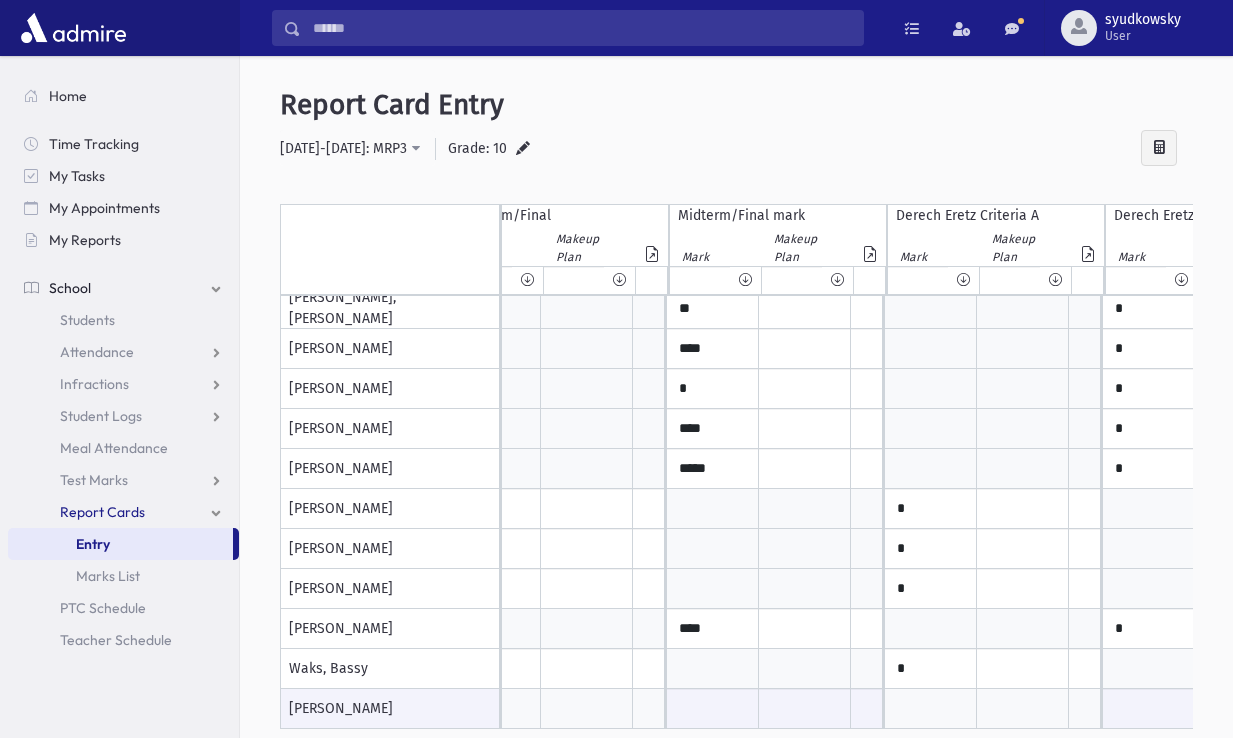 click at bounding box center (277, 709) 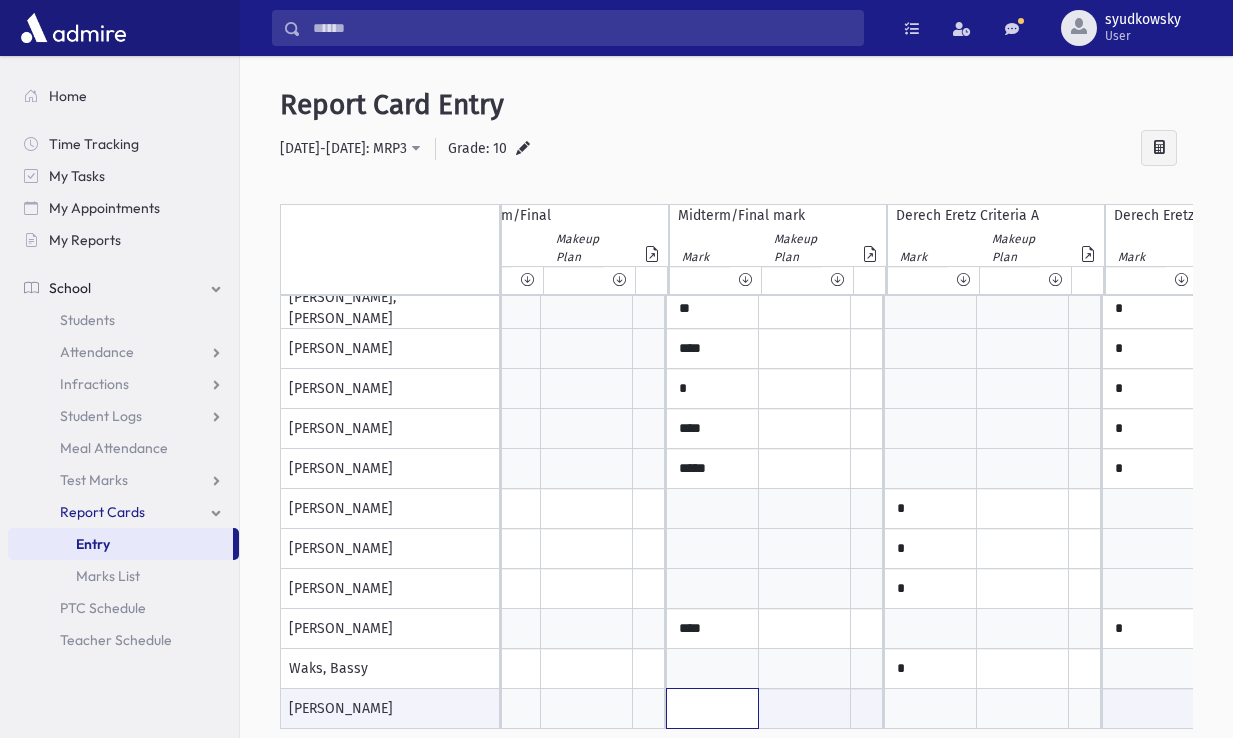 click at bounding box center (-370, 708) 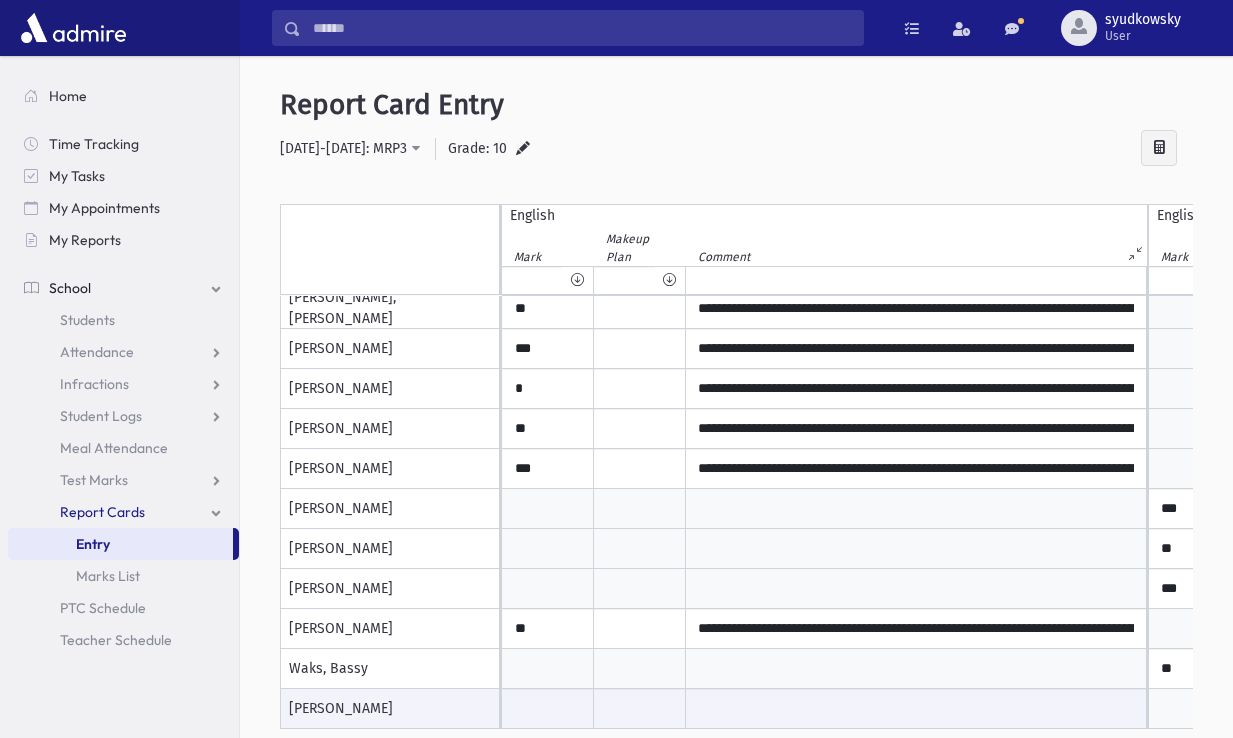 type on "*****" 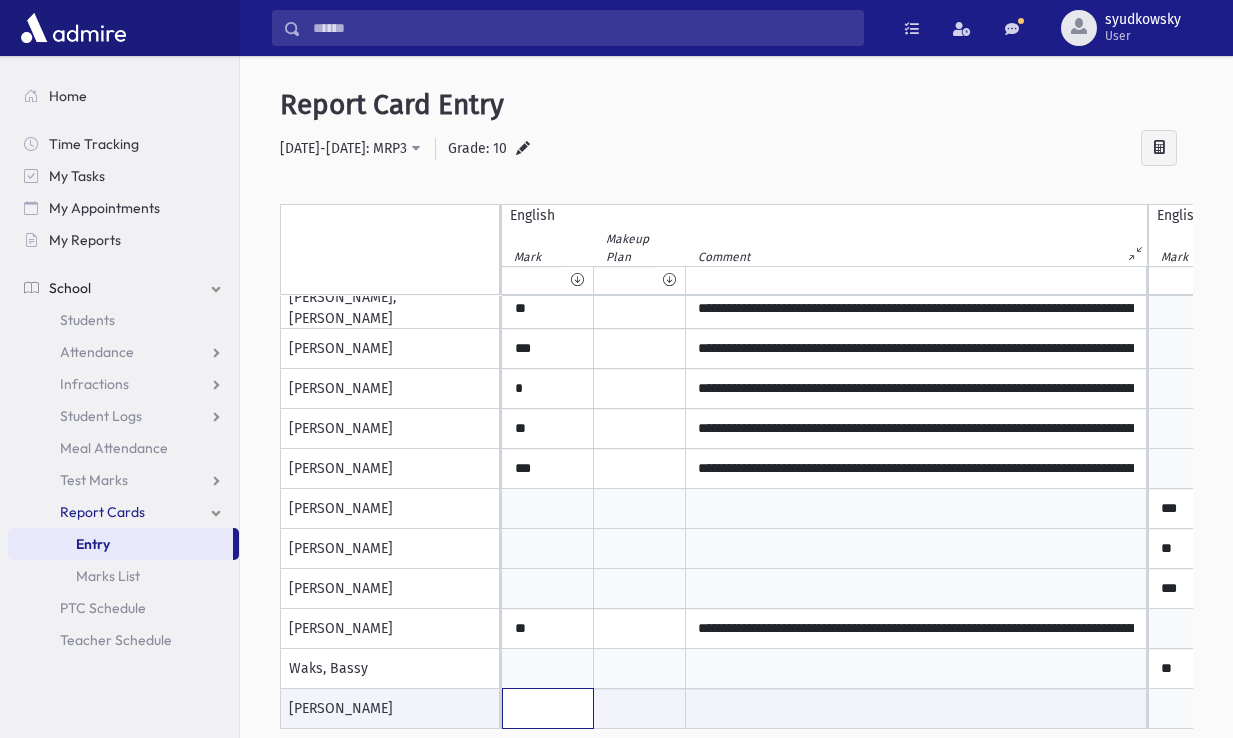 click at bounding box center [548, 708] 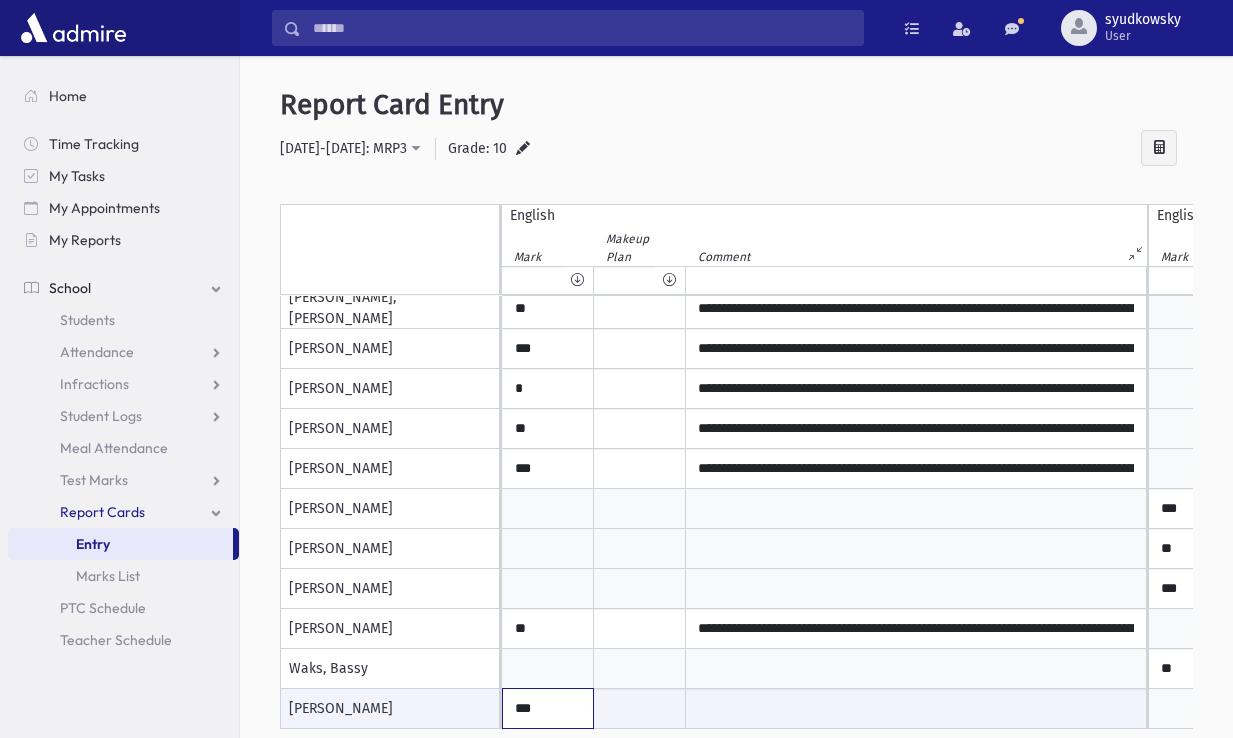 type on "***" 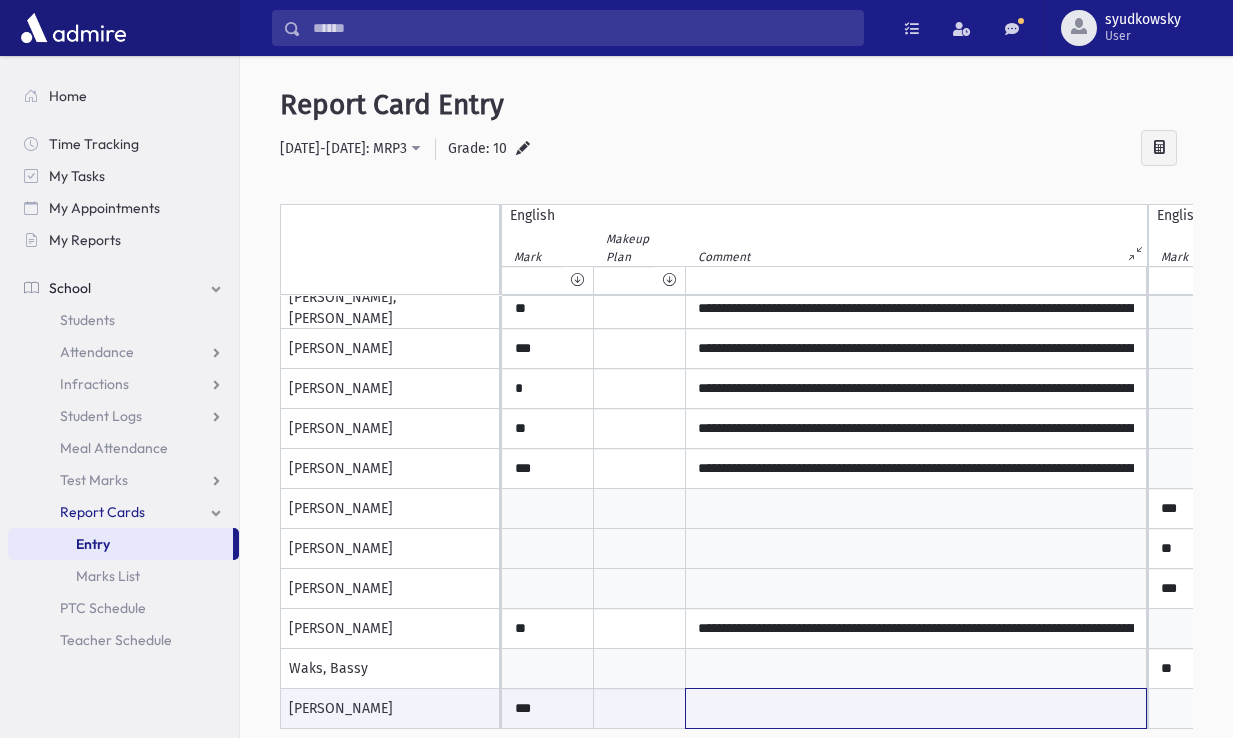 click at bounding box center (916, 708) 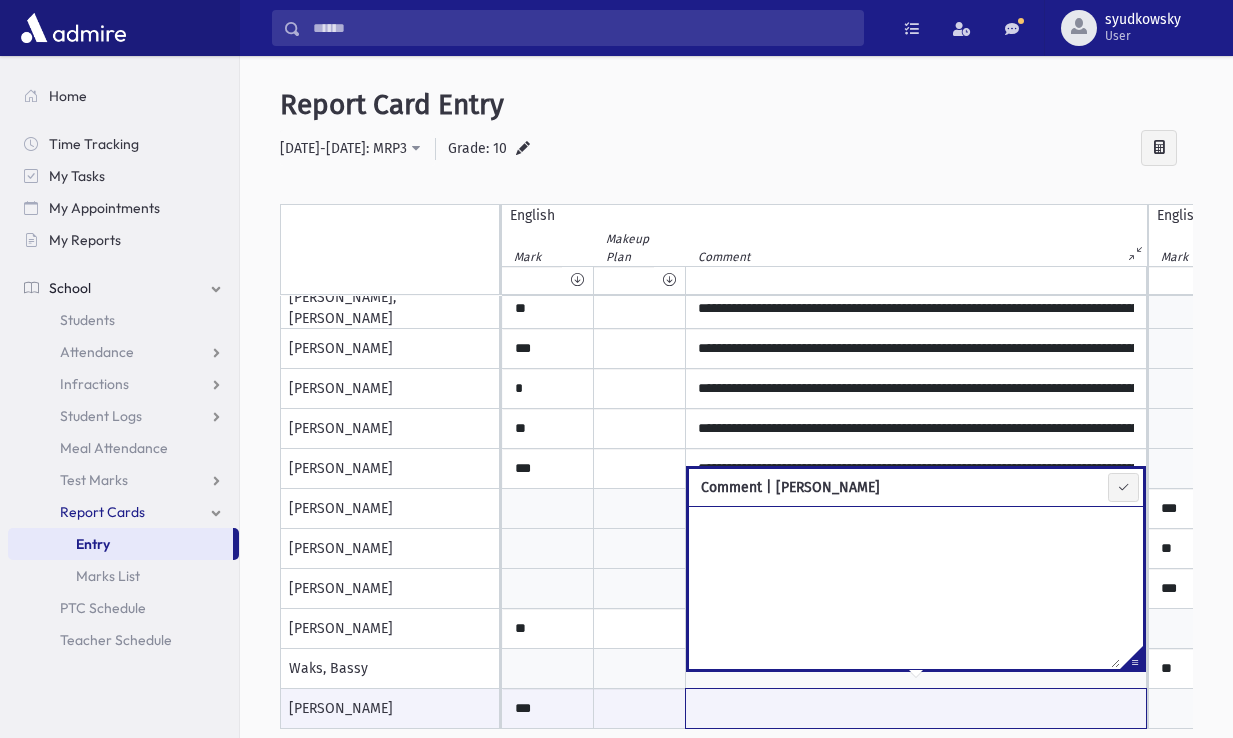 click at bounding box center [916, 708] 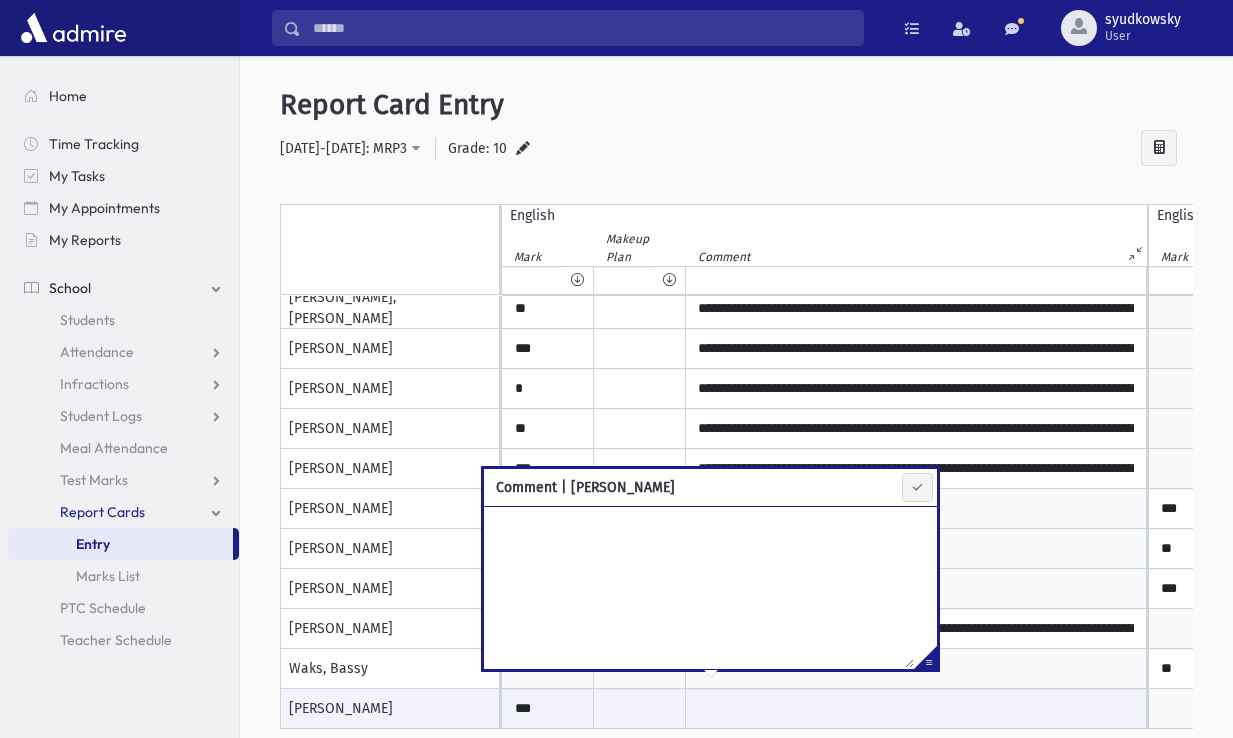 scroll, scrollTop: 1215, scrollLeft: 486, axis: both 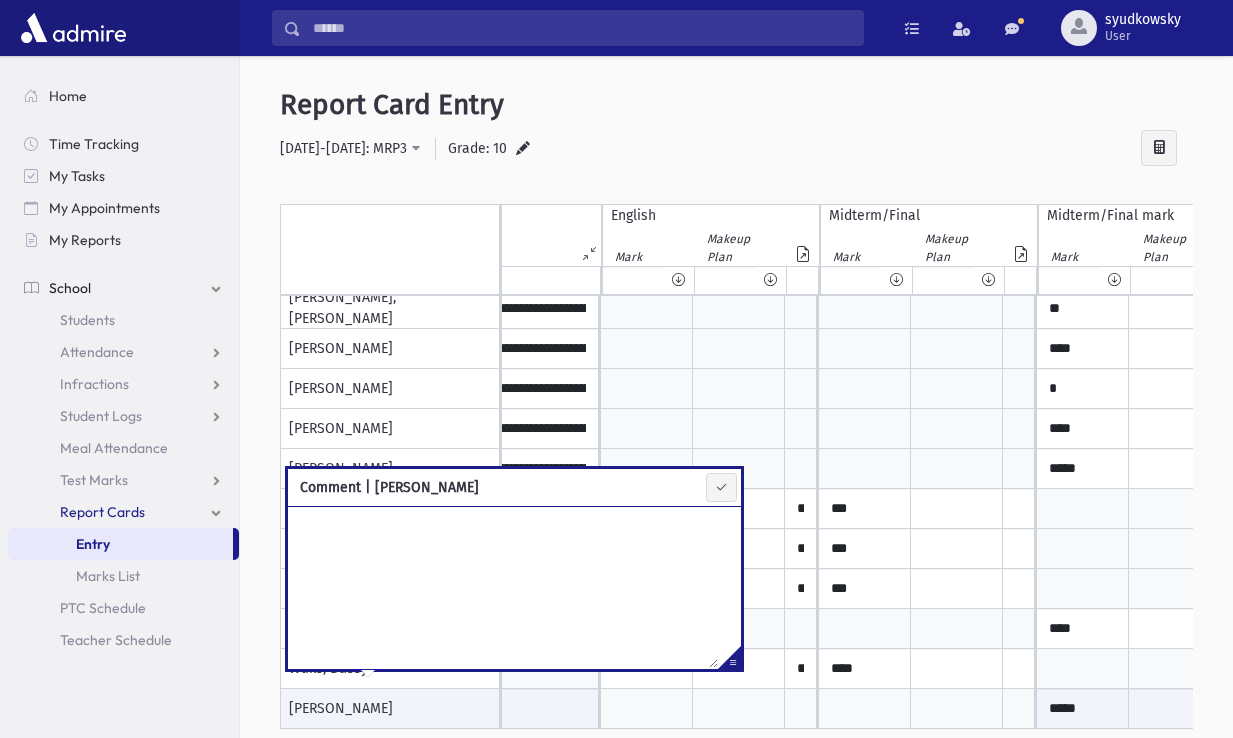click at bounding box center (647, 709) 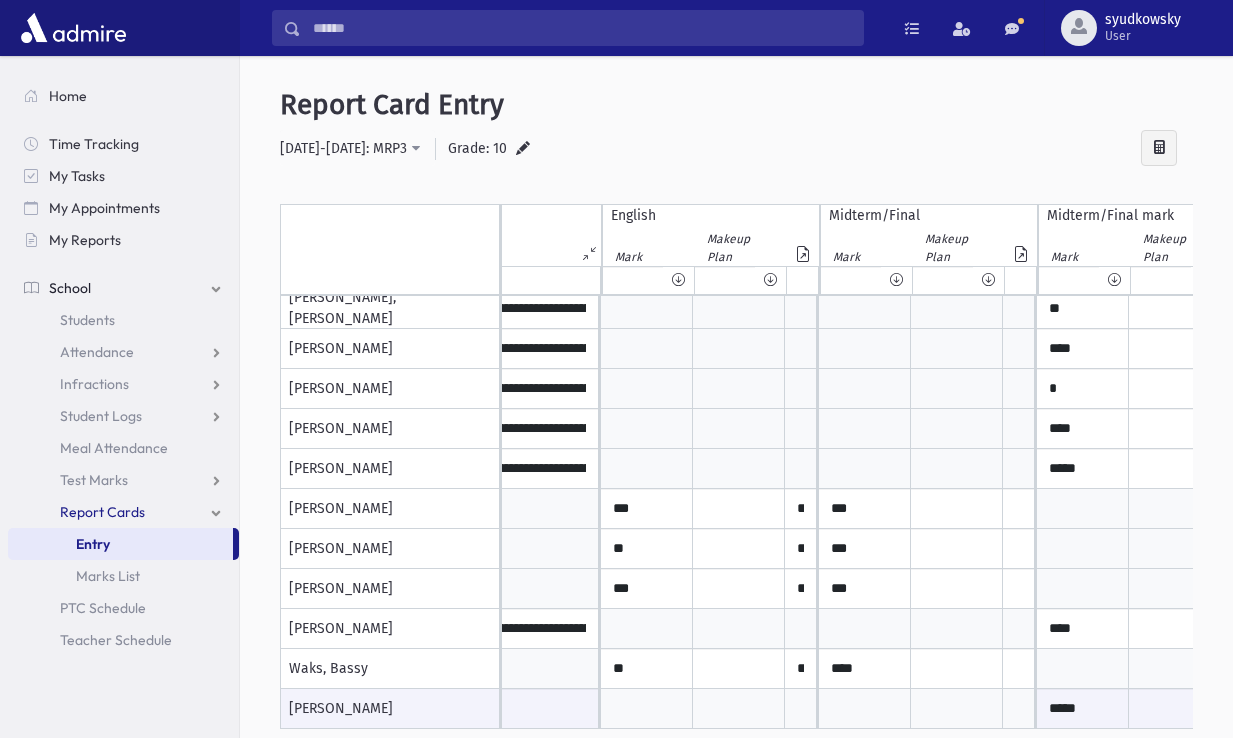 click at bounding box center (647, 709) 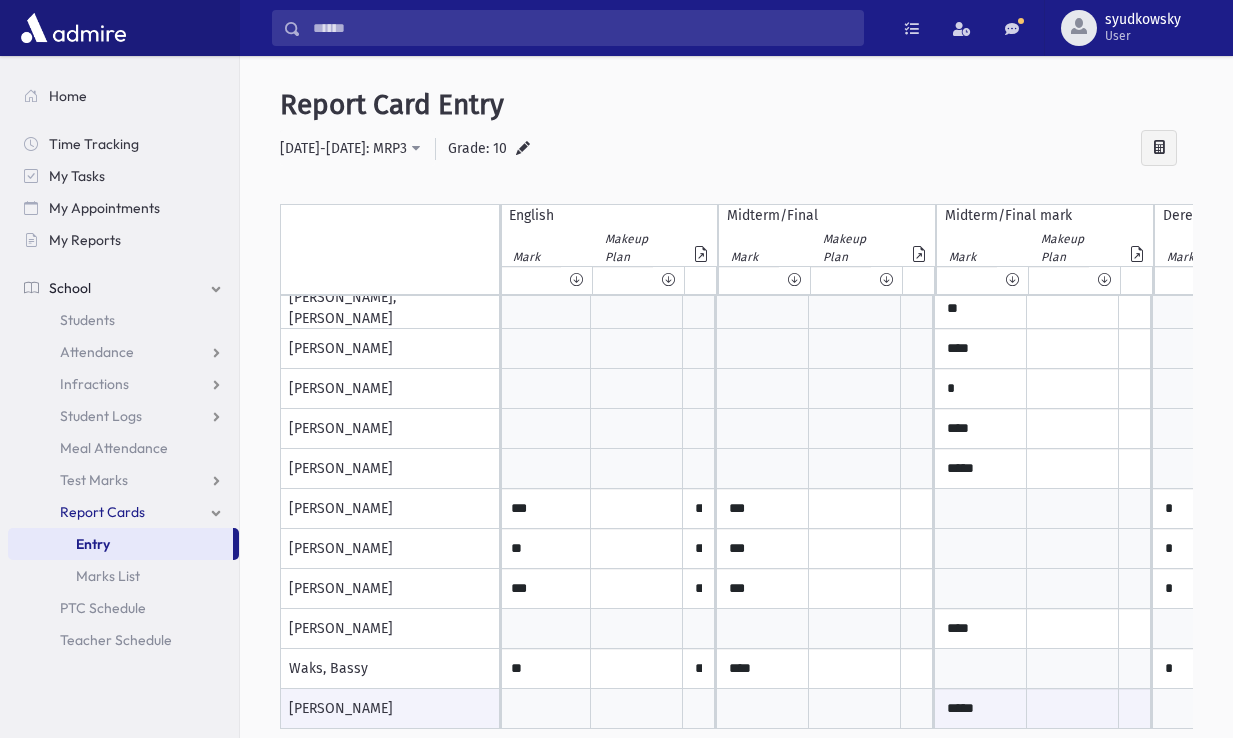 scroll, scrollTop: 0, scrollLeft: 799, axis: horizontal 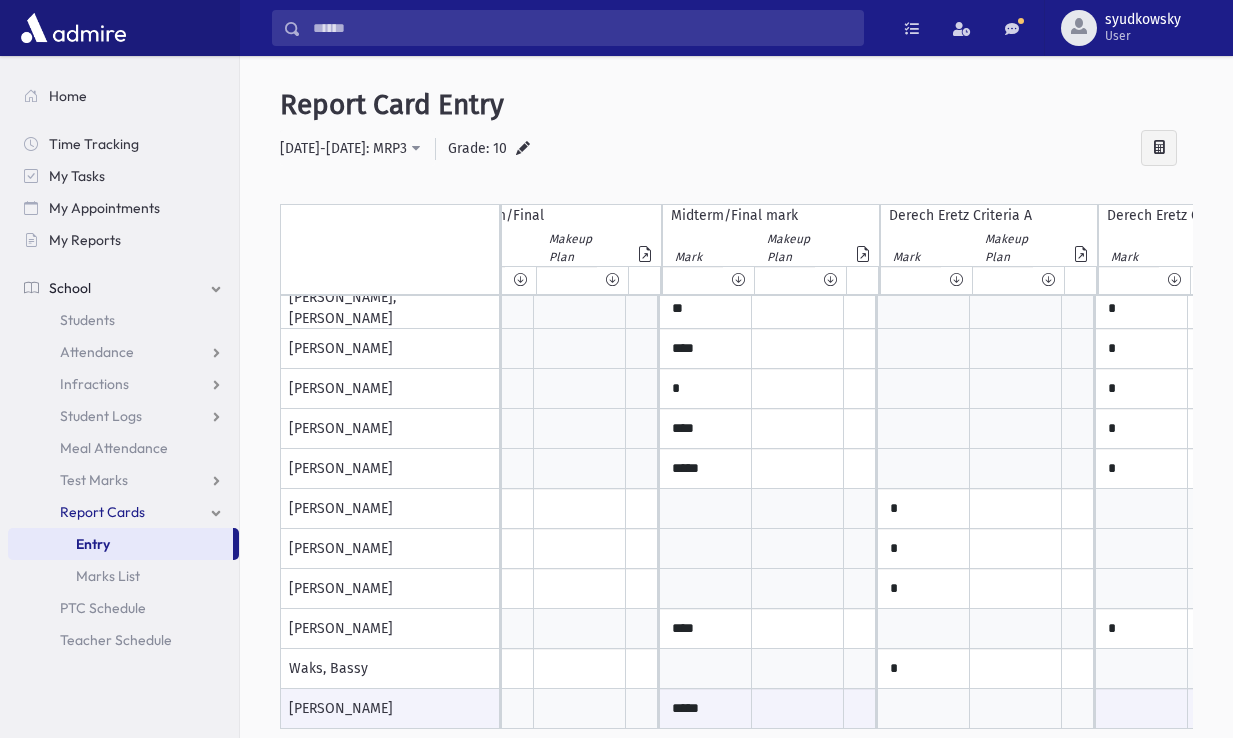 click at bounding box center [270, 709] 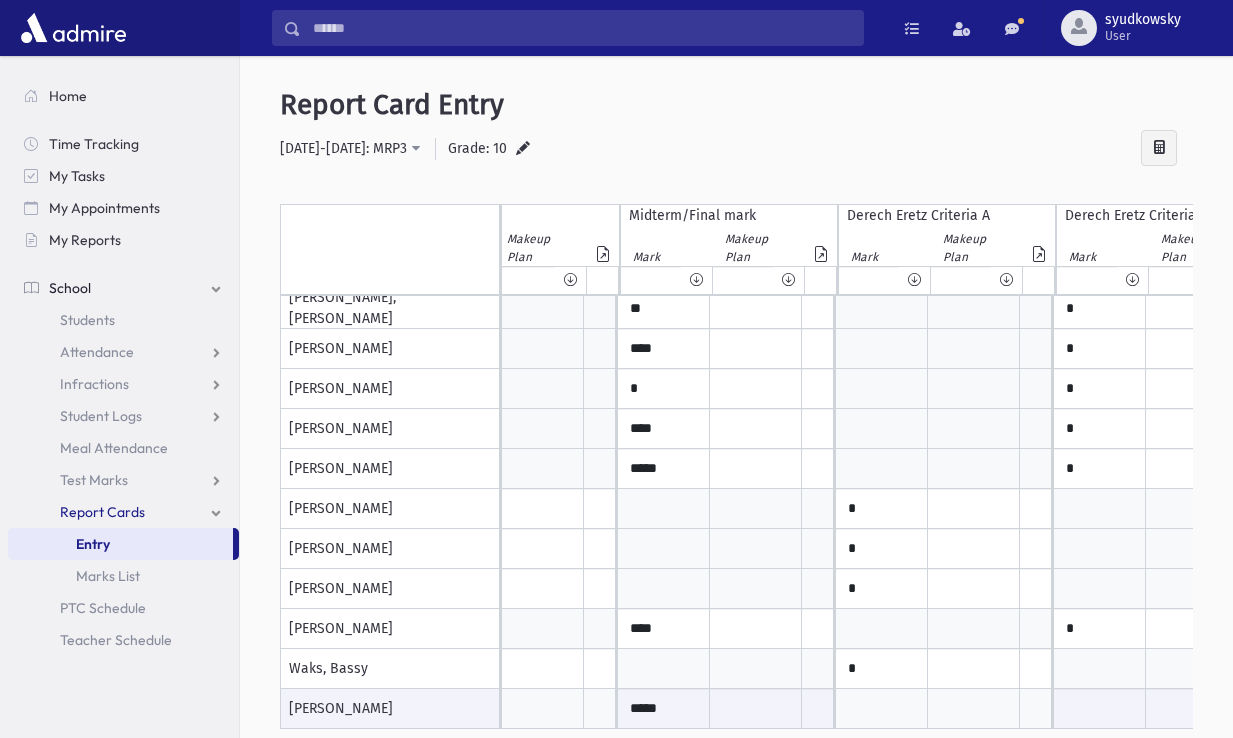 scroll, scrollTop: 0, scrollLeft: 1015, axis: horizontal 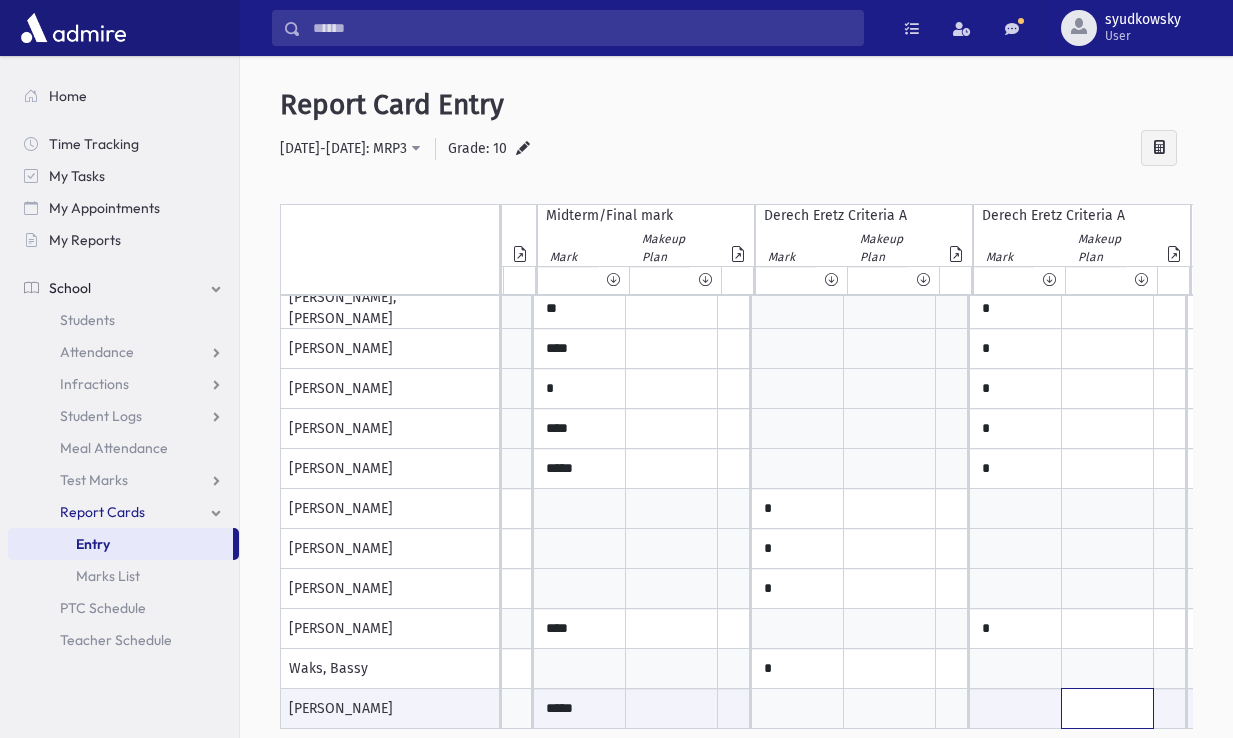 click at bounding box center (-412, 708) 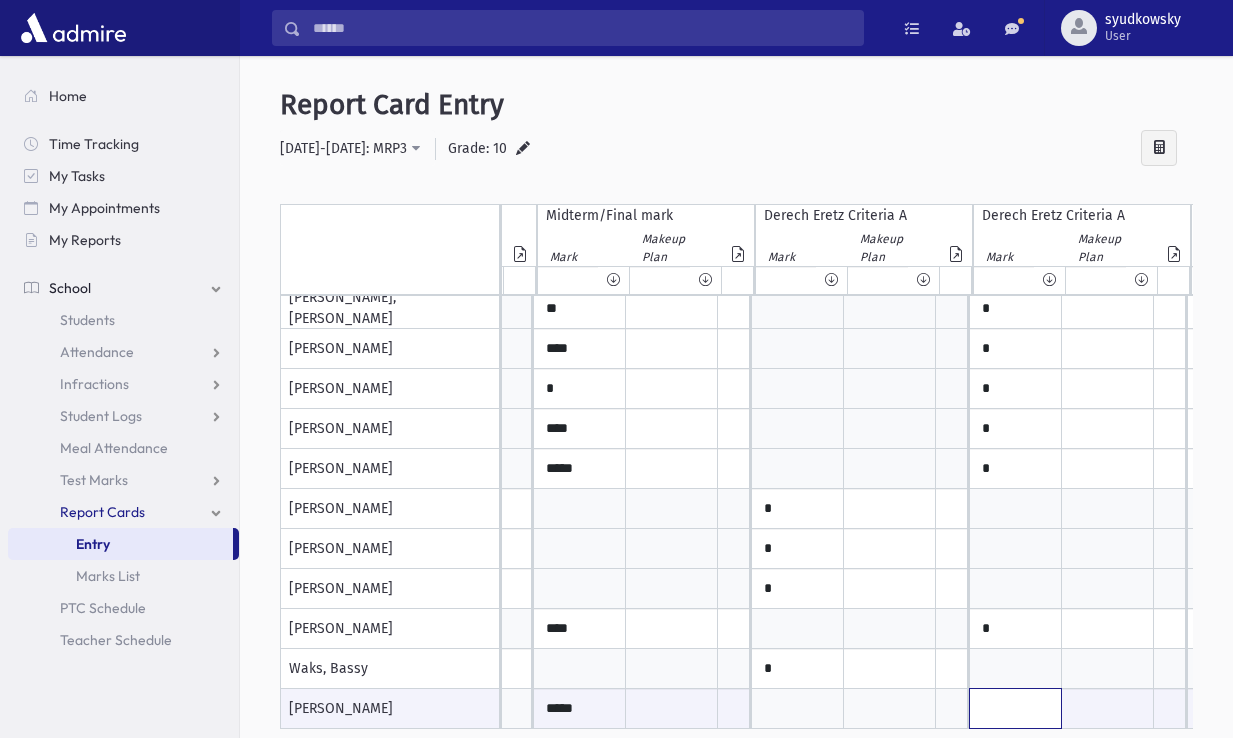 click at bounding box center (-503, 708) 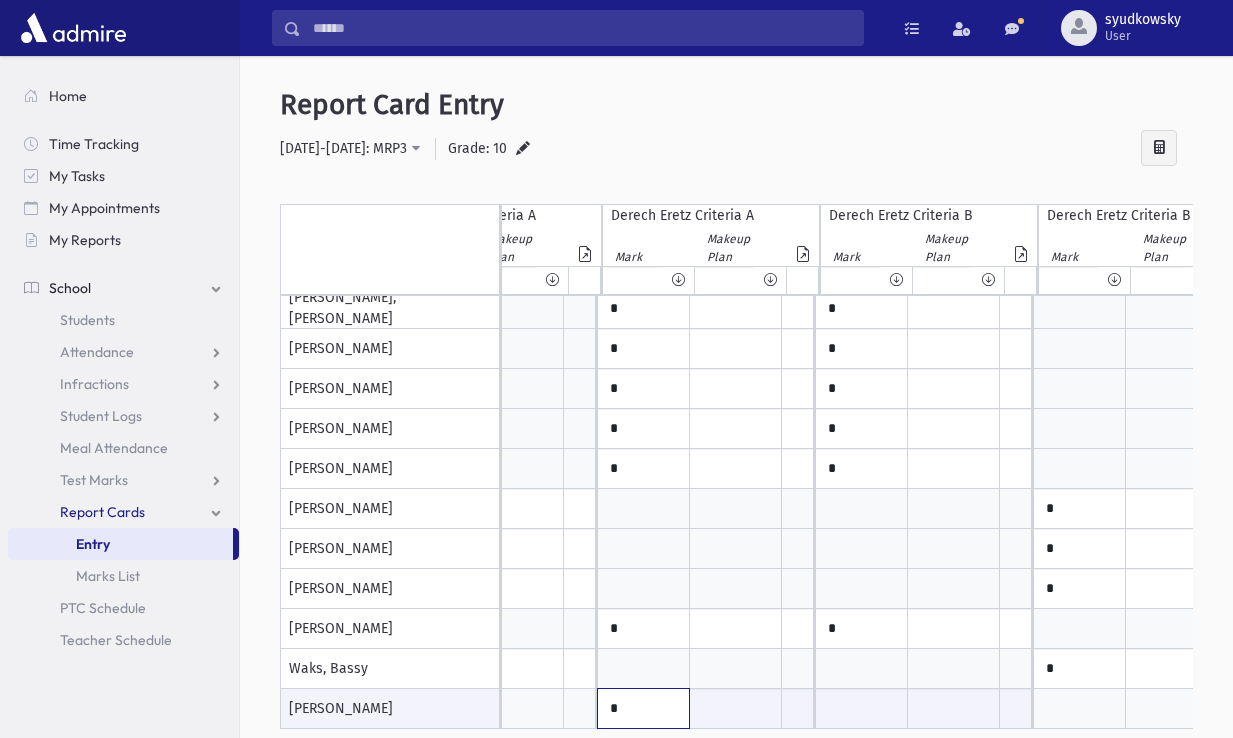 type on "*" 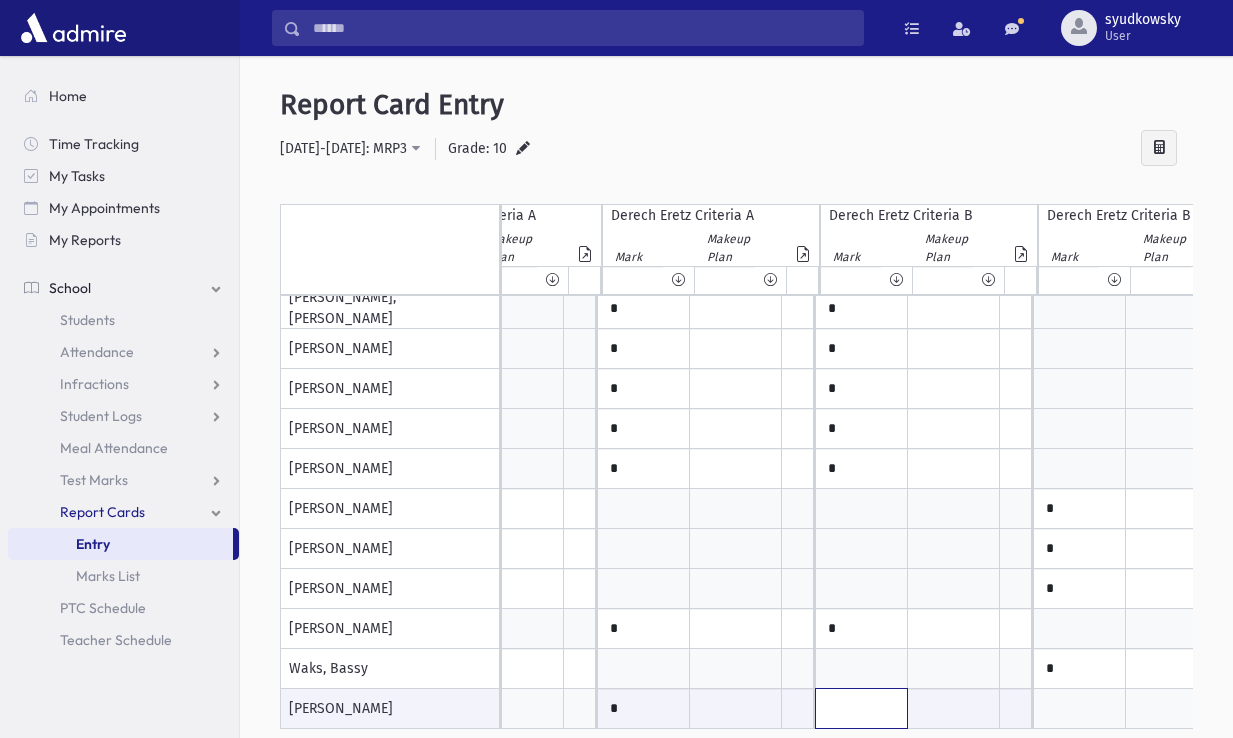 click at bounding box center [-875, 708] 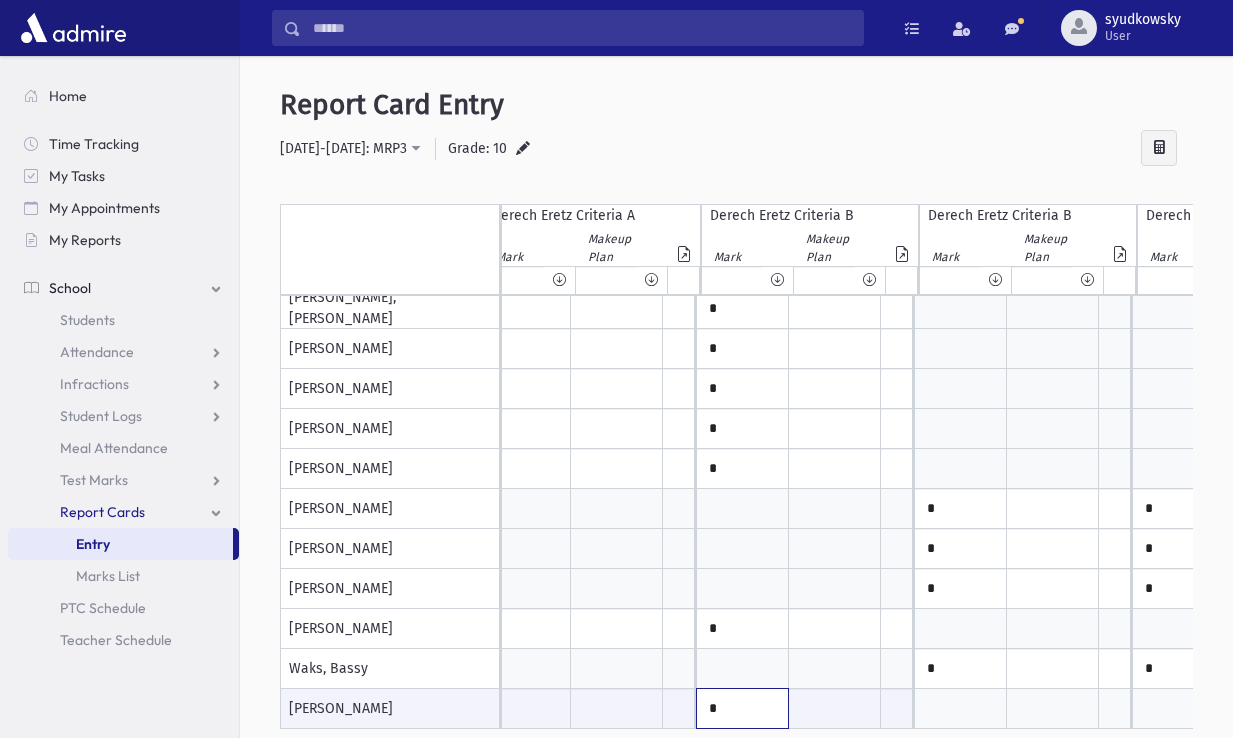 type on "*" 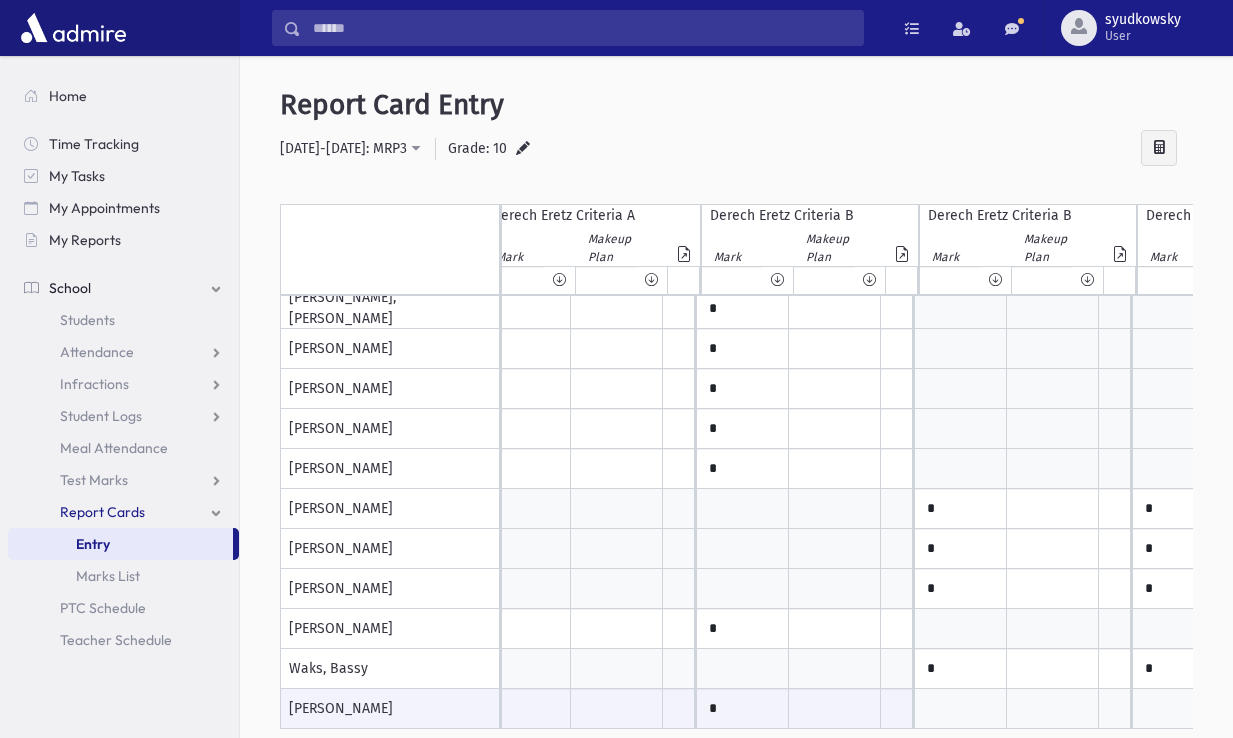 click at bounding box center (-347, 709) 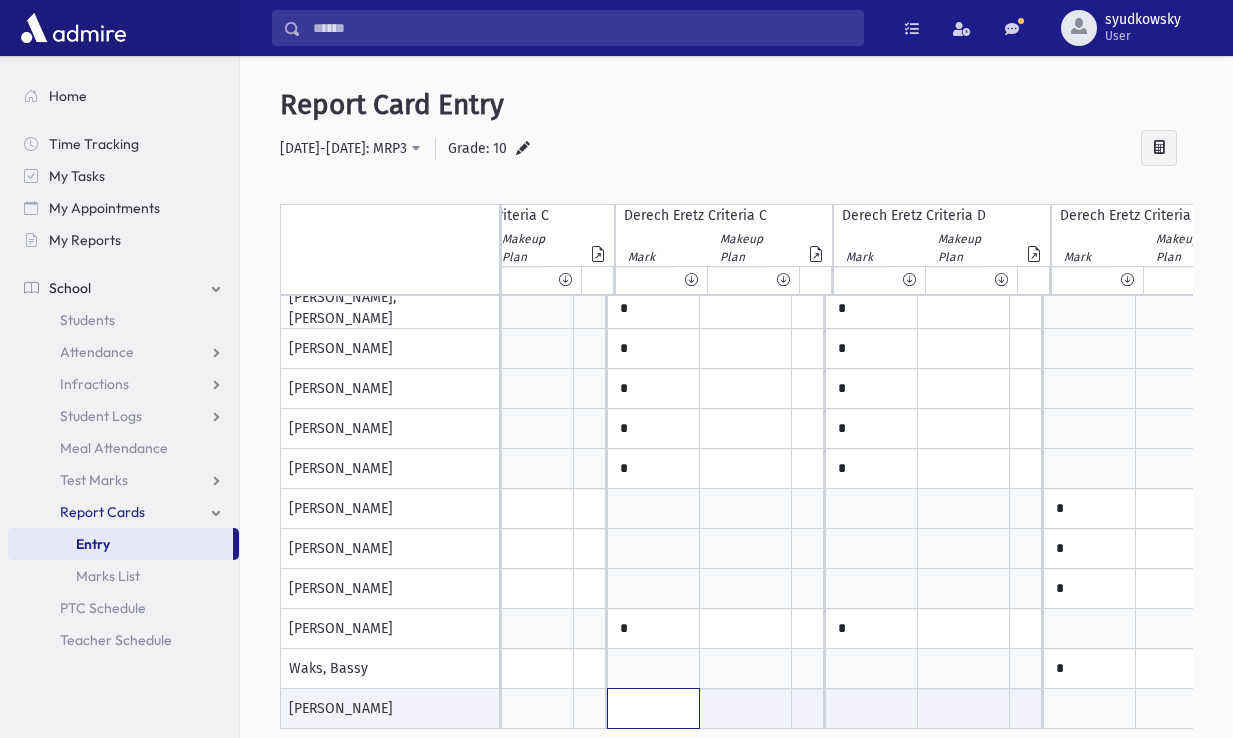 click at bounding box center [-1737, 708] 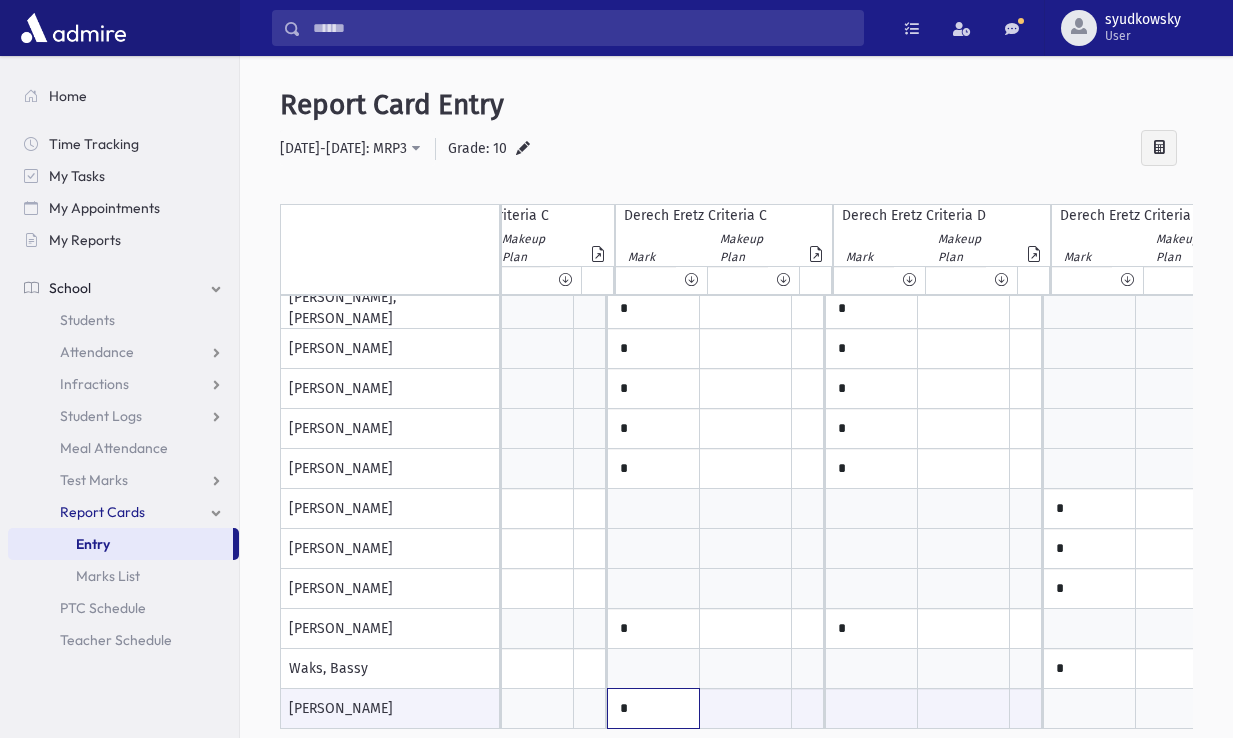 type on "*" 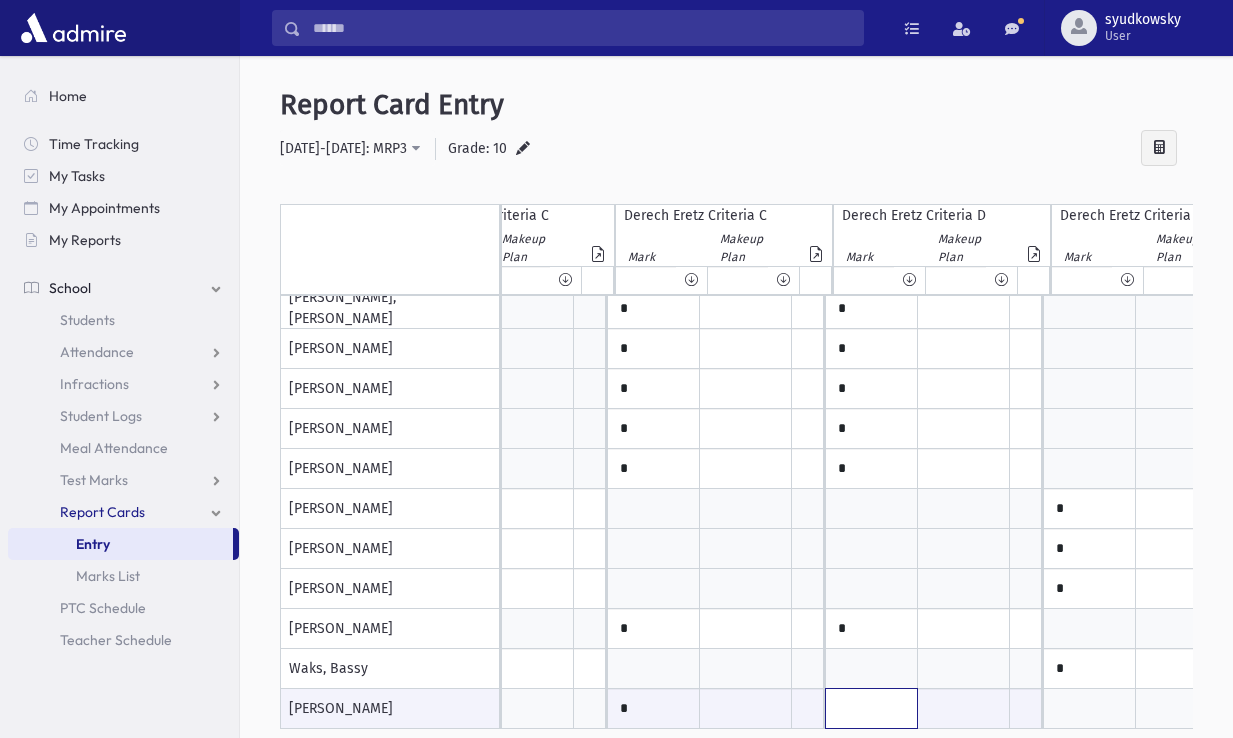 click at bounding box center [-1737, 708] 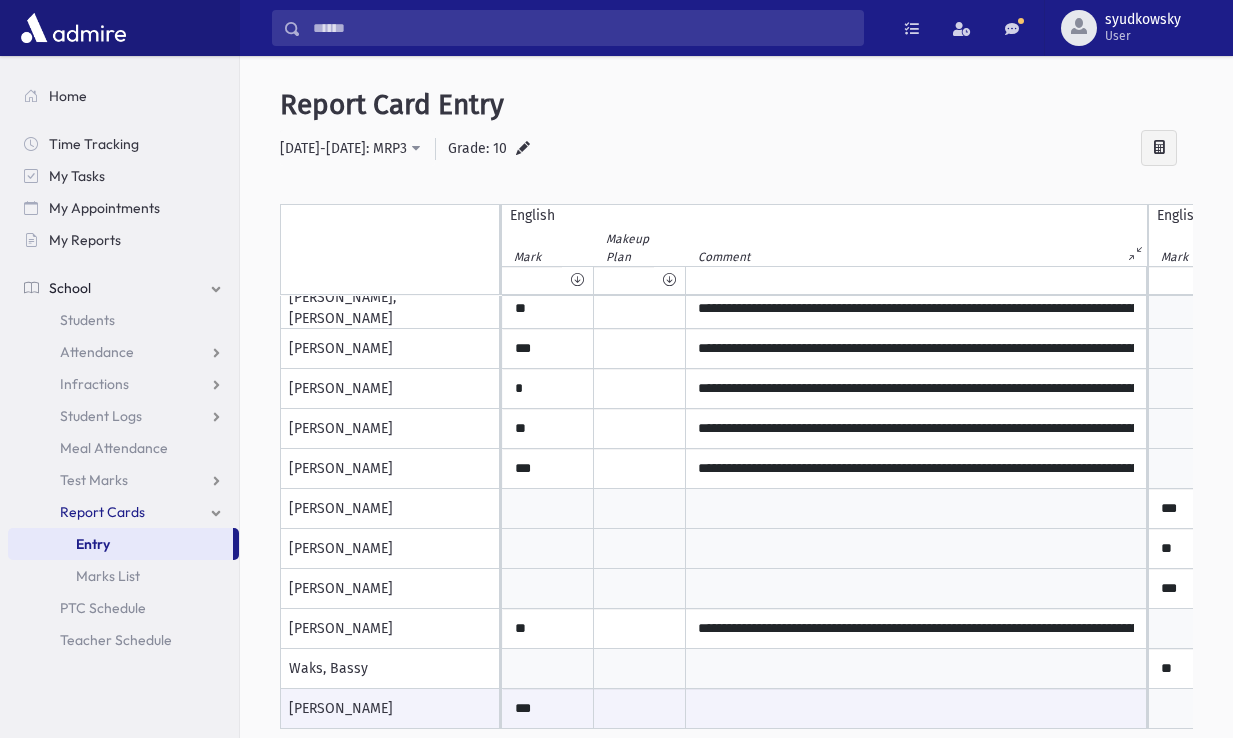 type on "*" 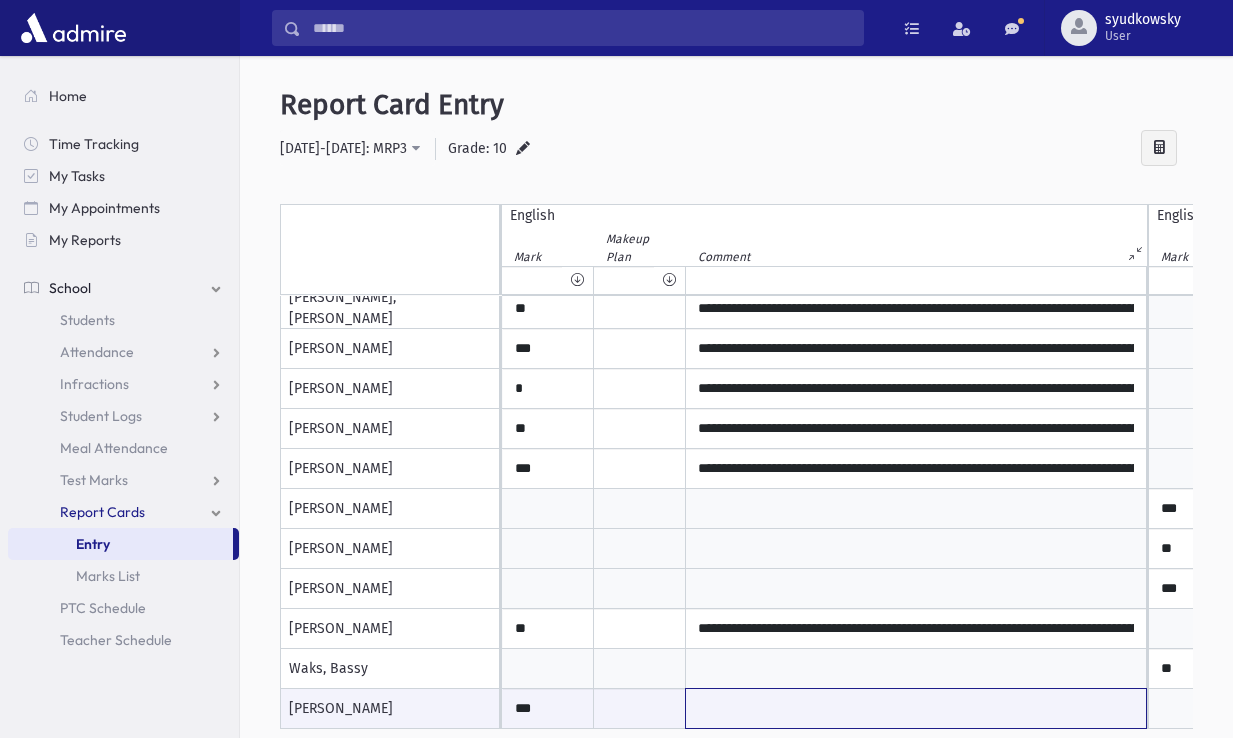click at bounding box center [916, 708] 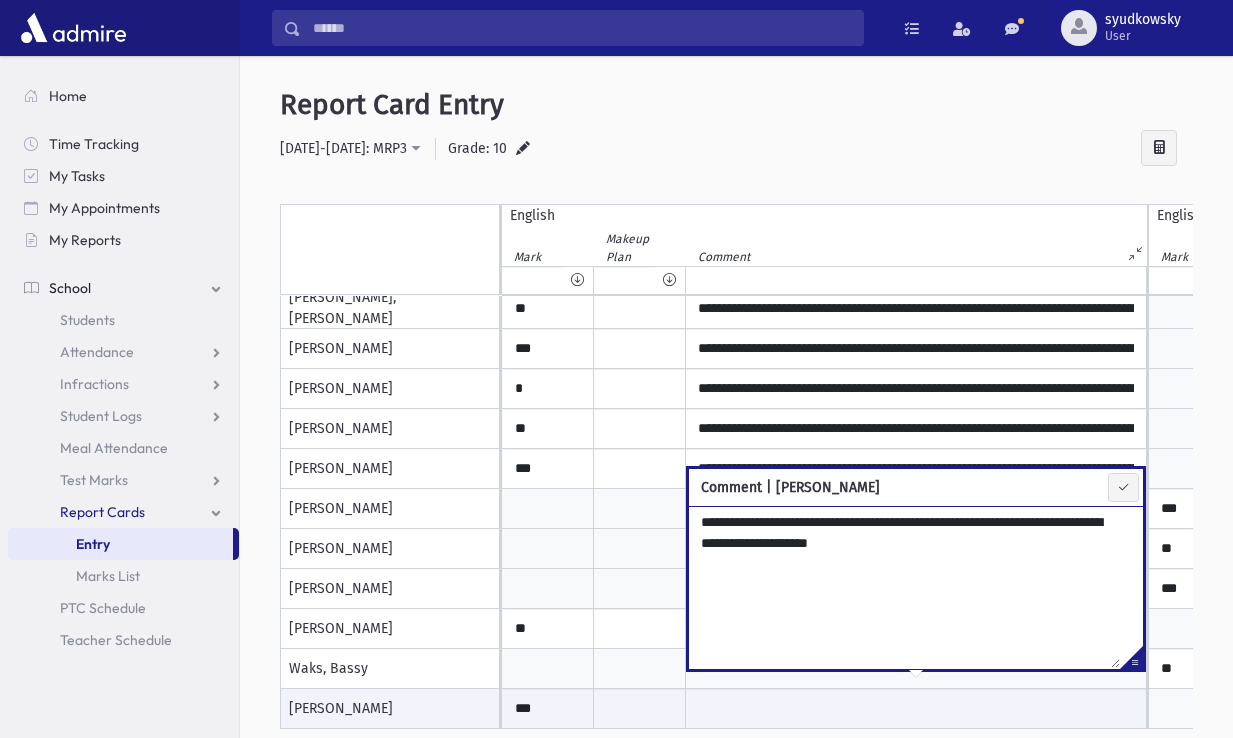 type on "**********" 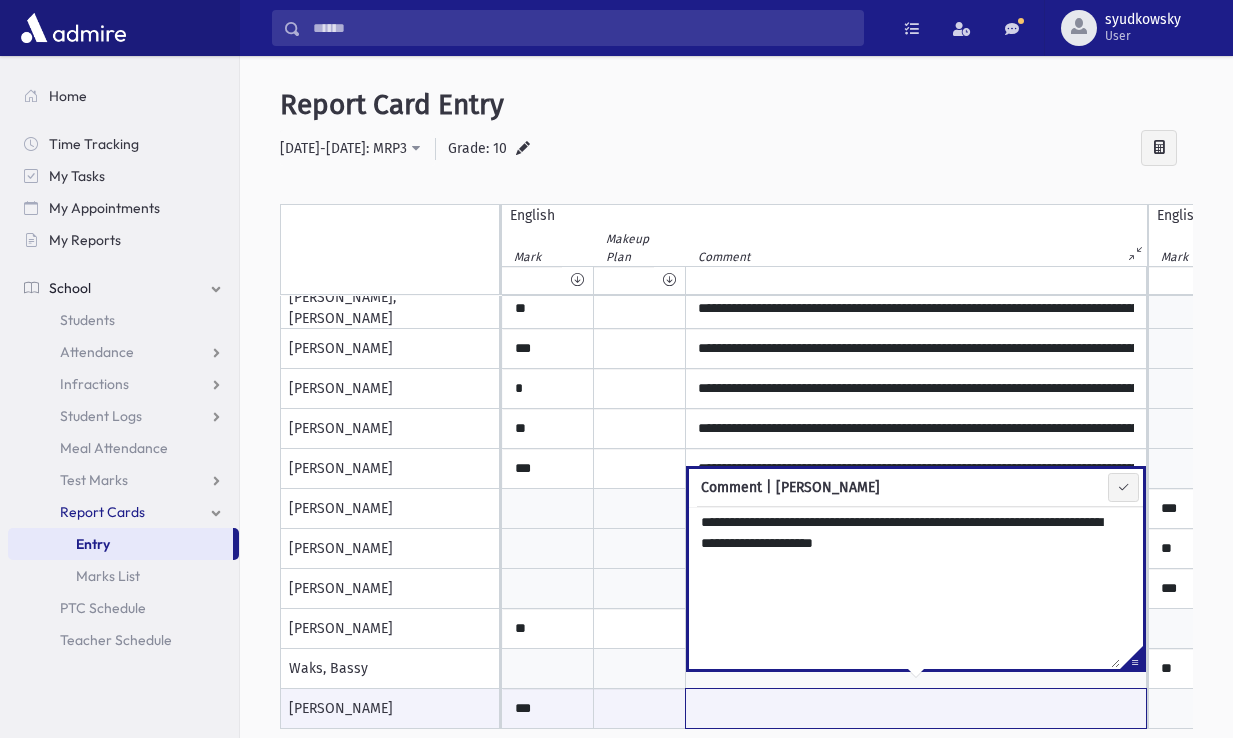 click at bounding box center (916, 708) 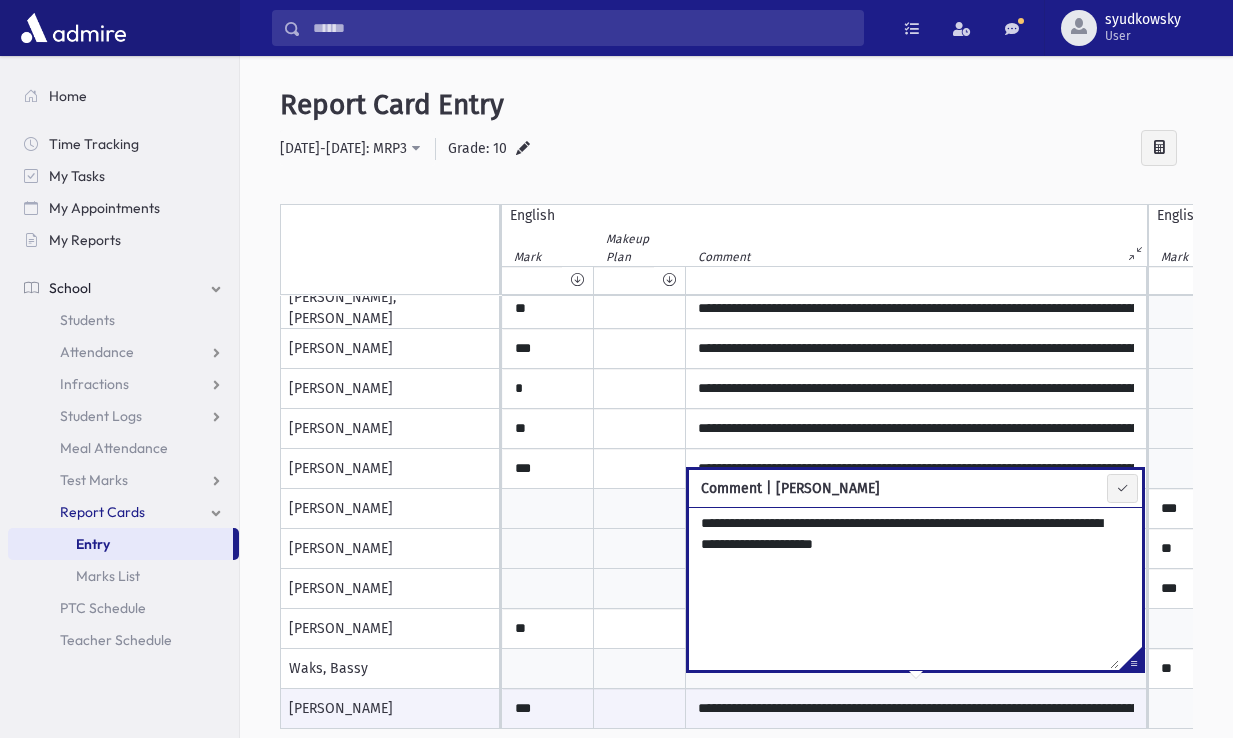click at bounding box center (640, 669) 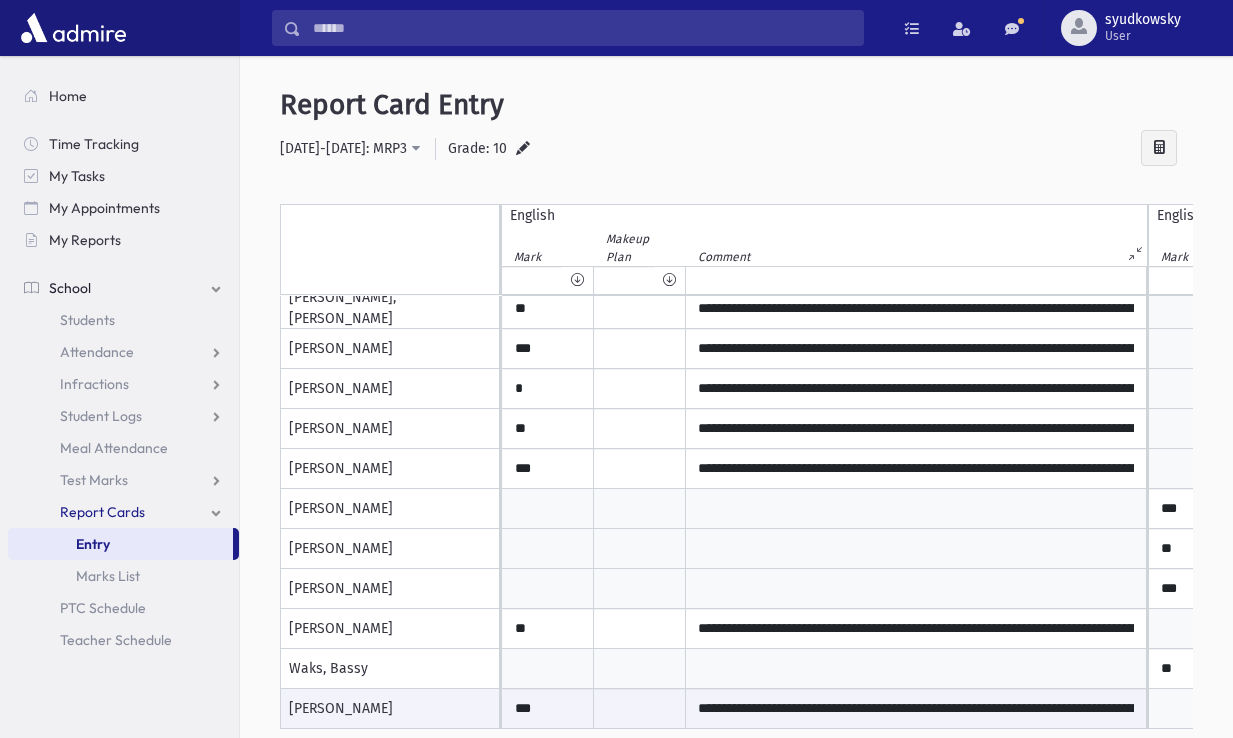 click at bounding box center (548, 669) 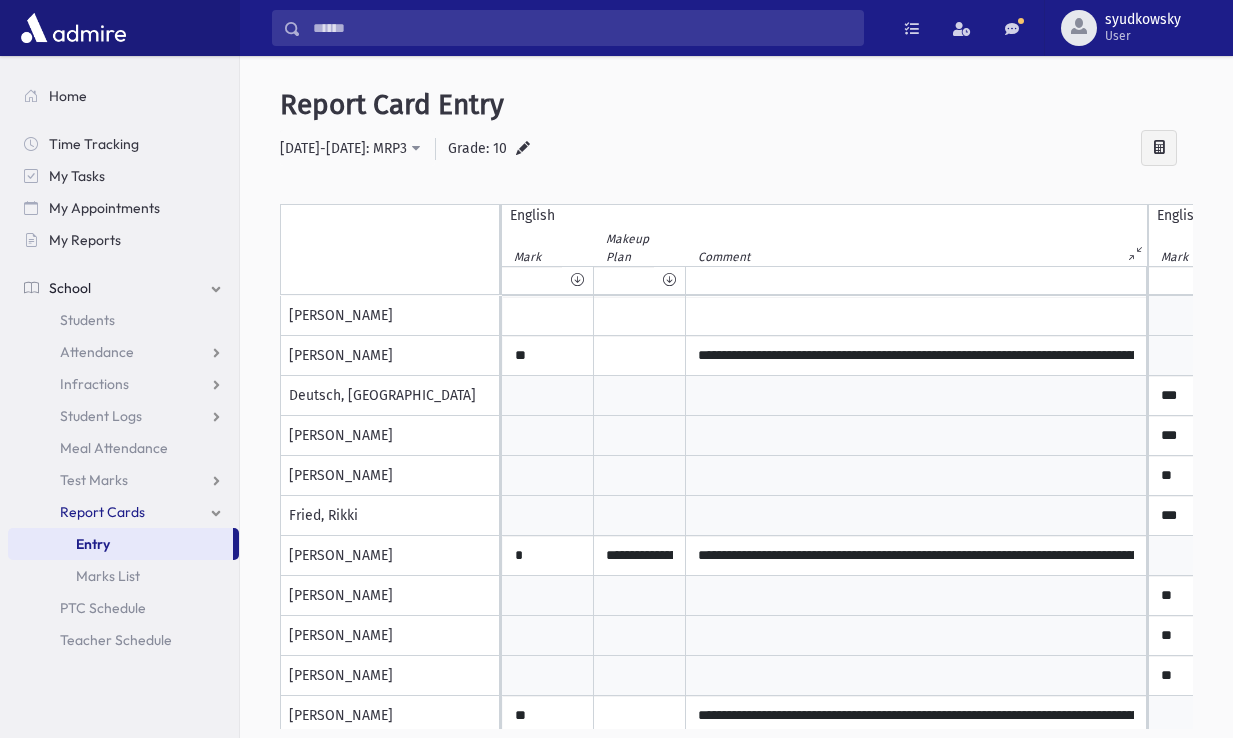 scroll, scrollTop: 0, scrollLeft: 0, axis: both 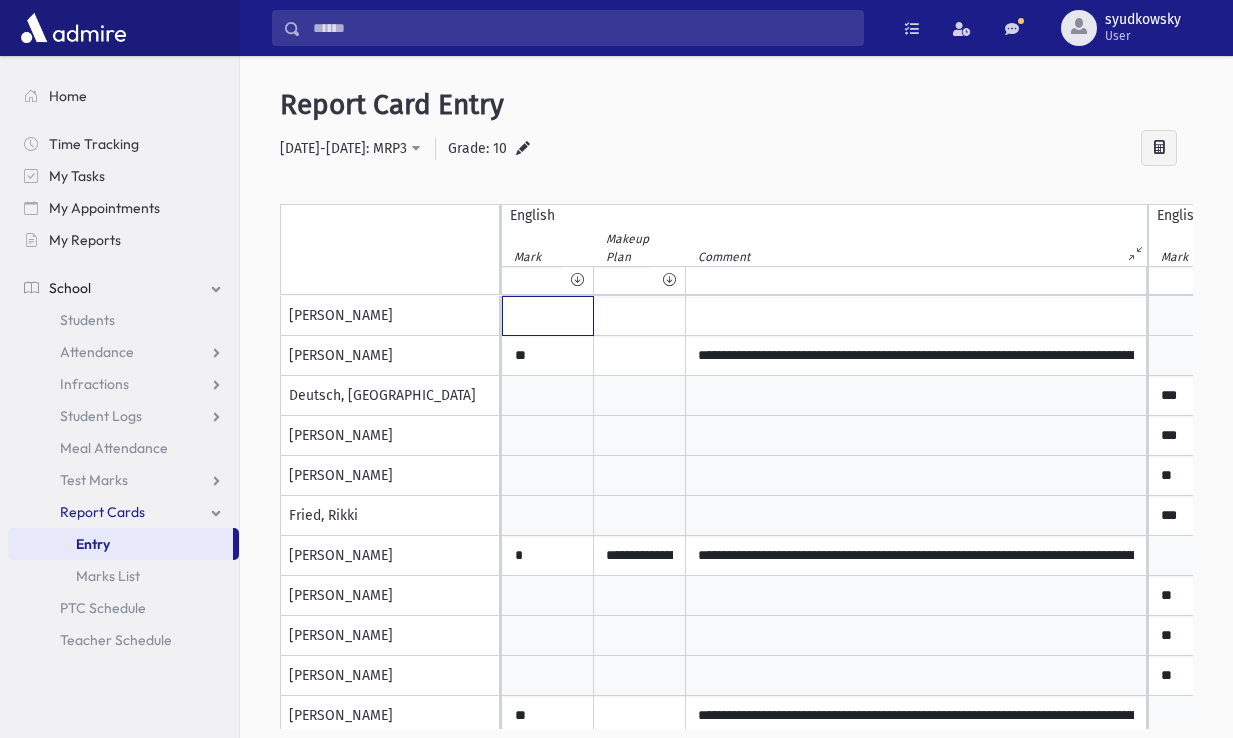 click at bounding box center (548, 316) 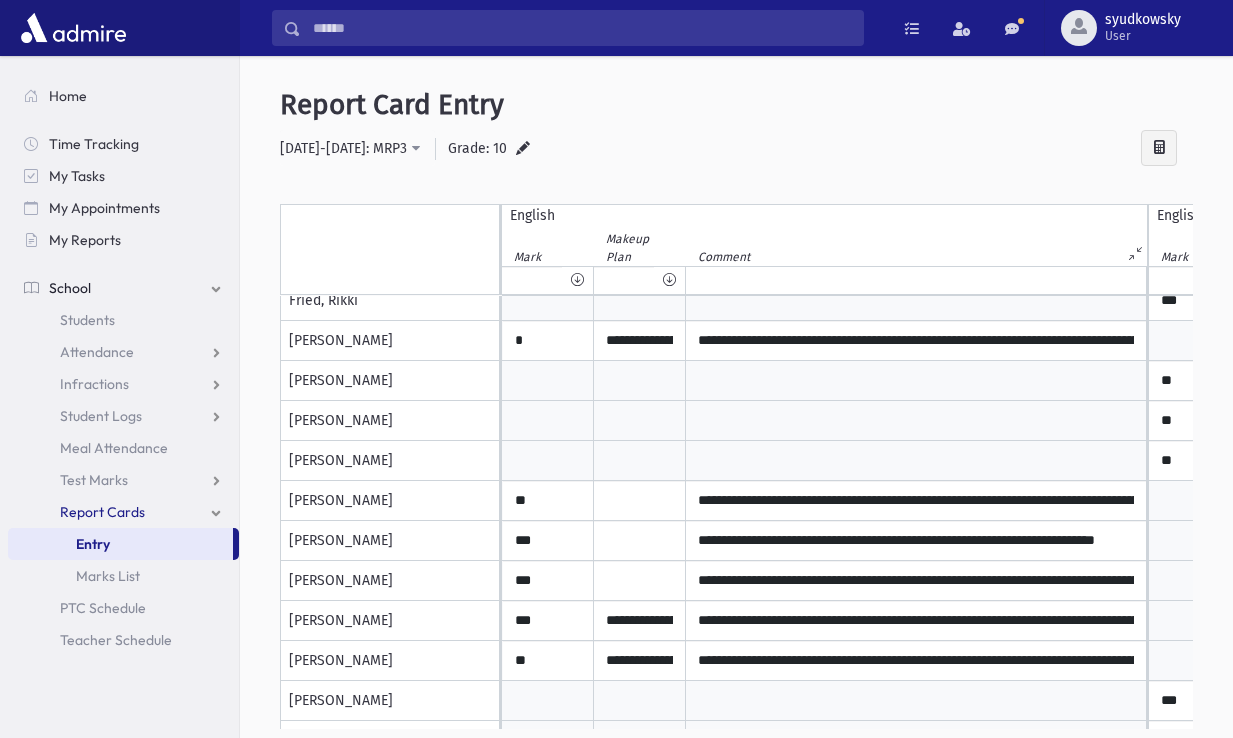scroll, scrollTop: 218, scrollLeft: 2, axis: both 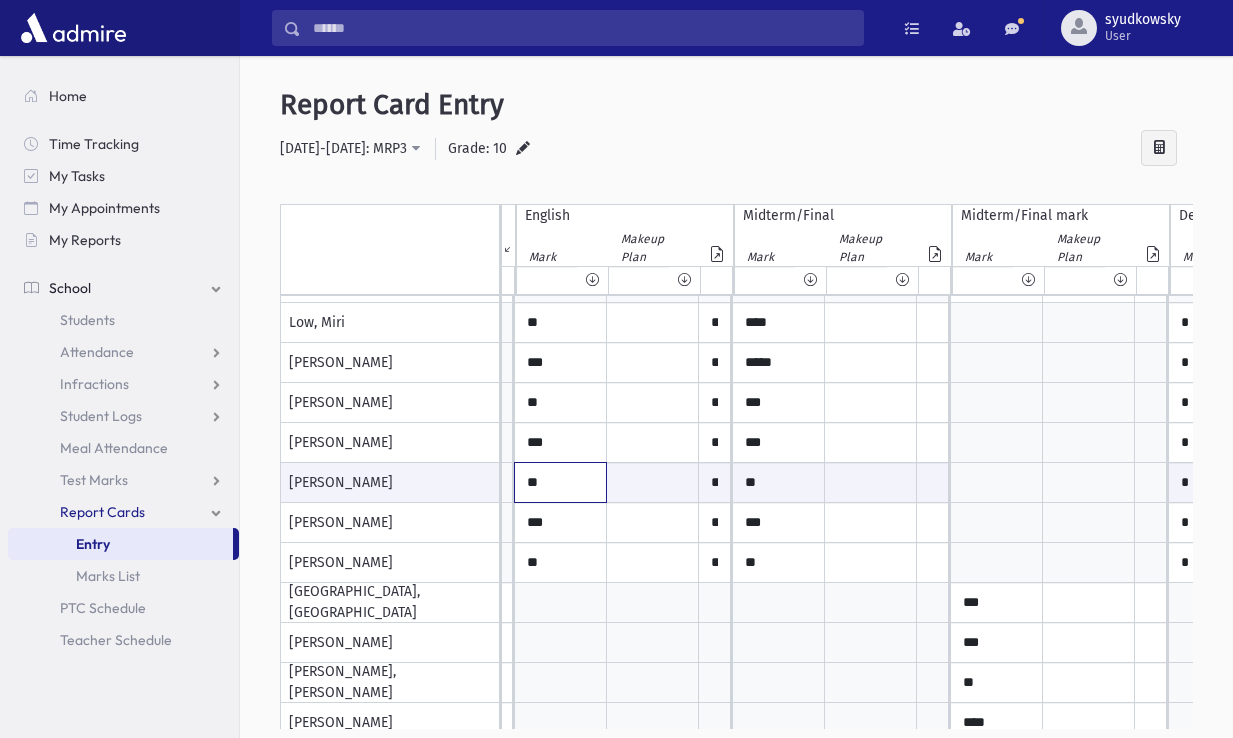 drag, startPoint x: 558, startPoint y: 493, endPoint x: 540, endPoint y: 486, distance: 19.313208 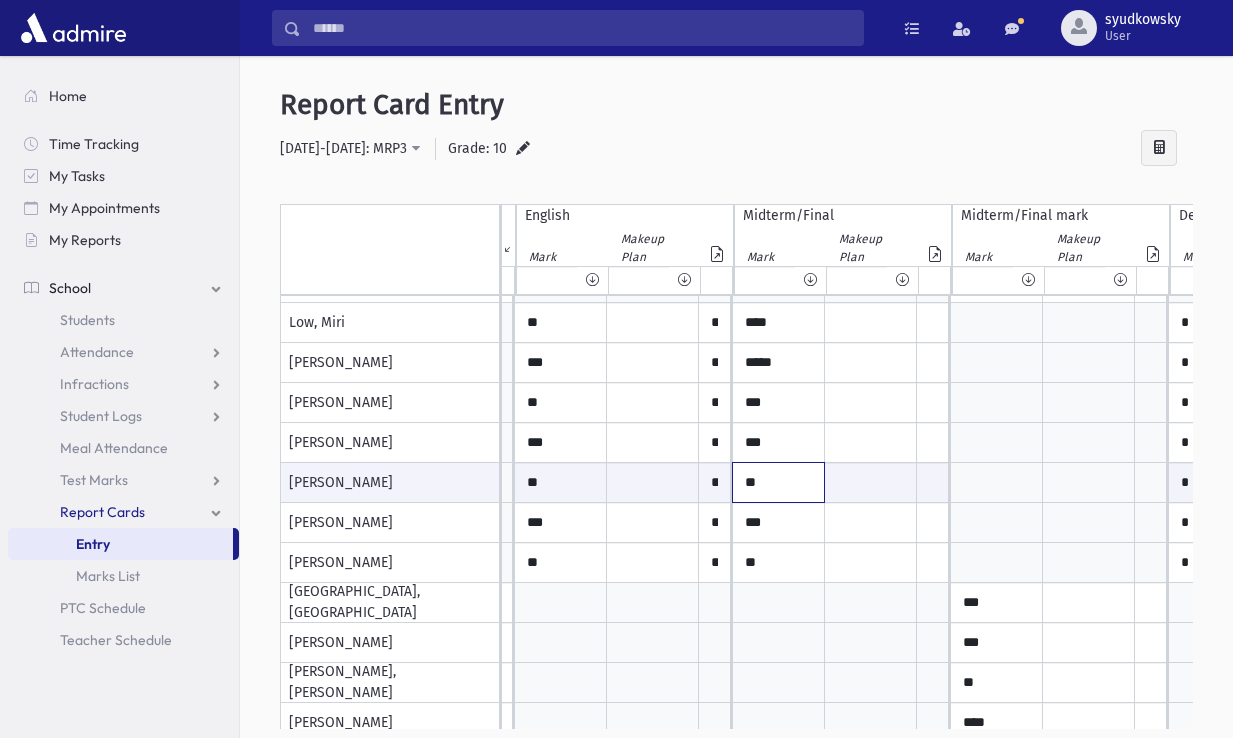 drag, startPoint x: 765, startPoint y: 482, endPoint x: 730, endPoint y: 488, distance: 35.510563 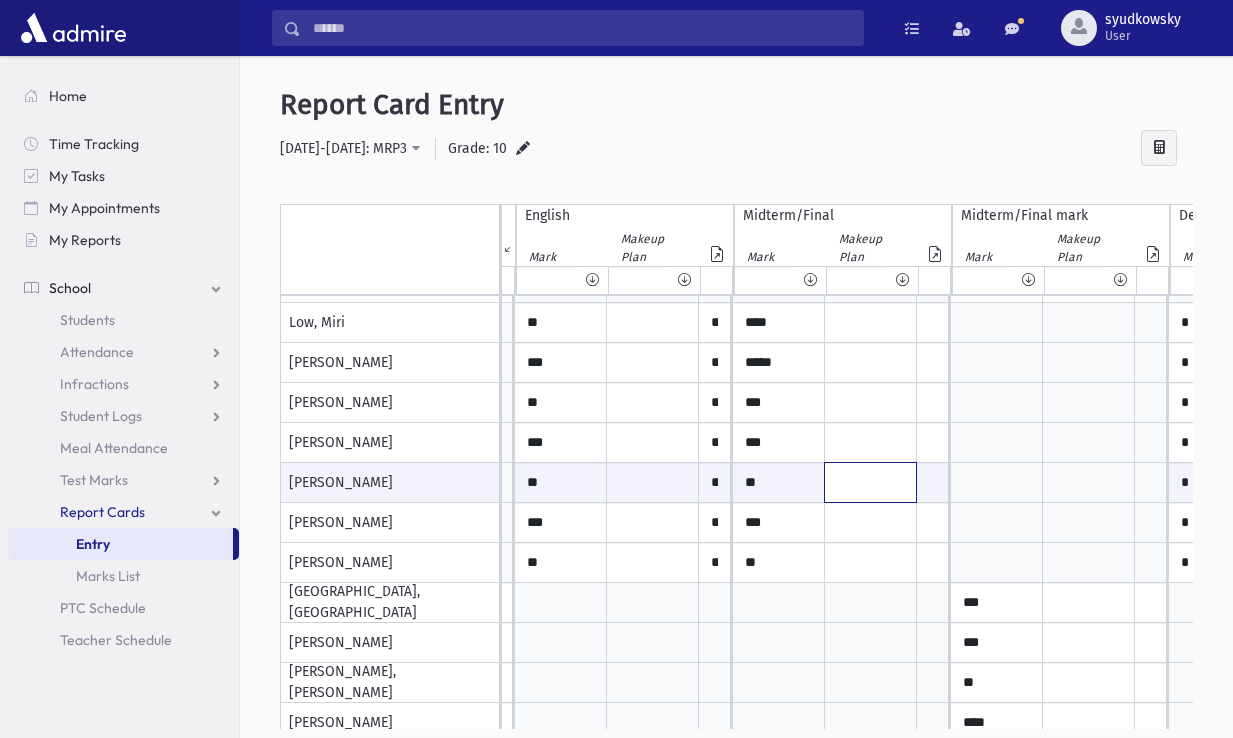 click at bounding box center [652, 482] 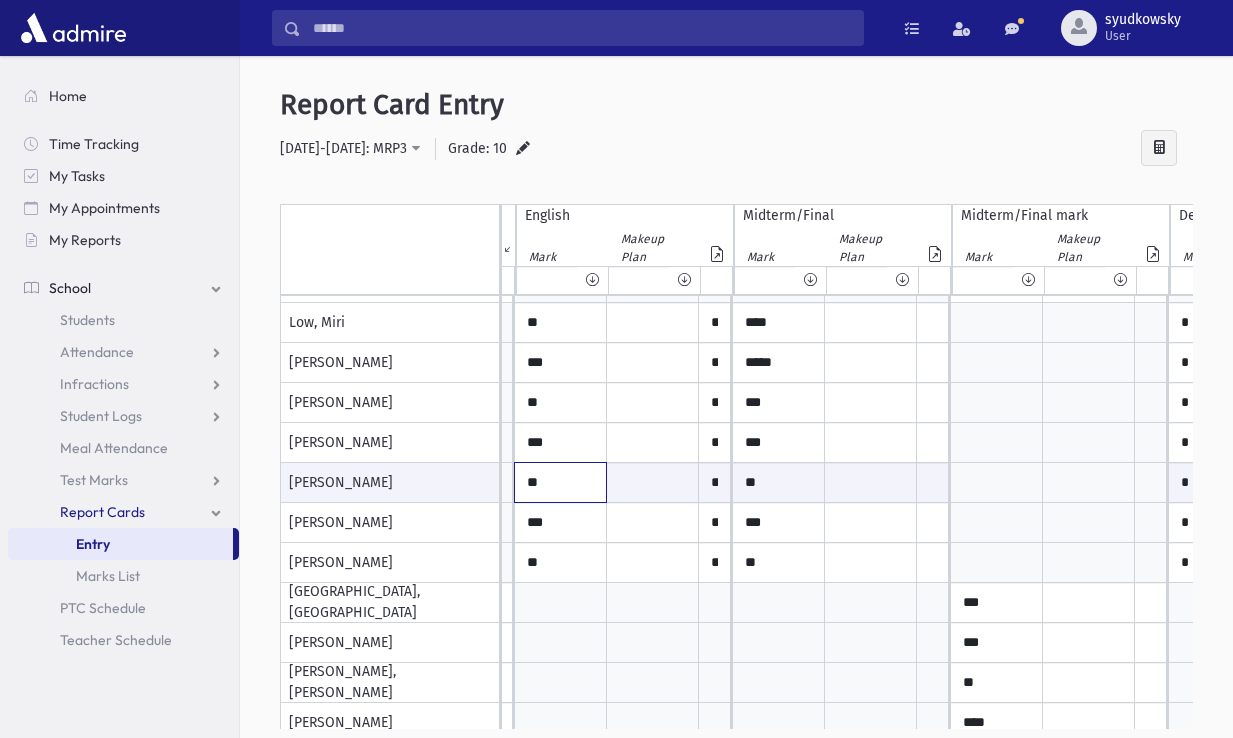 drag, startPoint x: 555, startPoint y: 476, endPoint x: 536, endPoint y: 480, distance: 19.416489 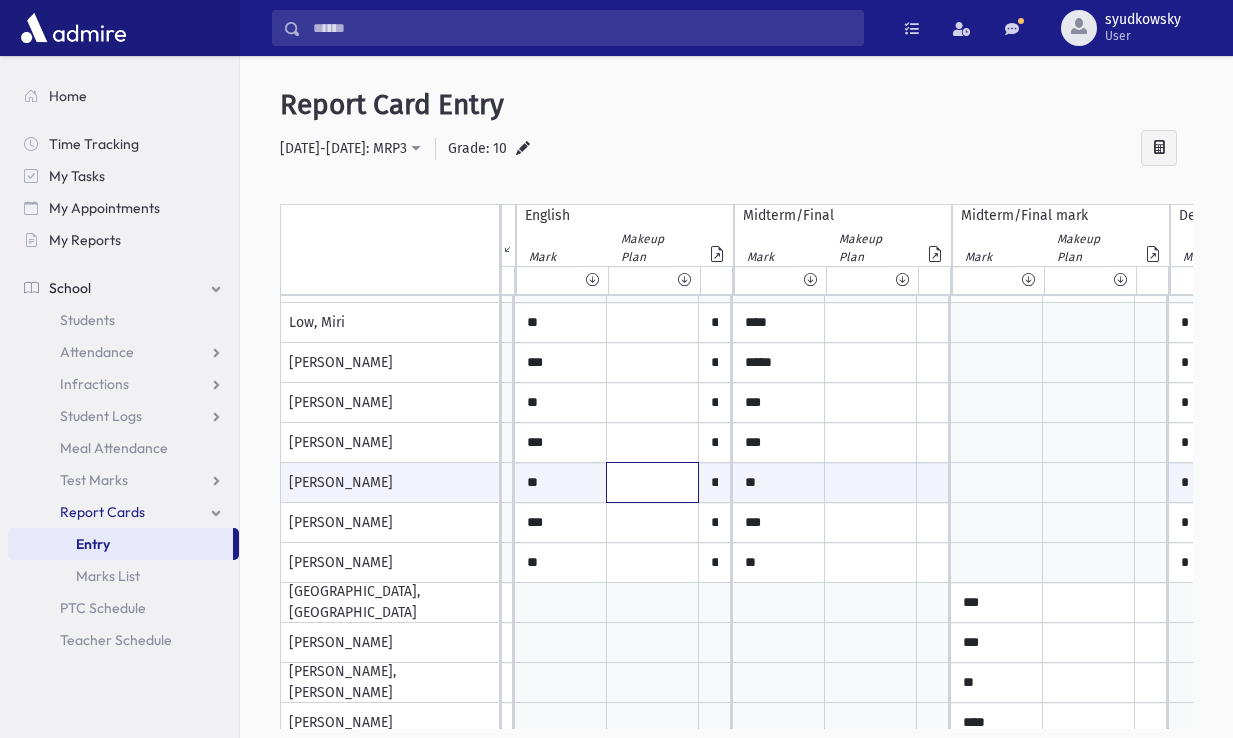 click at bounding box center (652, 482) 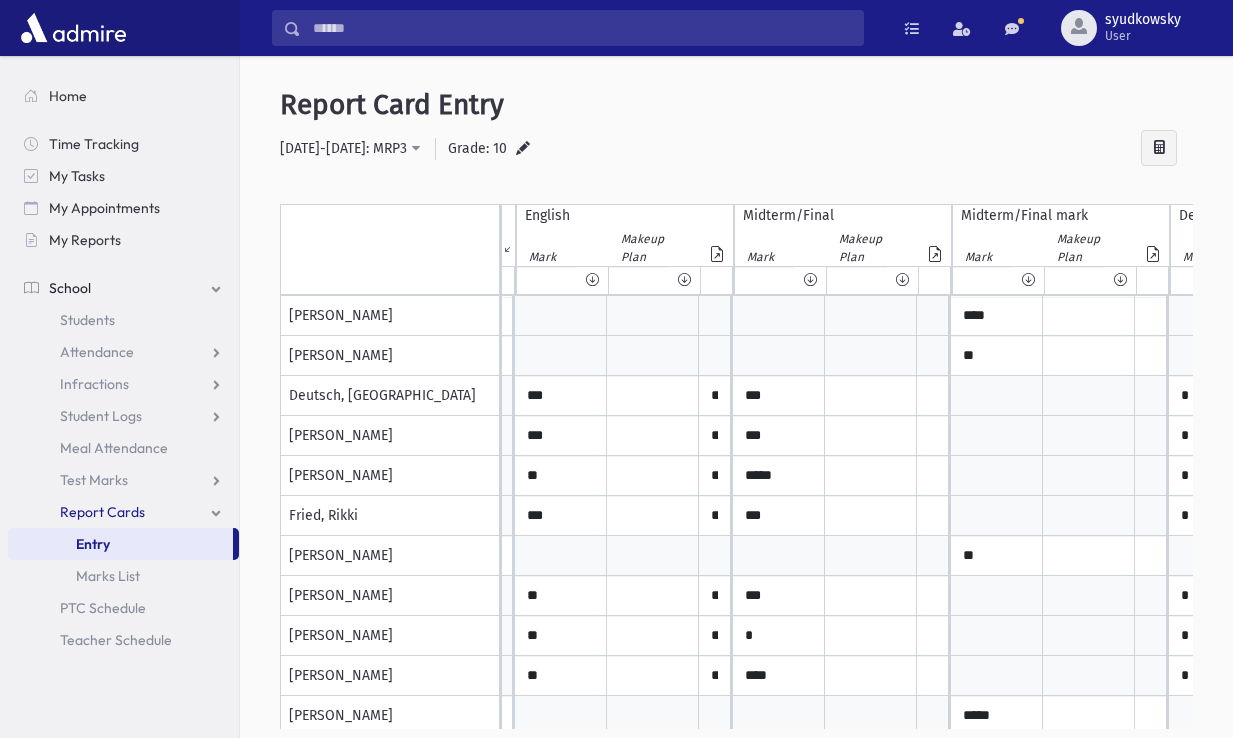 click at bounding box center (561, 316) 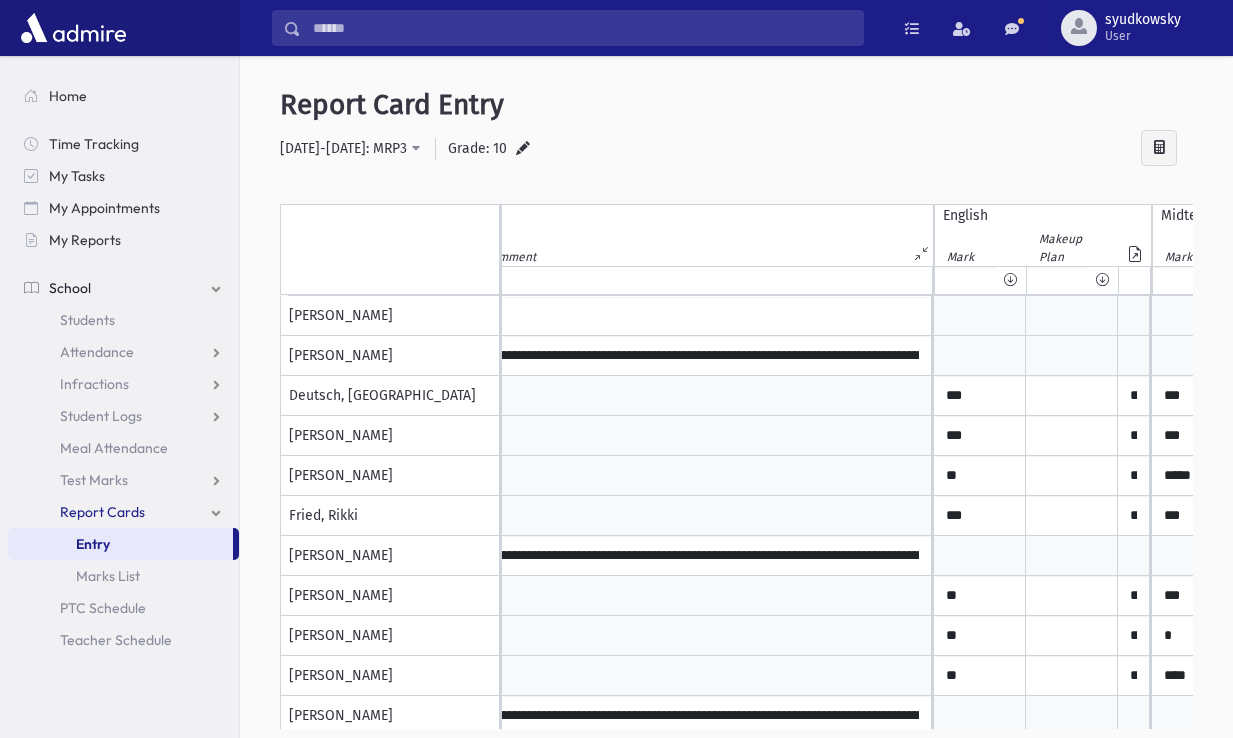 scroll, scrollTop: 0, scrollLeft: 45, axis: horizontal 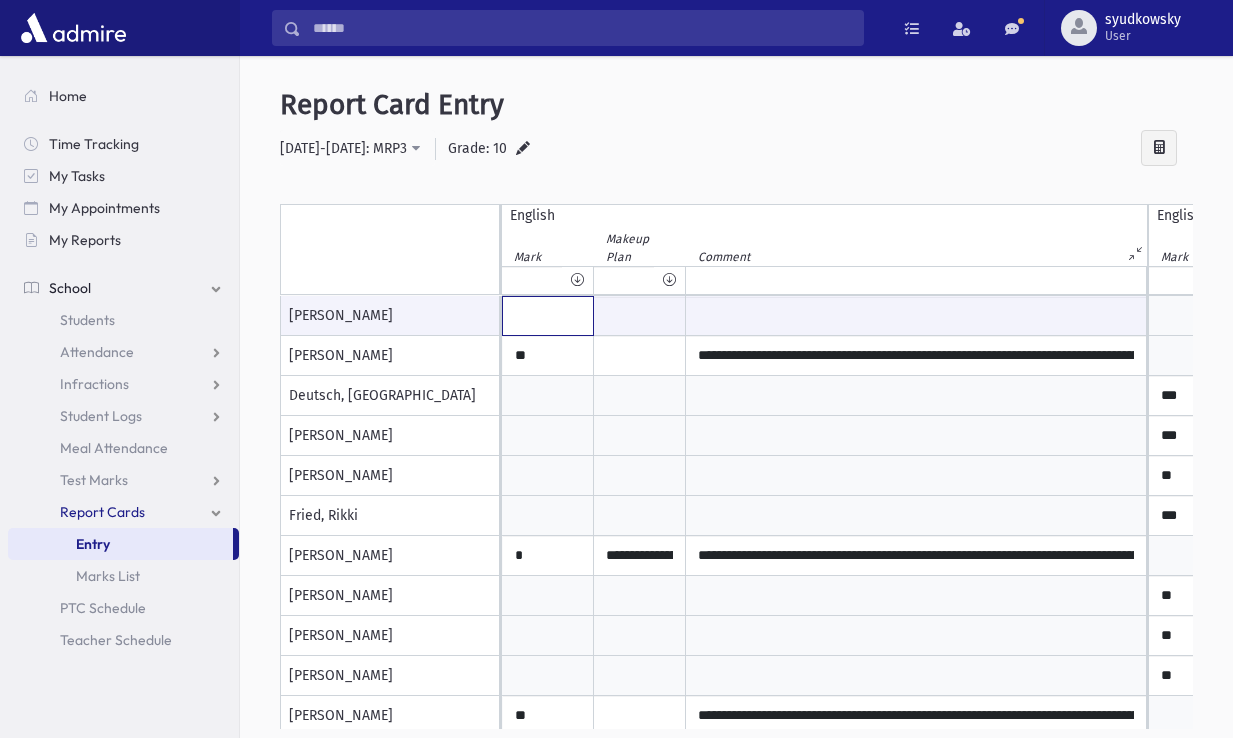 click at bounding box center (548, 316) 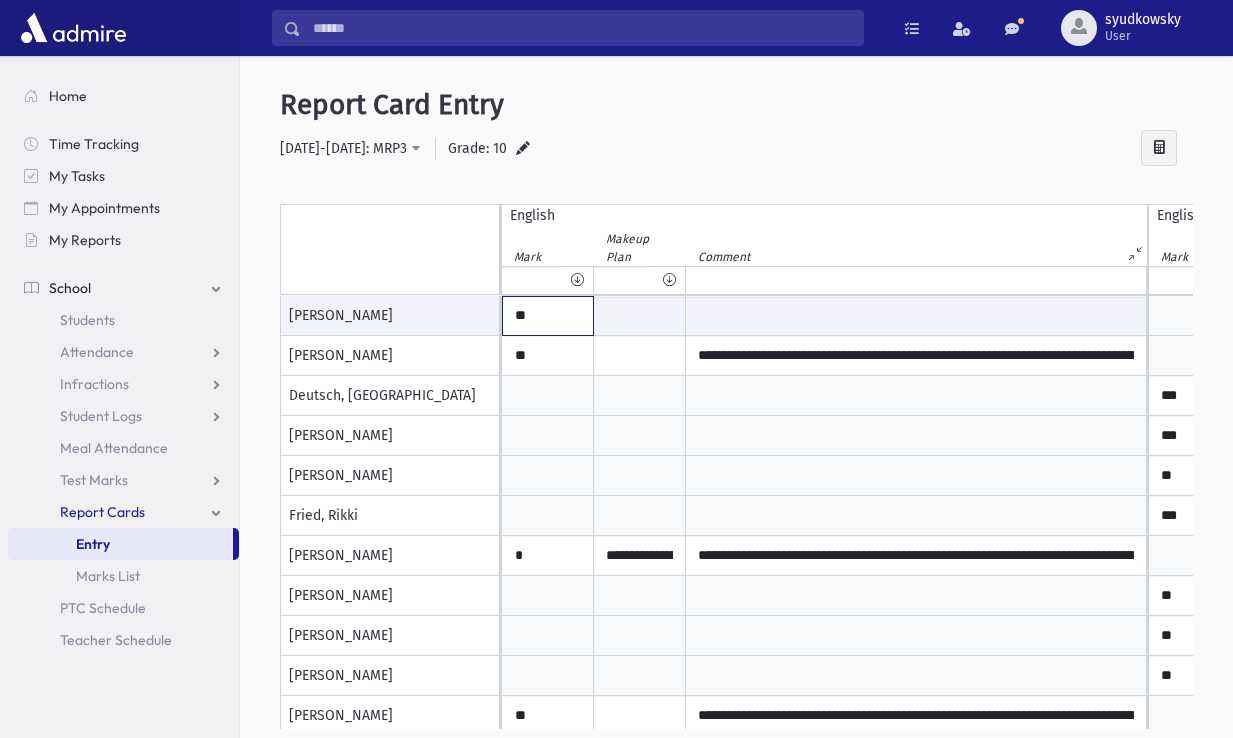 type on "**" 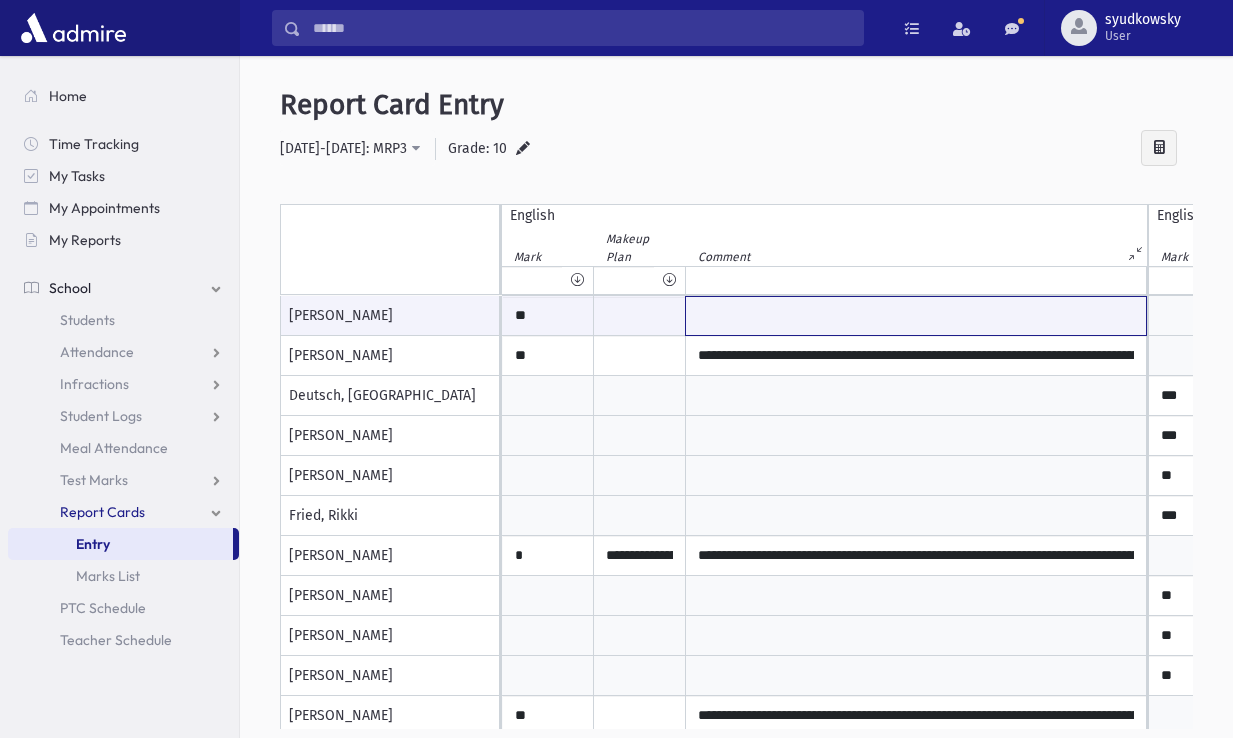 click at bounding box center [916, 316] 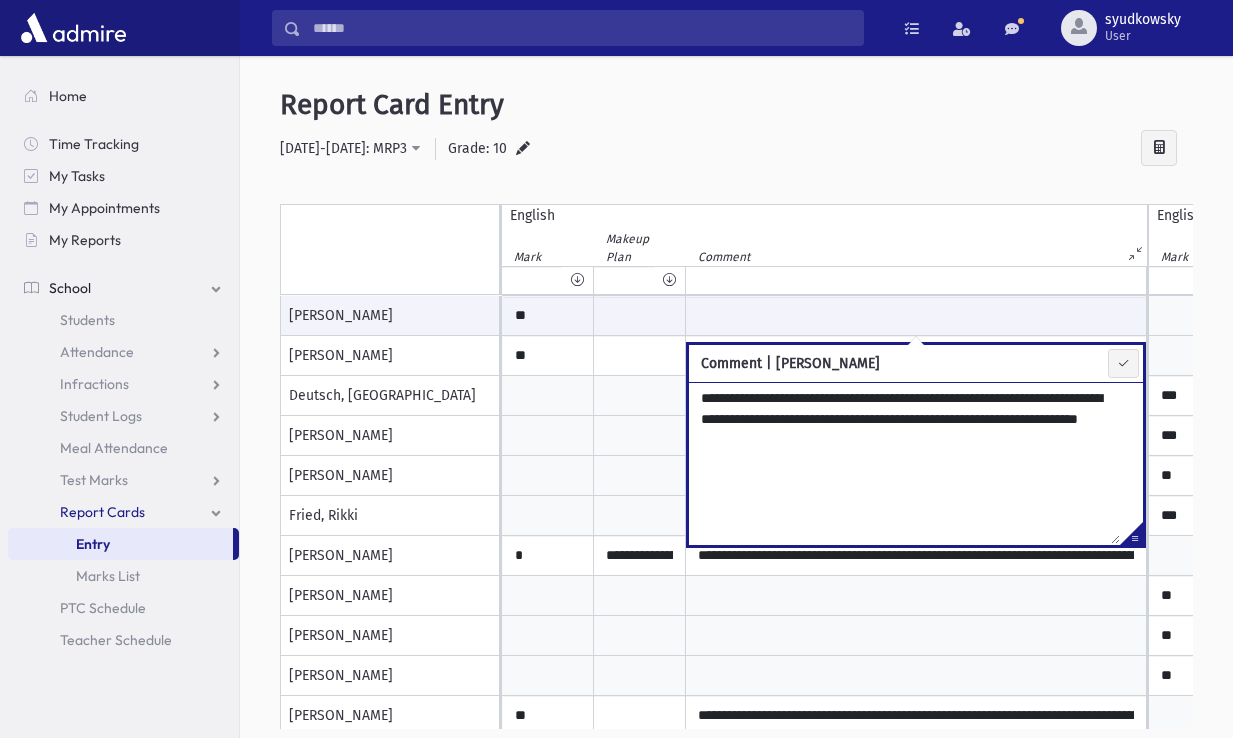 type on "**********" 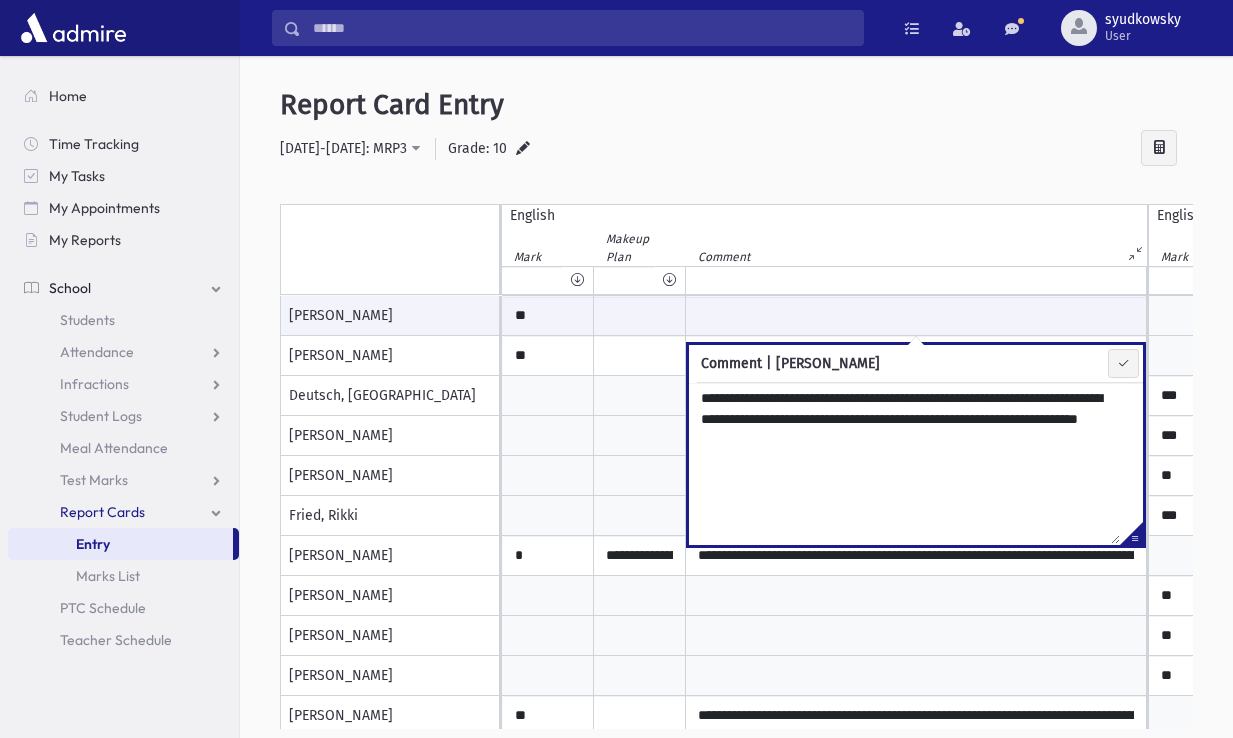 click at bounding box center (640, 396) 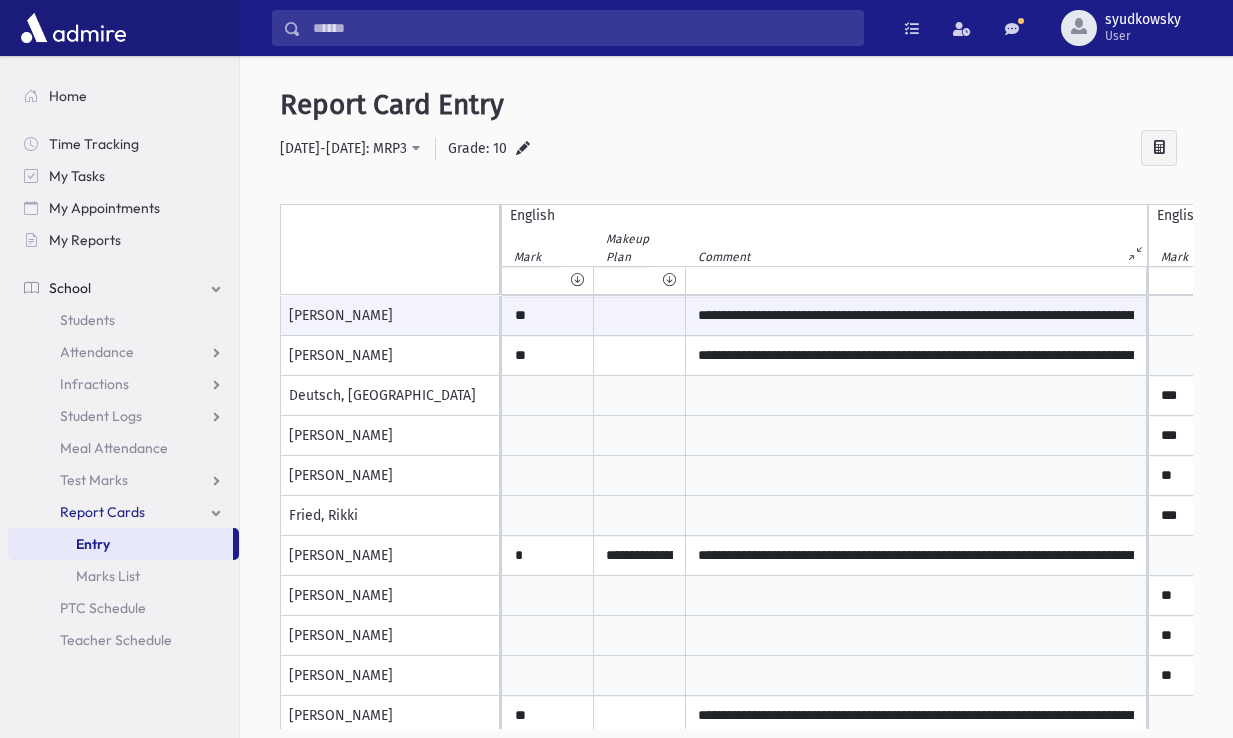 scroll, scrollTop: 0, scrollLeft: 98, axis: horizontal 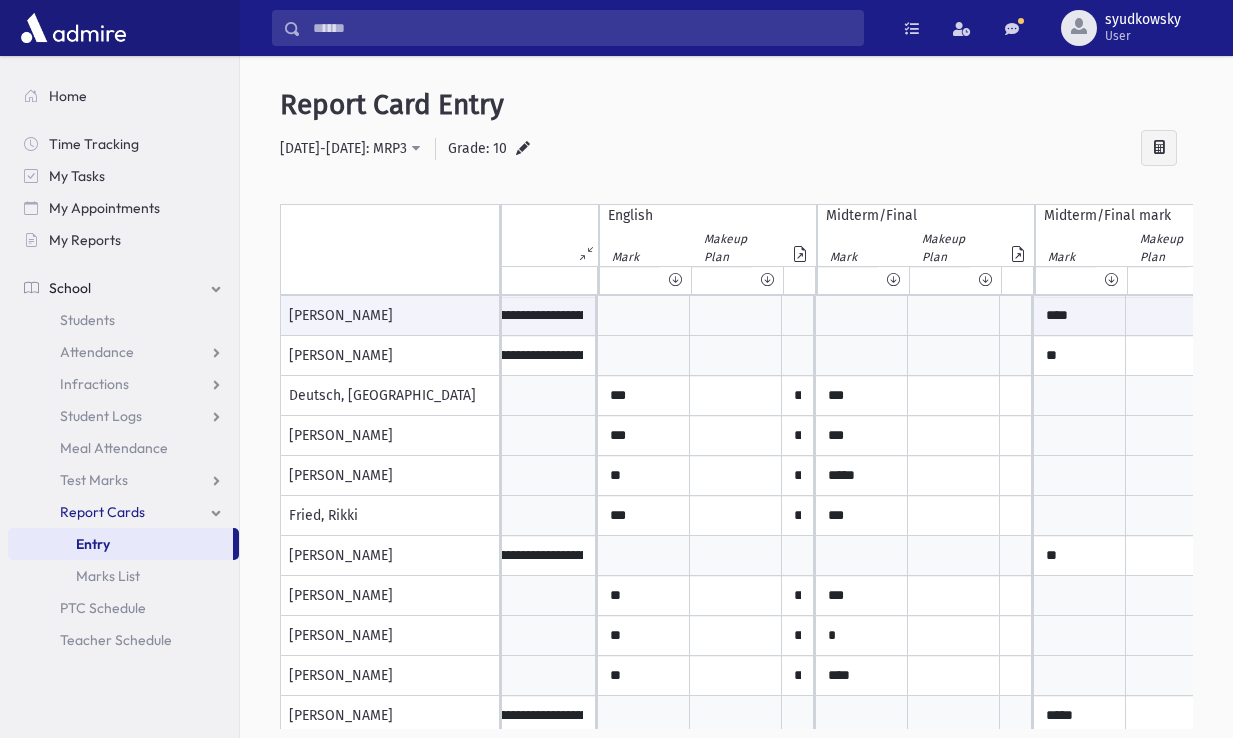 click at bounding box center (644, 316) 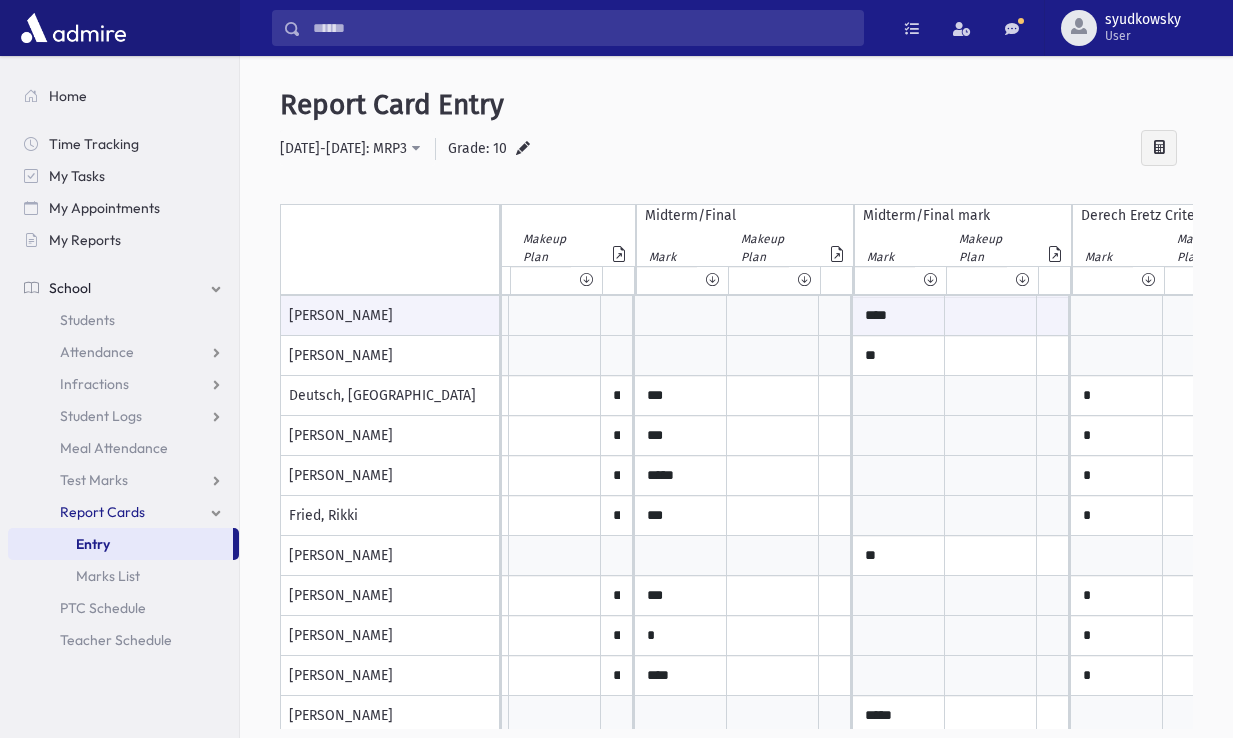 scroll, scrollTop: 0, scrollLeft: 852, axis: horizontal 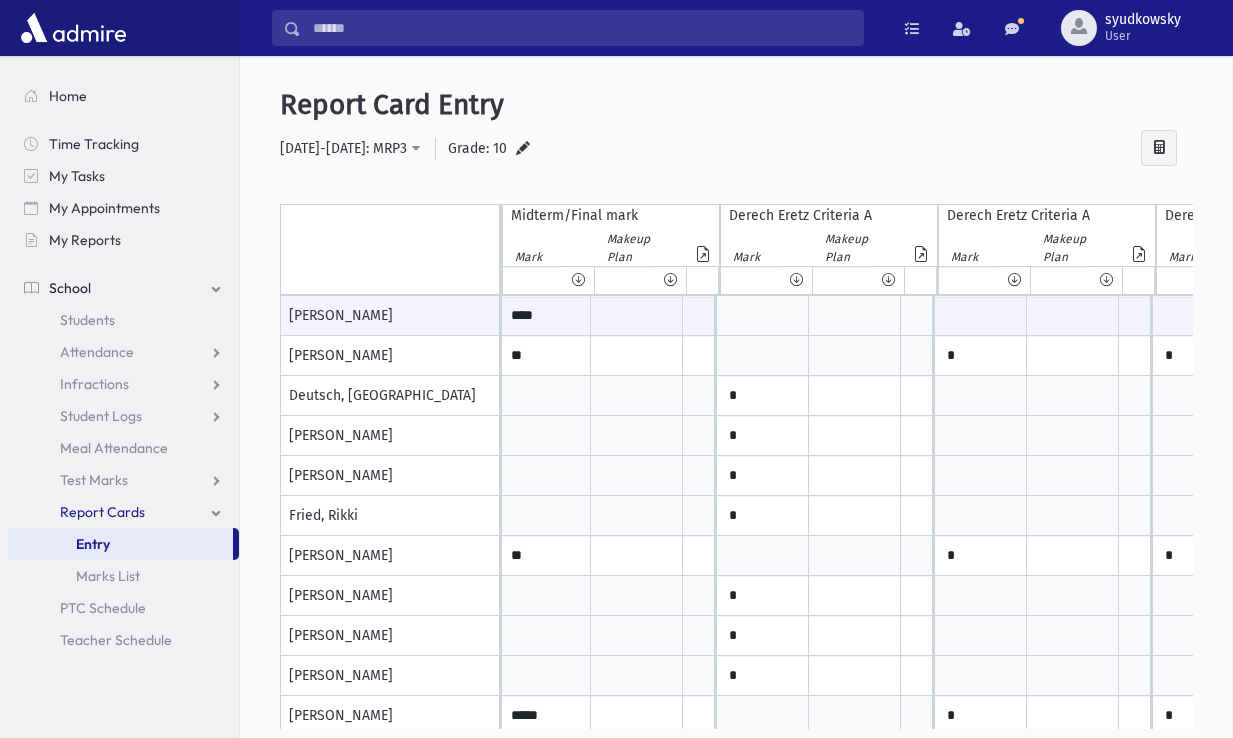 click at bounding box center [109, 316] 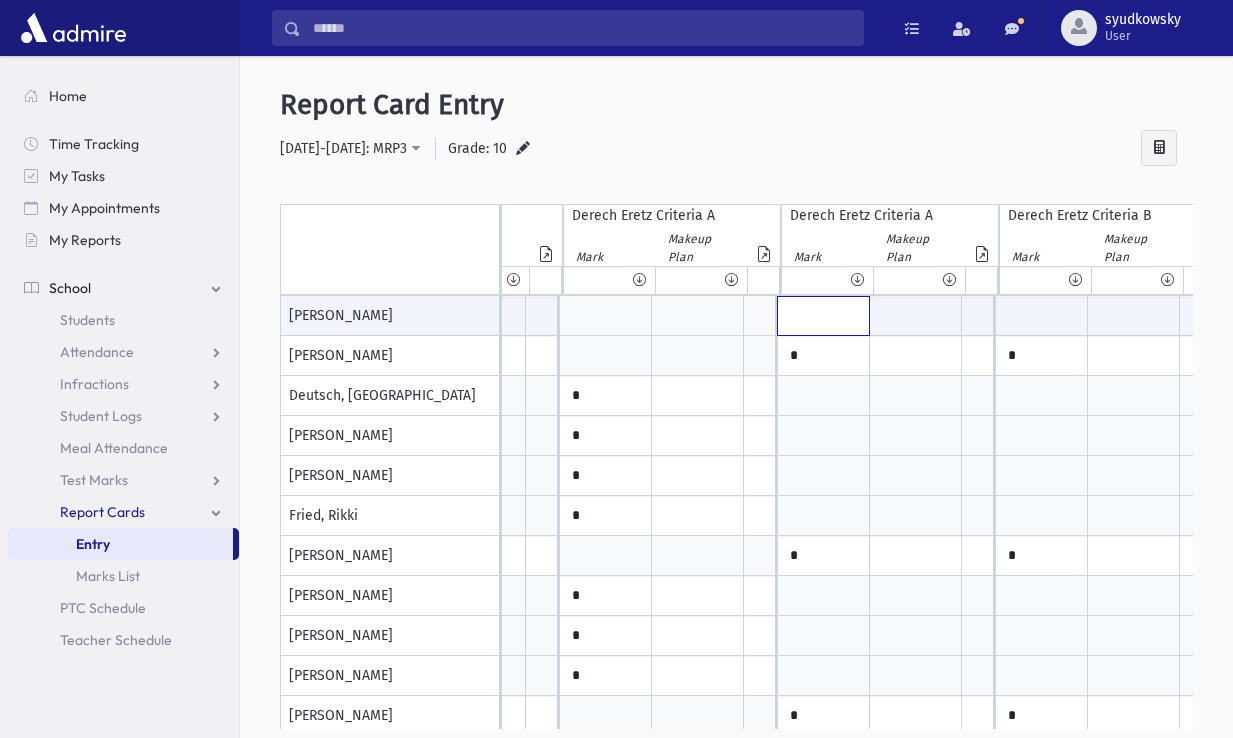 click at bounding box center [-695, 316] 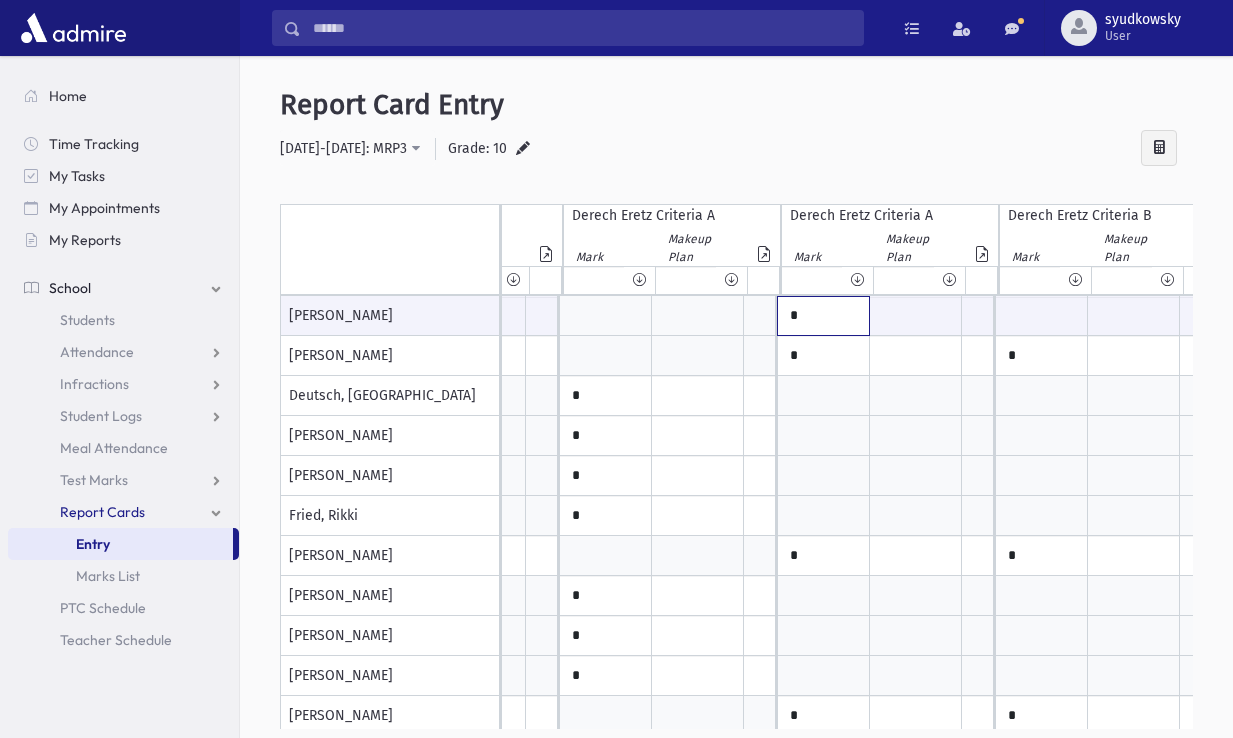 type on "*" 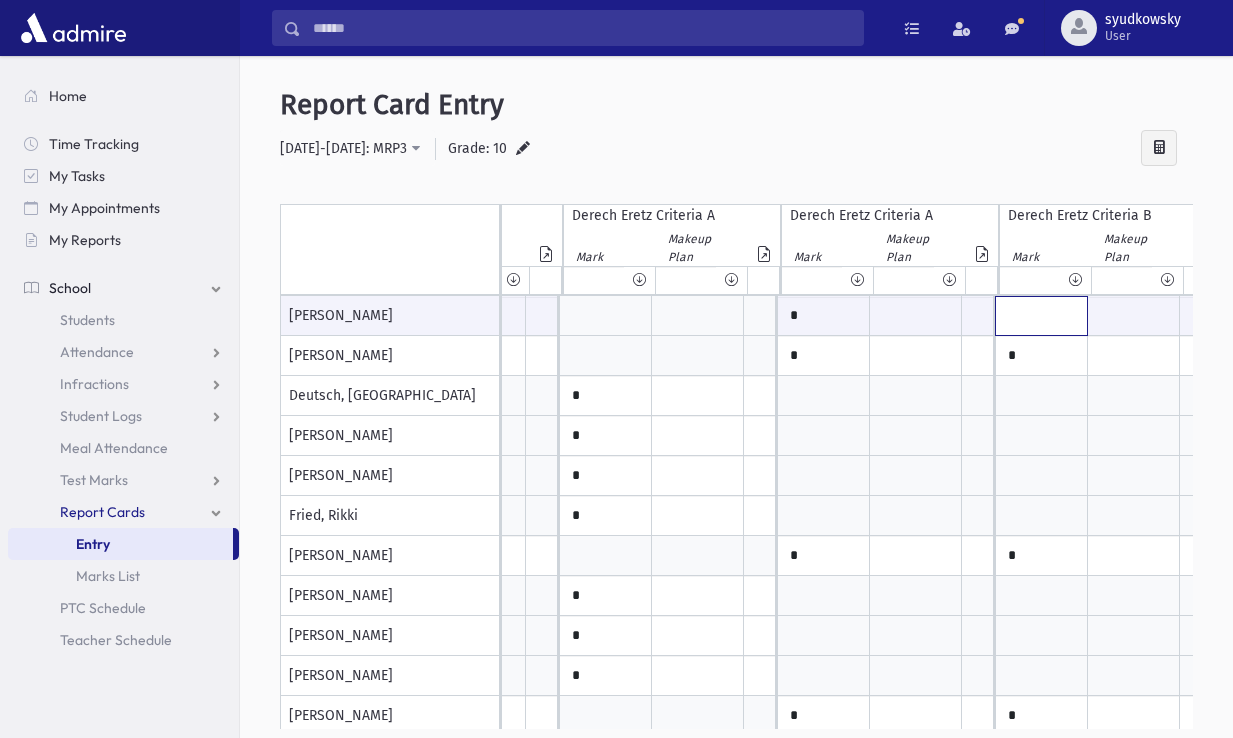 click at bounding box center (-695, 316) 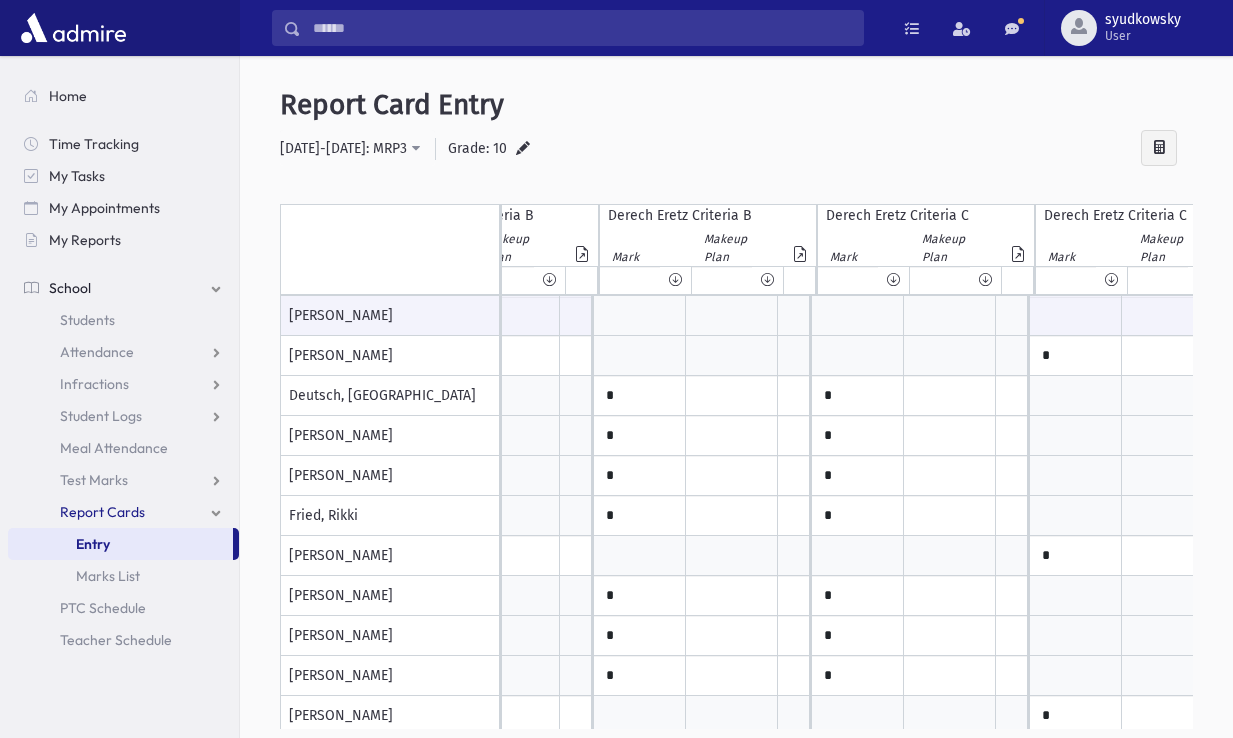 type on "*" 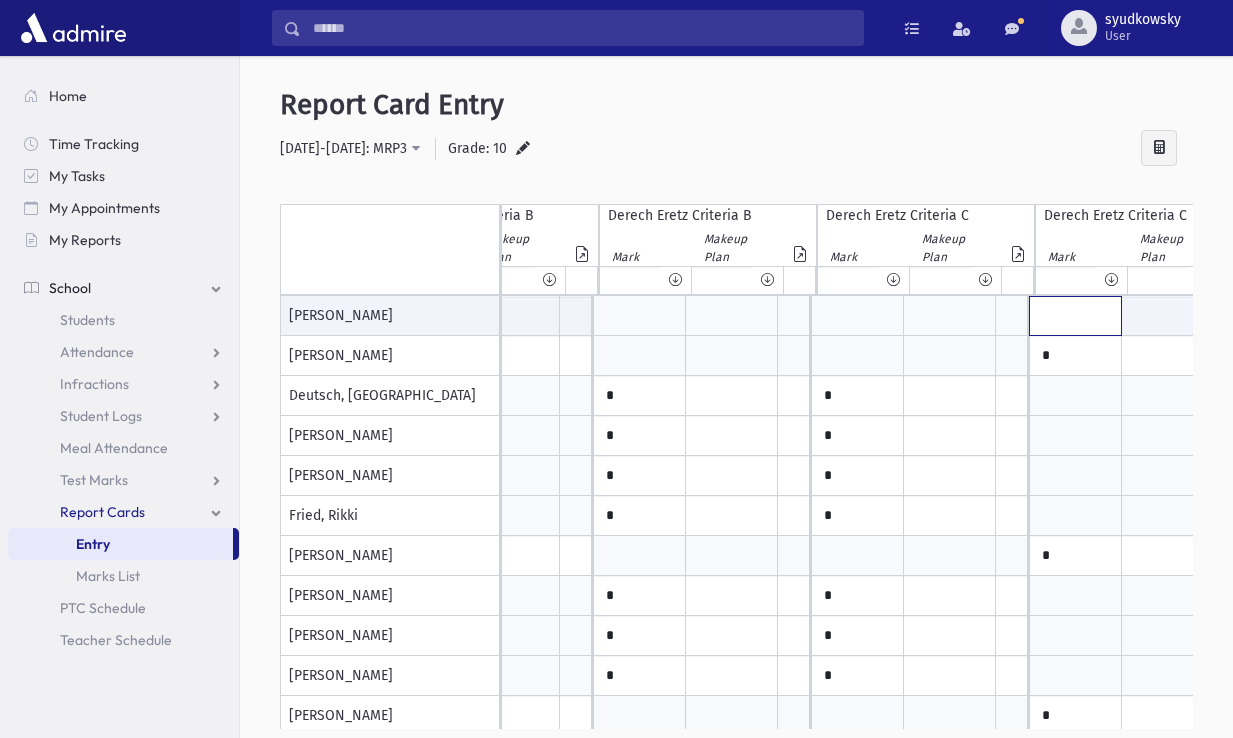 click at bounding box center [-1315, 316] 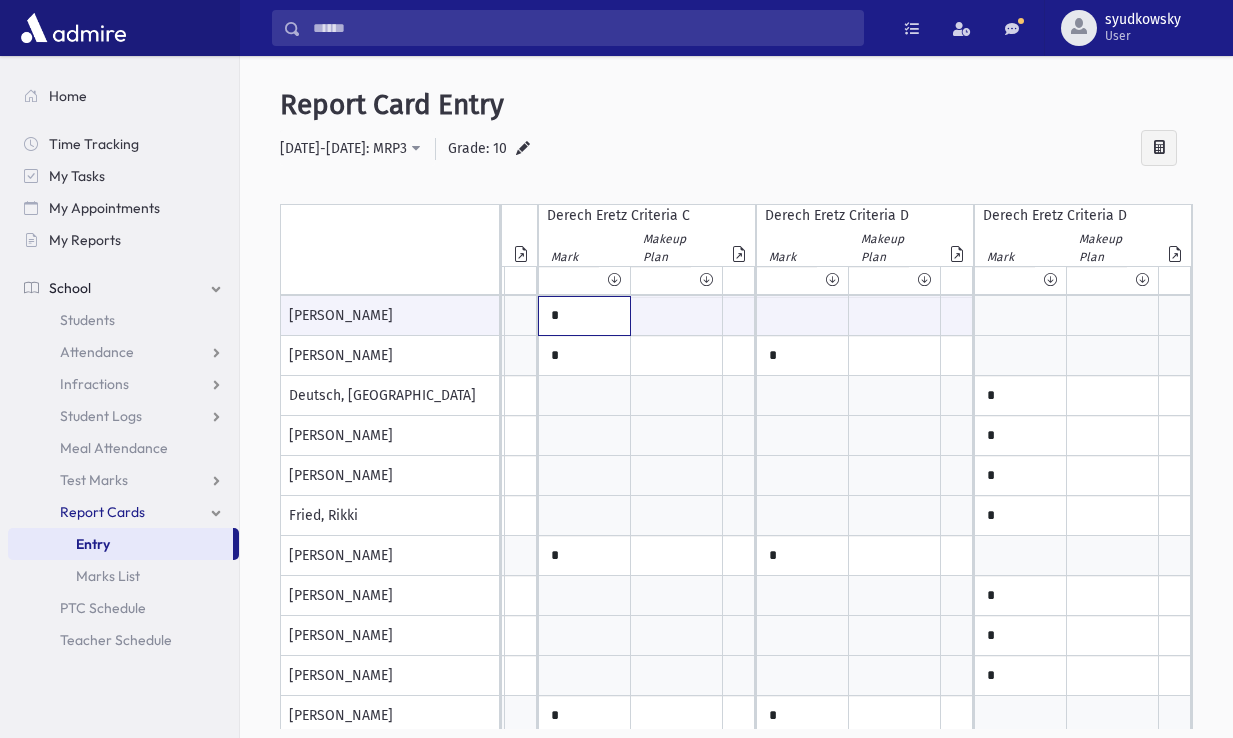 type on "*" 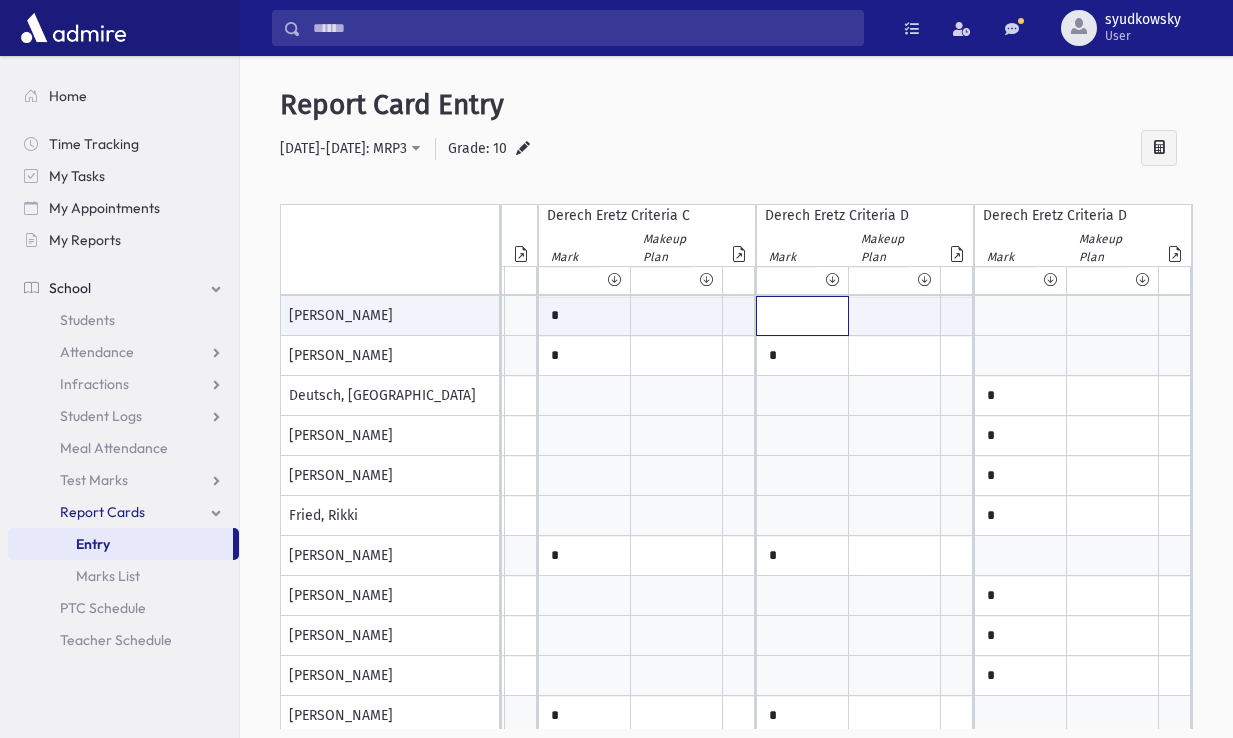 drag, startPoint x: 801, startPoint y: 322, endPoint x: 809, endPoint y: 310, distance: 14.422205 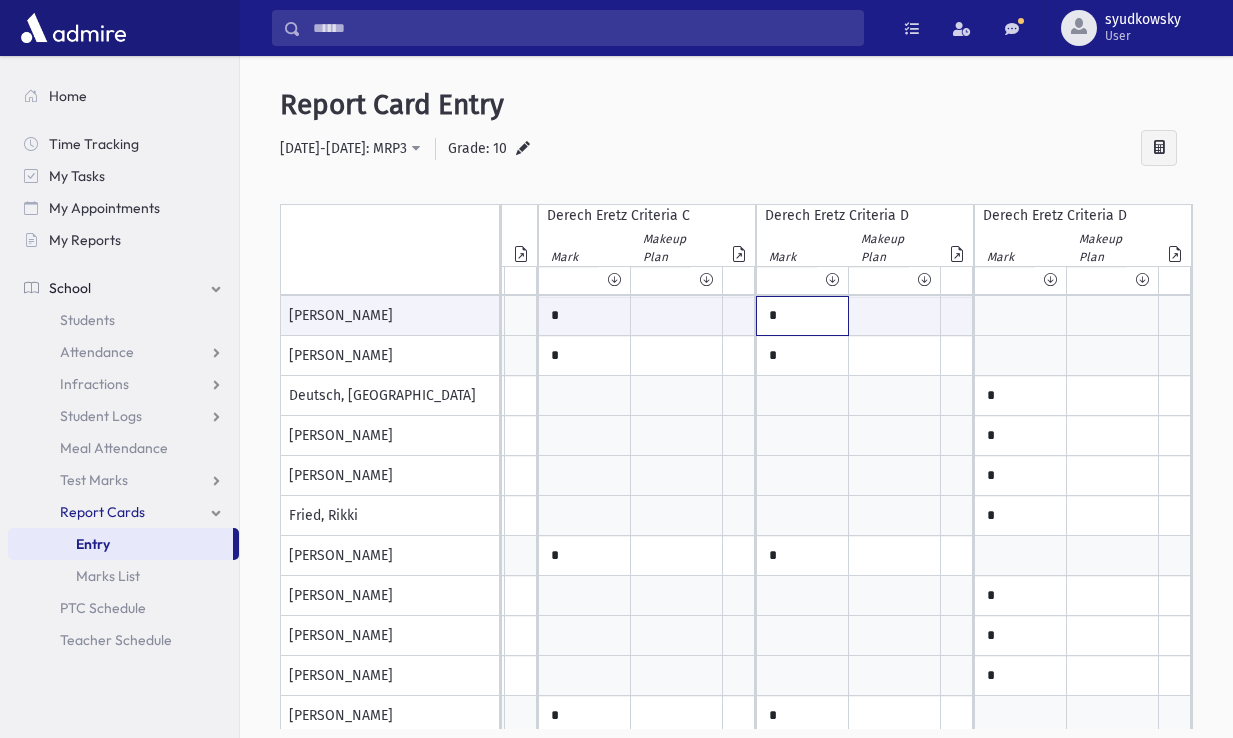 type on "*" 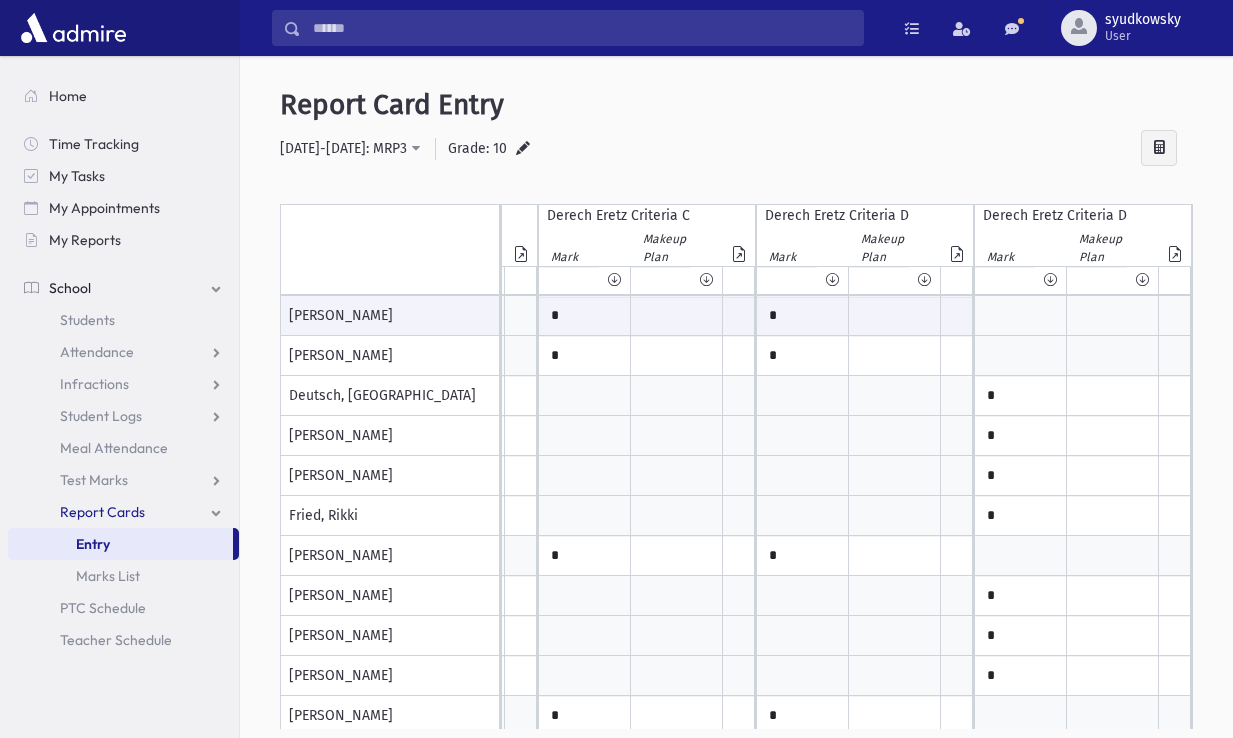 click at bounding box center (-1806, 436) 